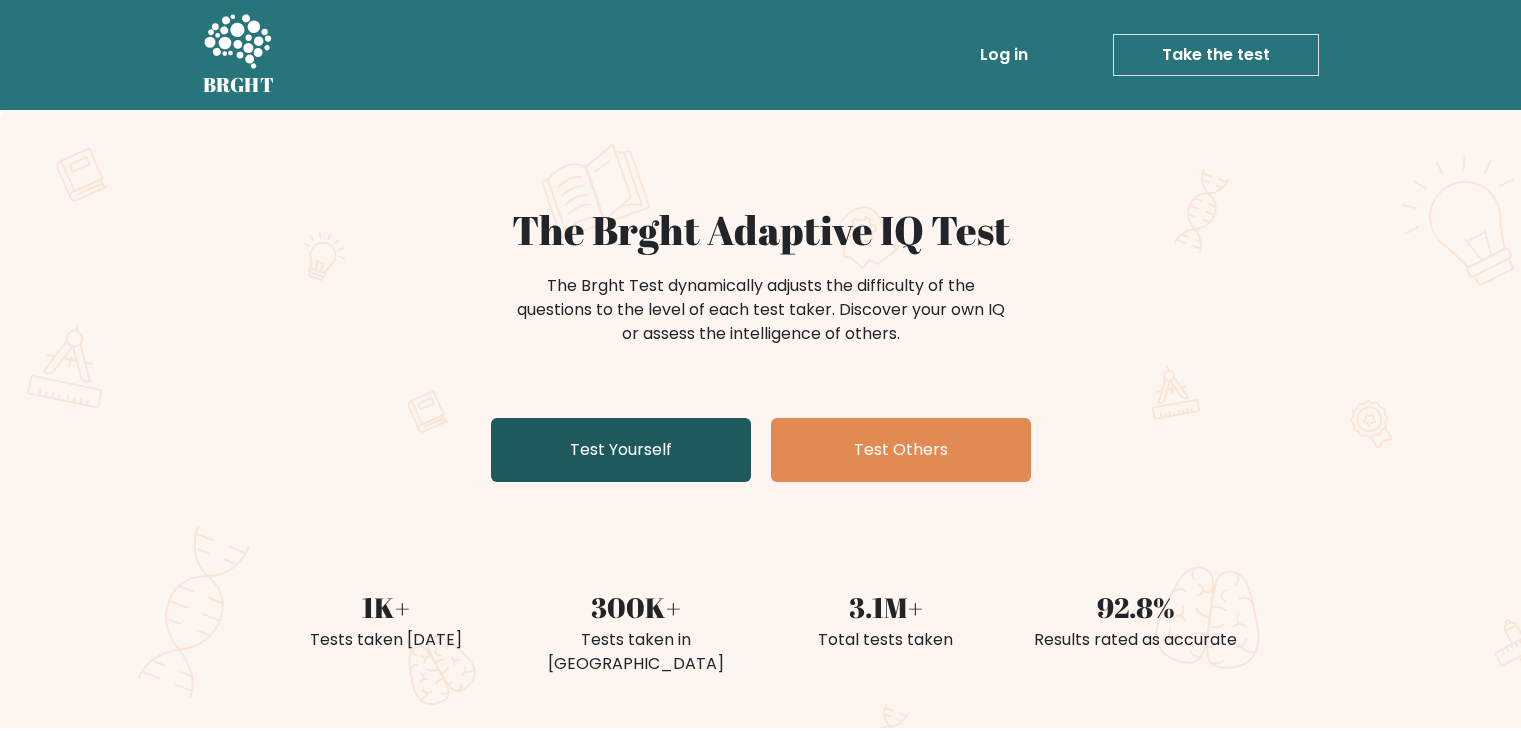 scroll, scrollTop: 0, scrollLeft: 0, axis: both 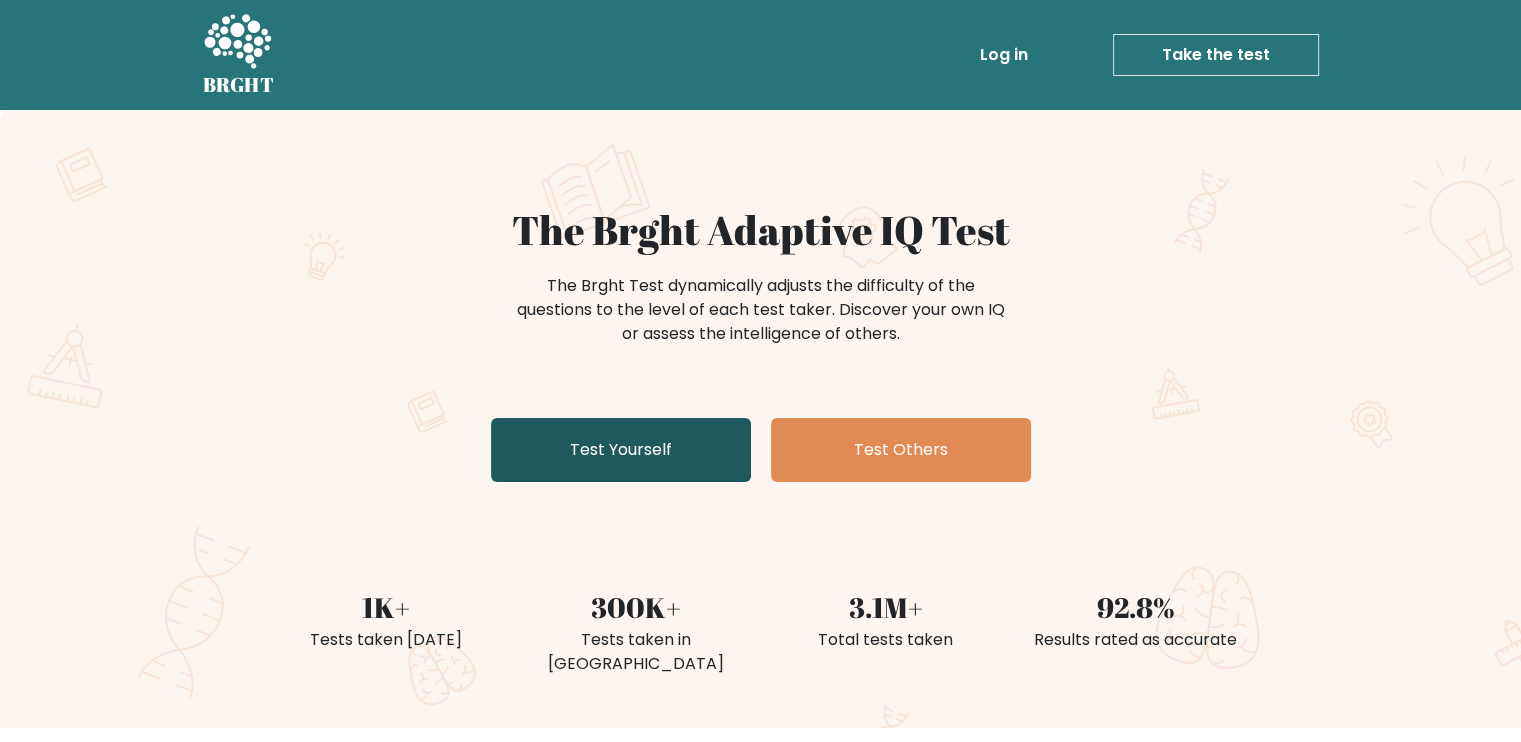 click on "Test Yourself" at bounding box center (621, 450) 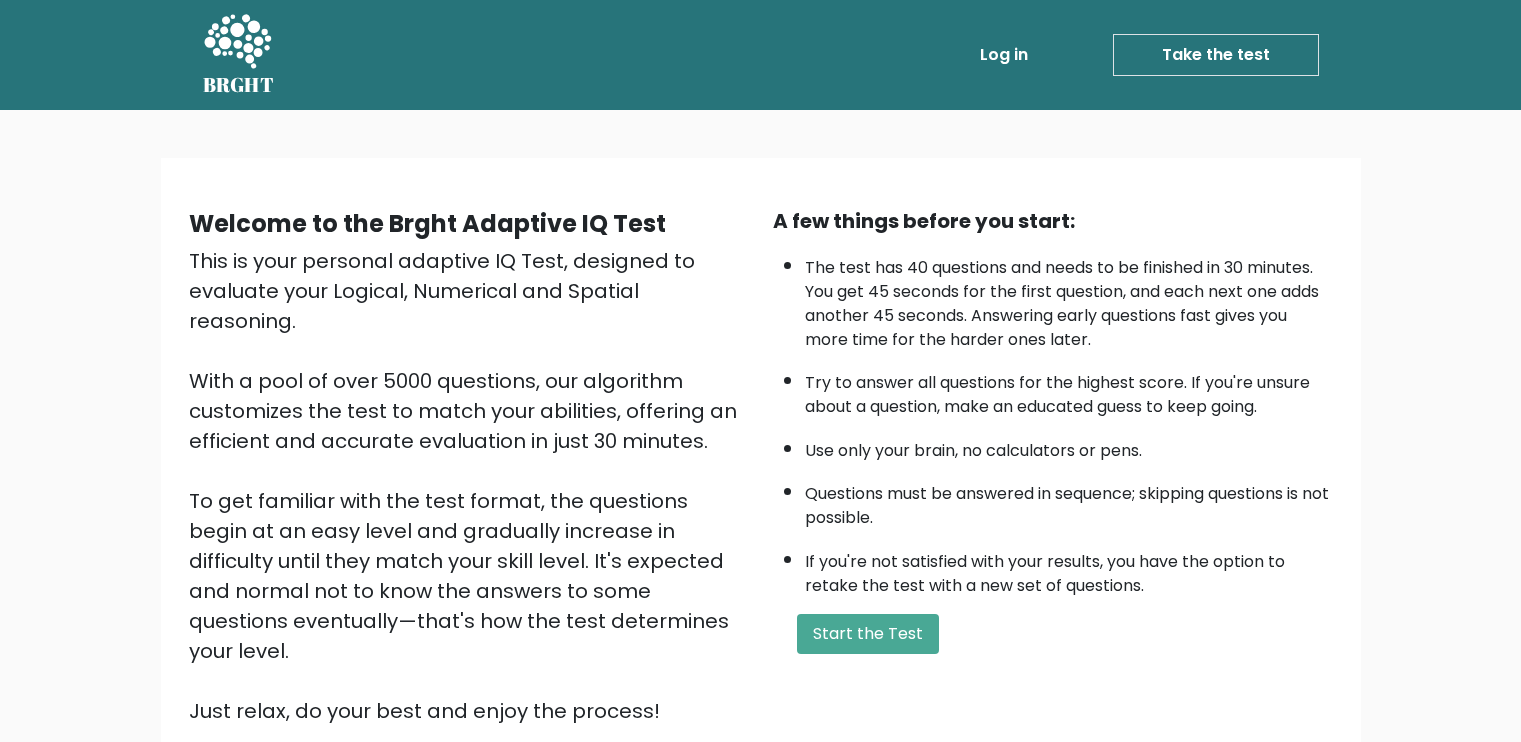 scroll, scrollTop: 0, scrollLeft: 0, axis: both 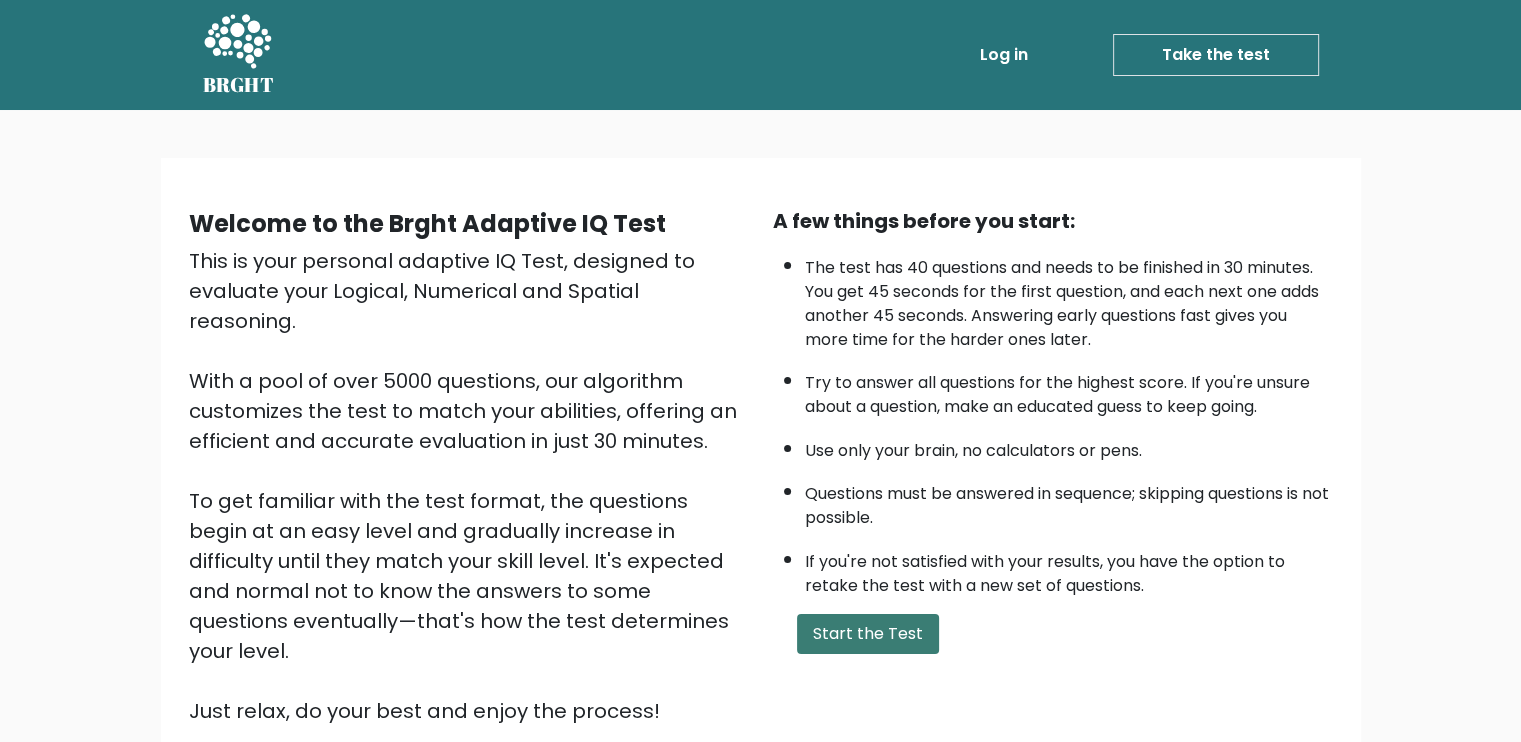 click on "Start the Test" 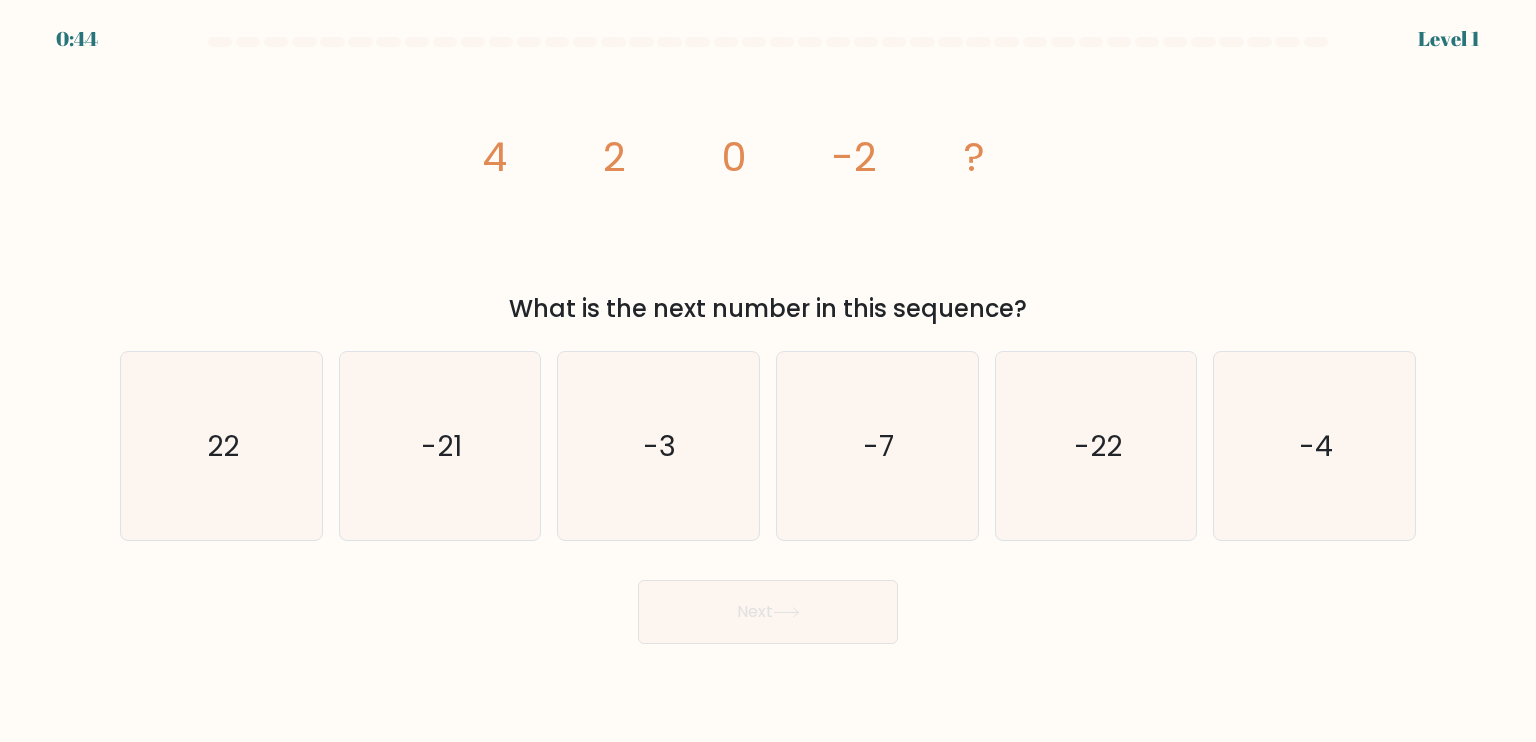 scroll, scrollTop: 0, scrollLeft: 0, axis: both 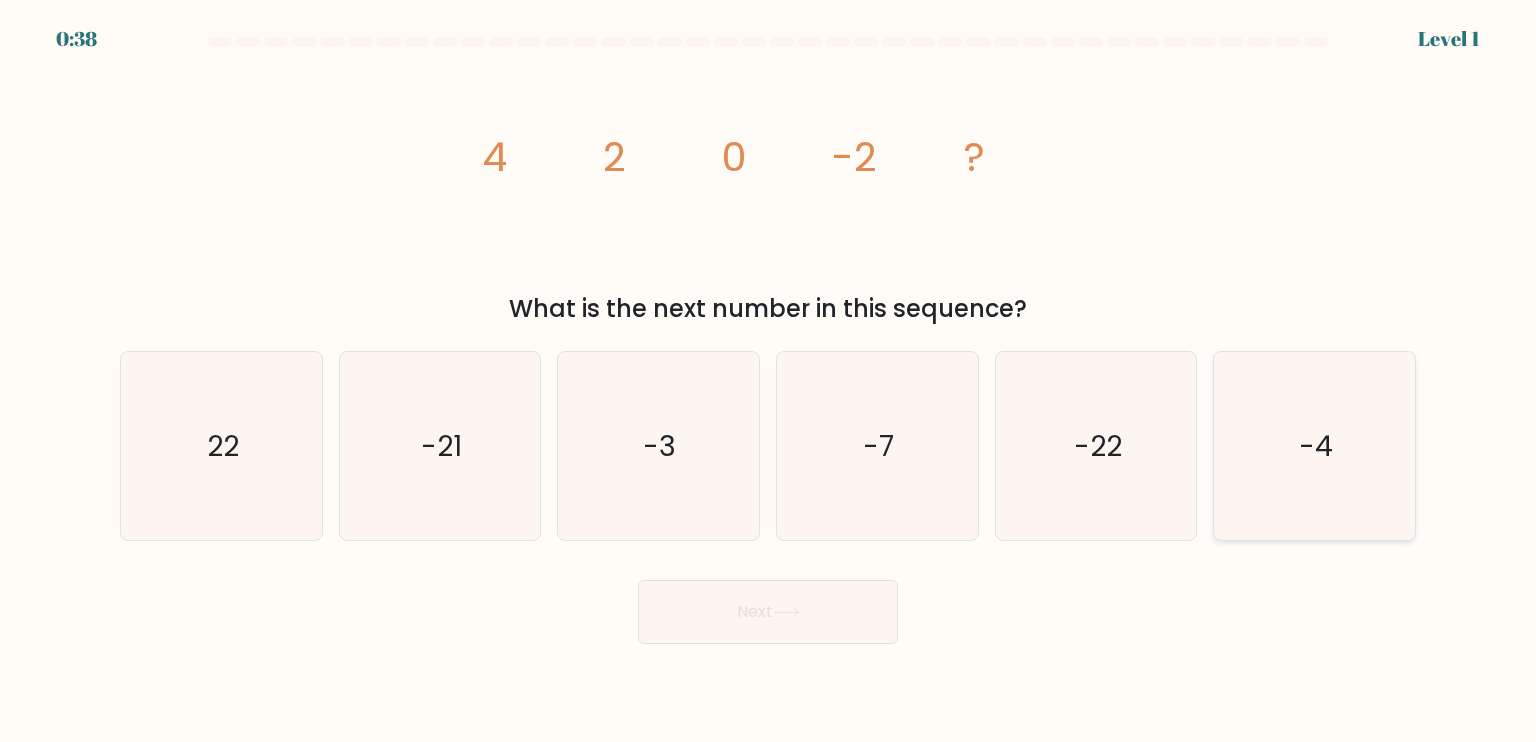 click on "-4" 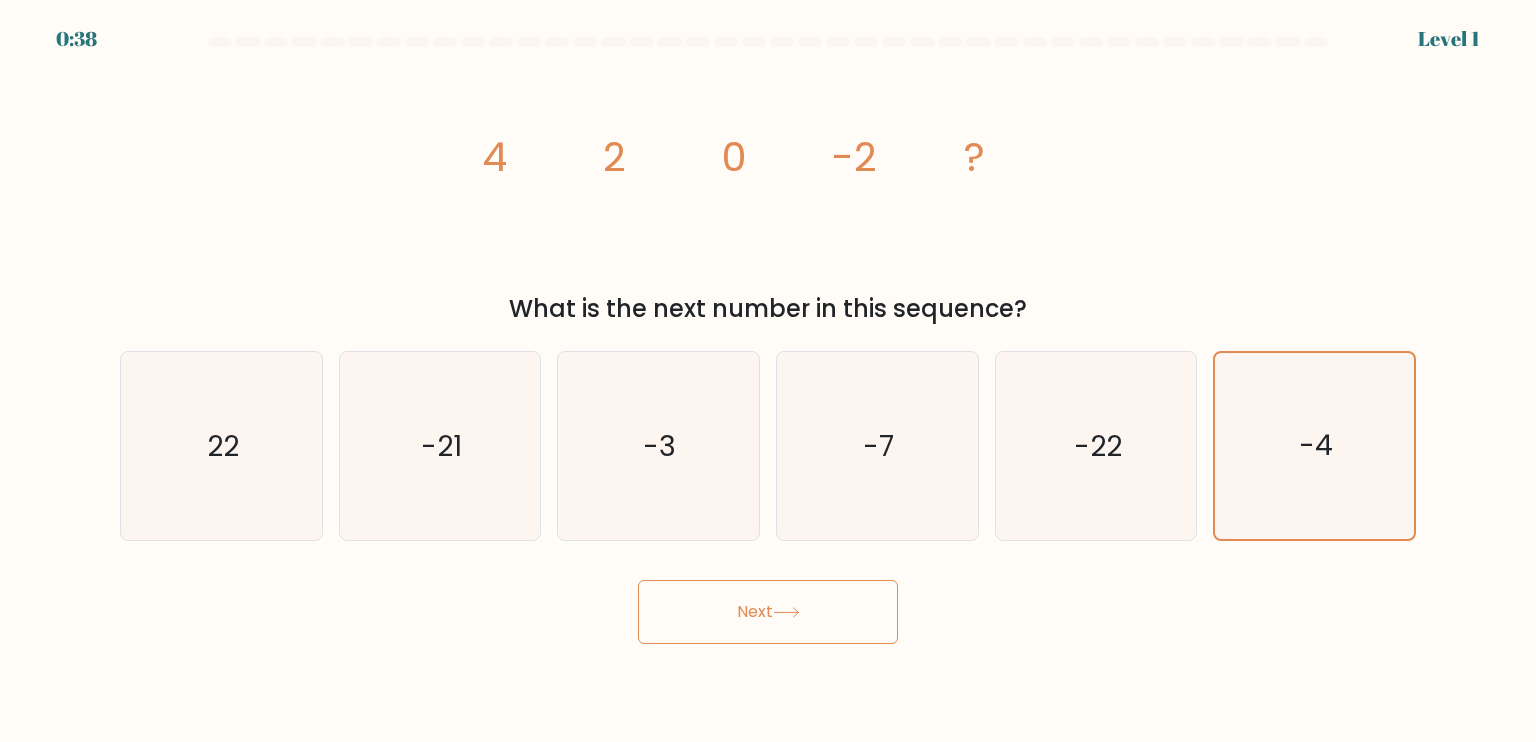 click on "Next" at bounding box center (768, 612) 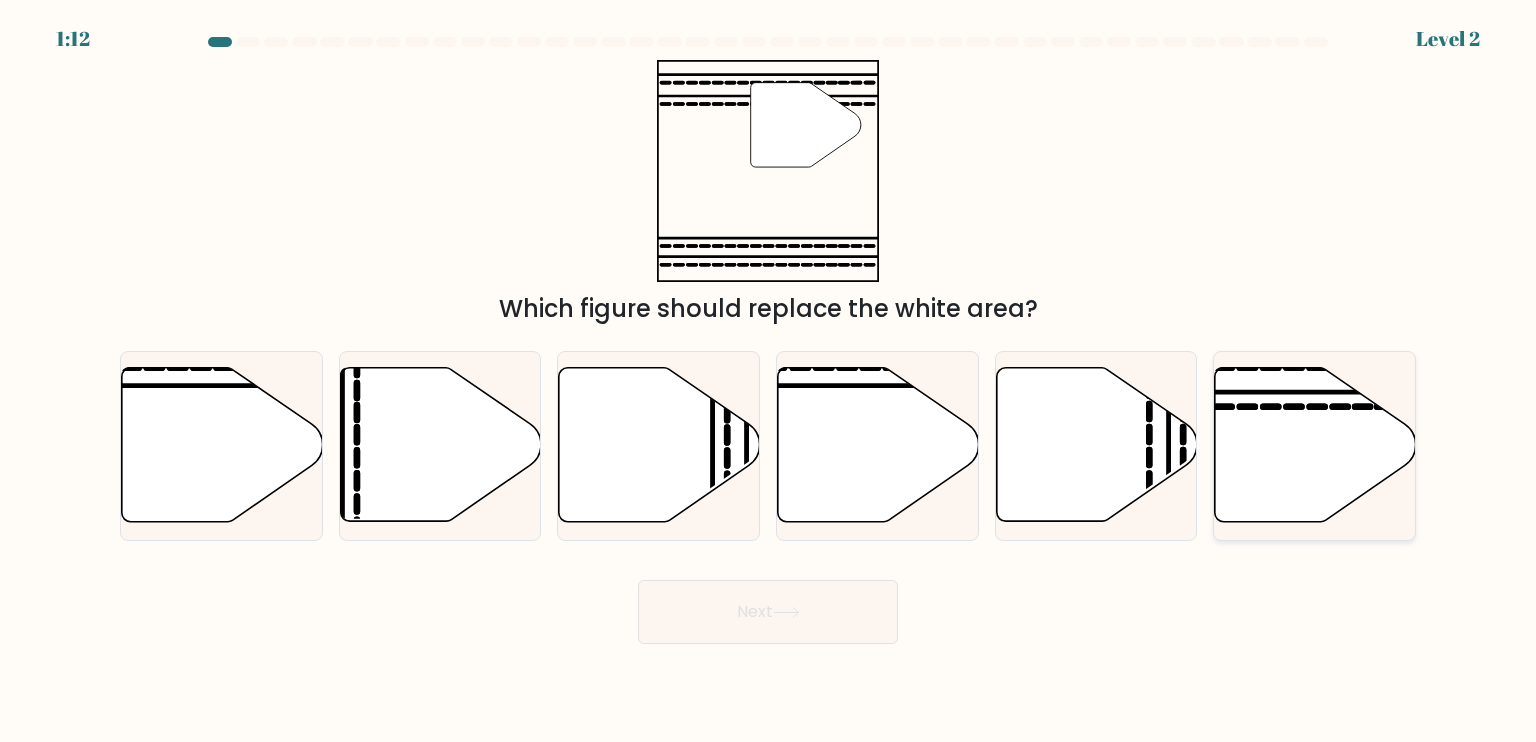 click 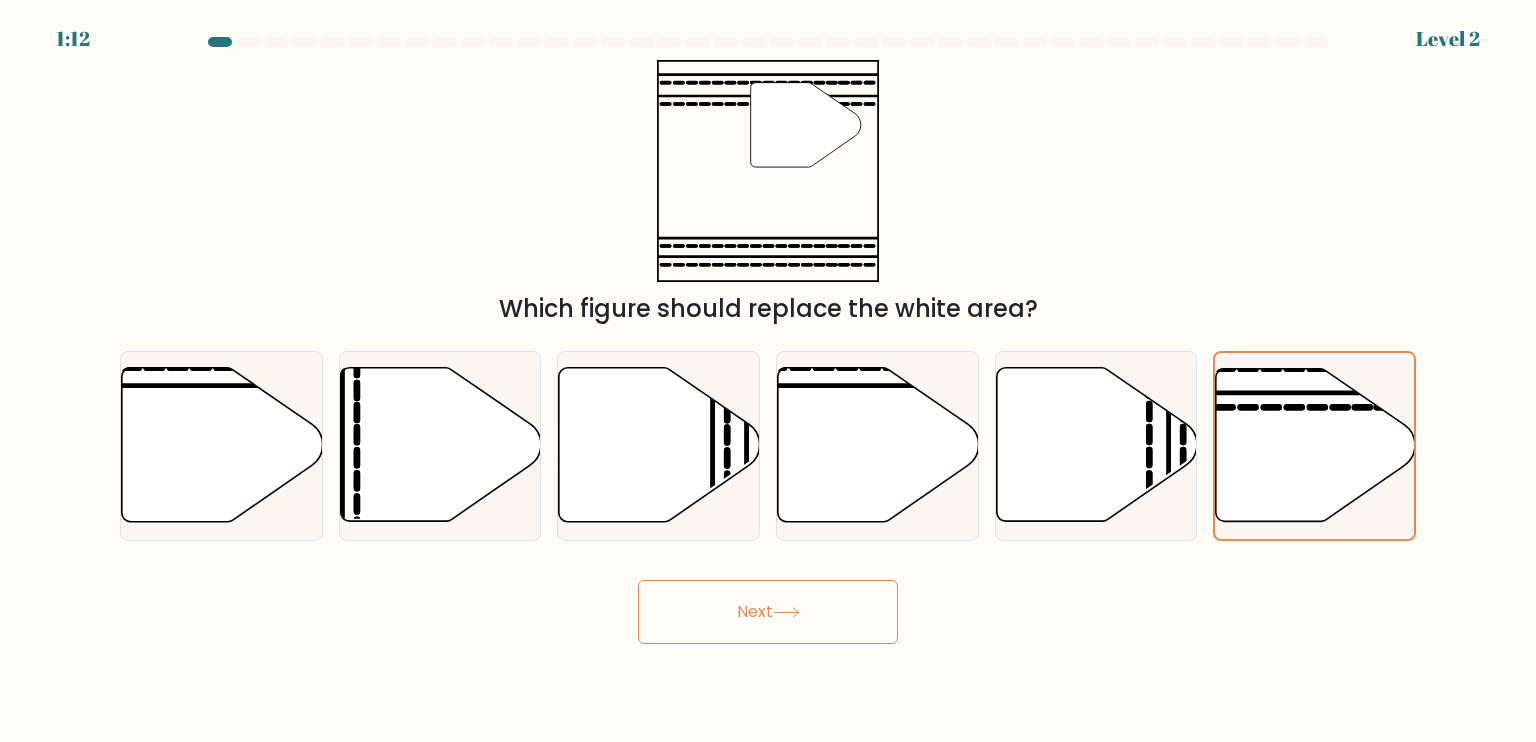 click on "Next" at bounding box center [768, 612] 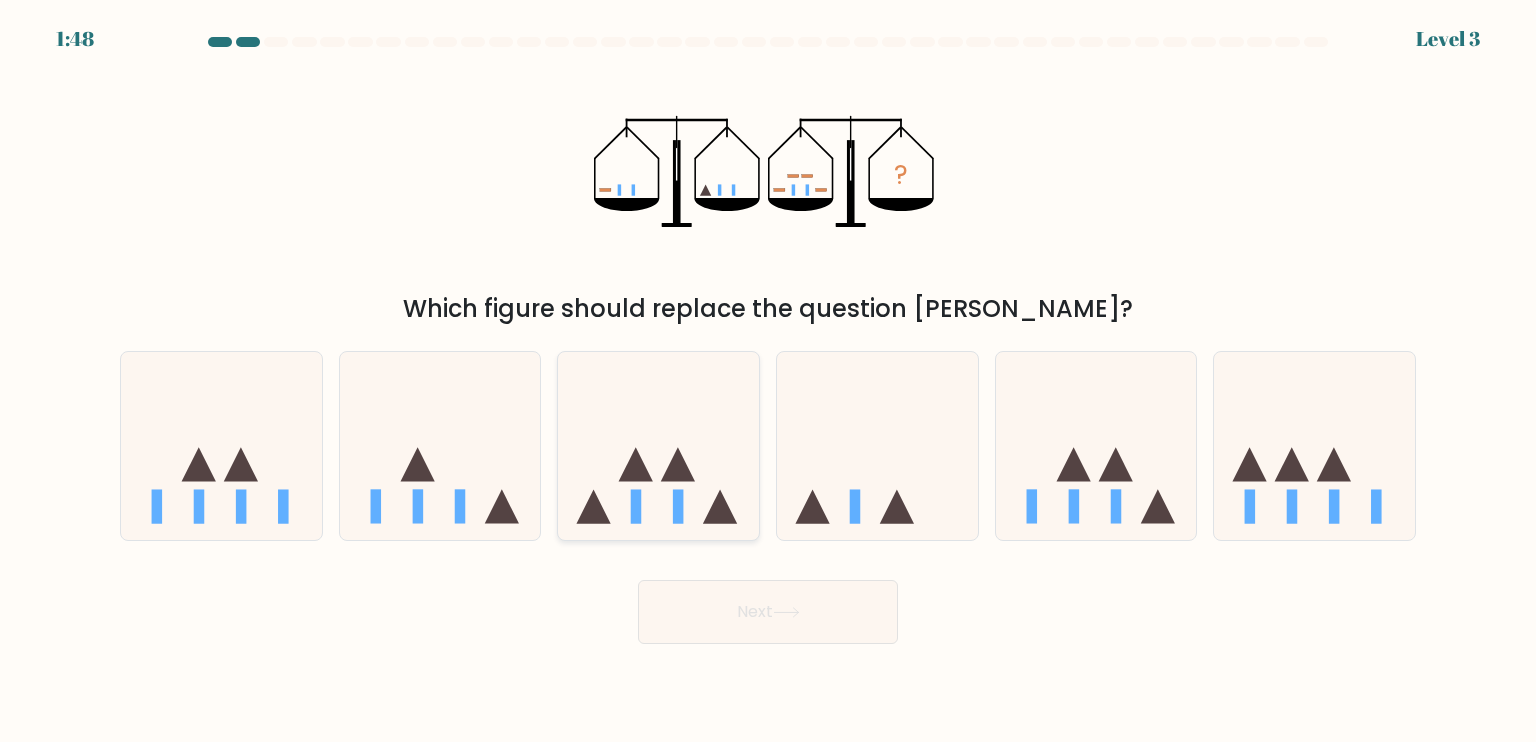 click 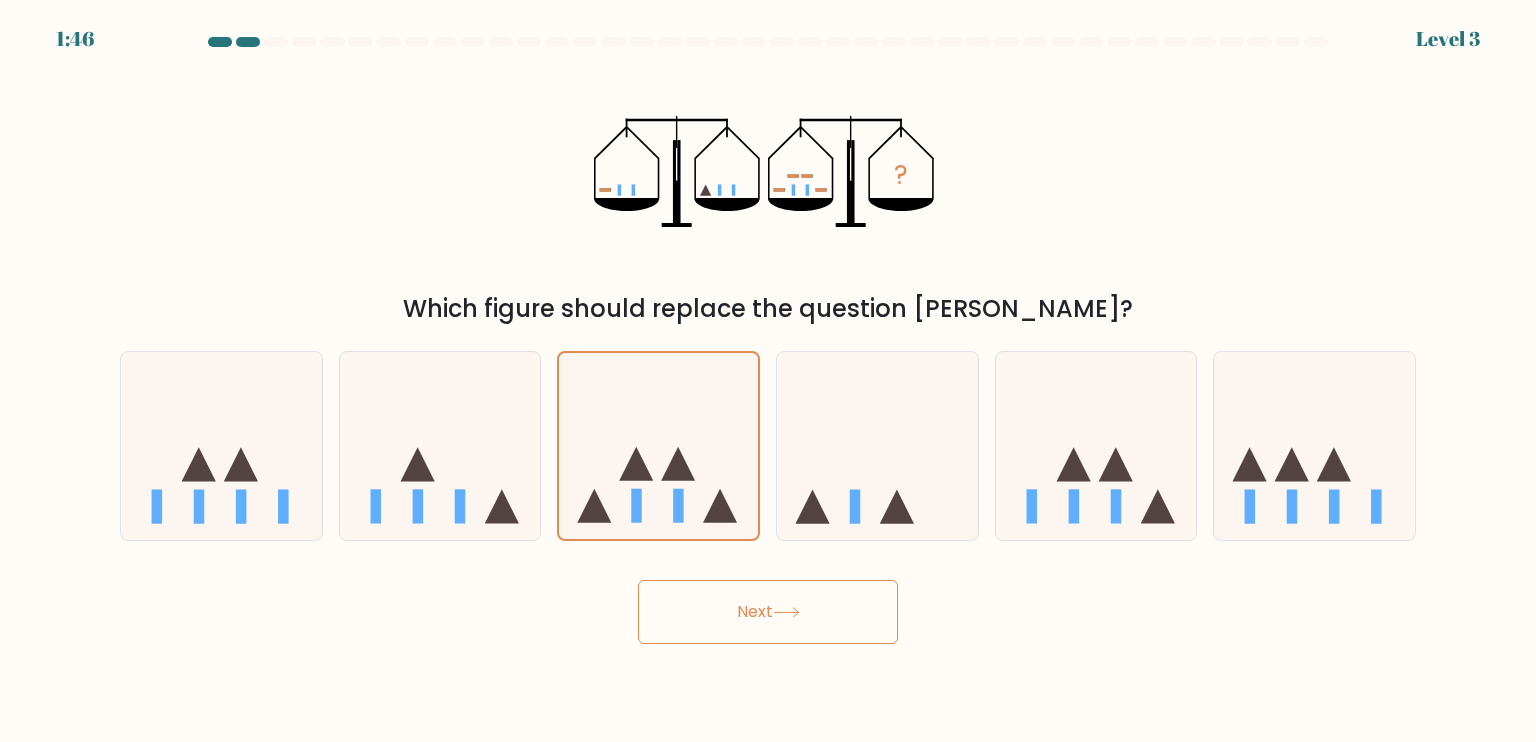 click on "Next" at bounding box center (768, 612) 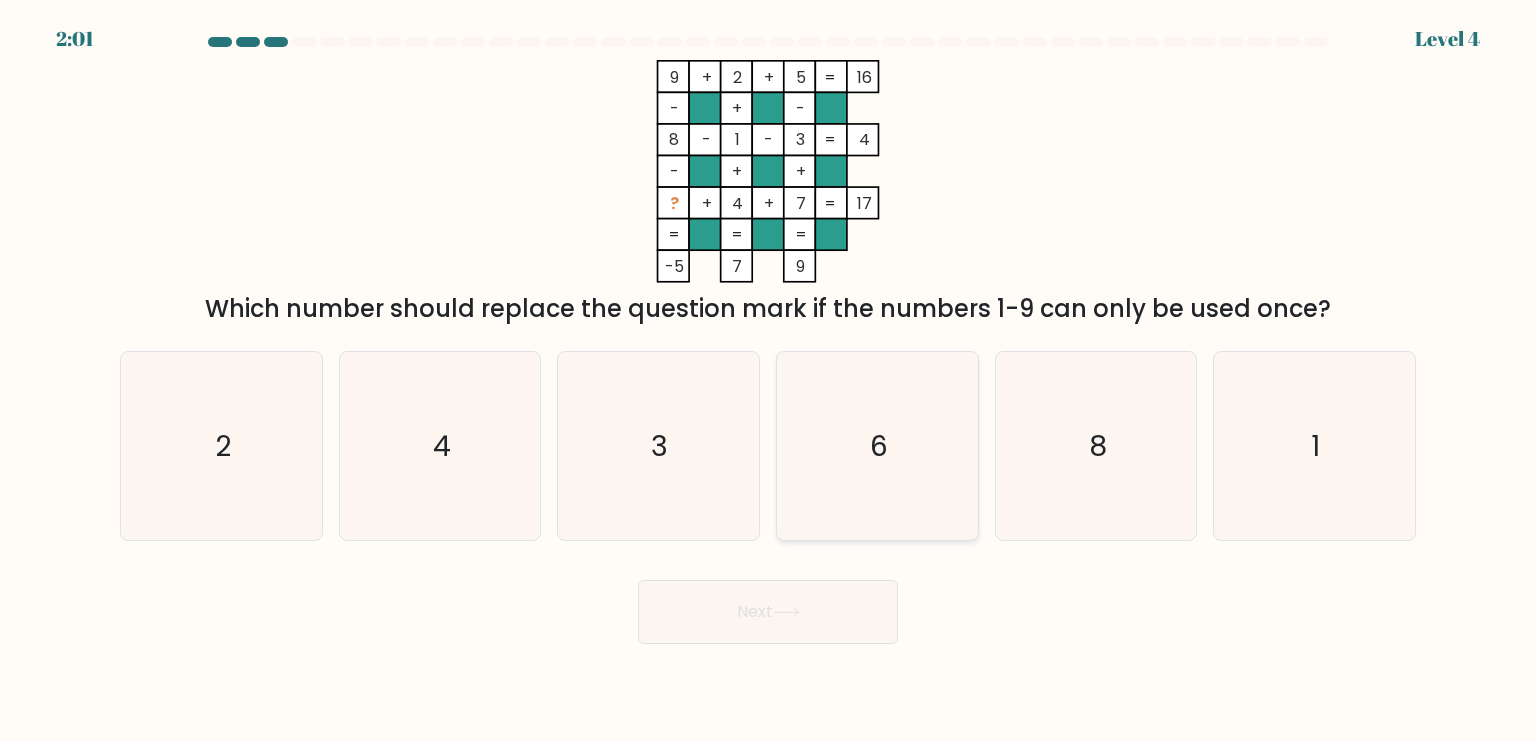 click on "6" 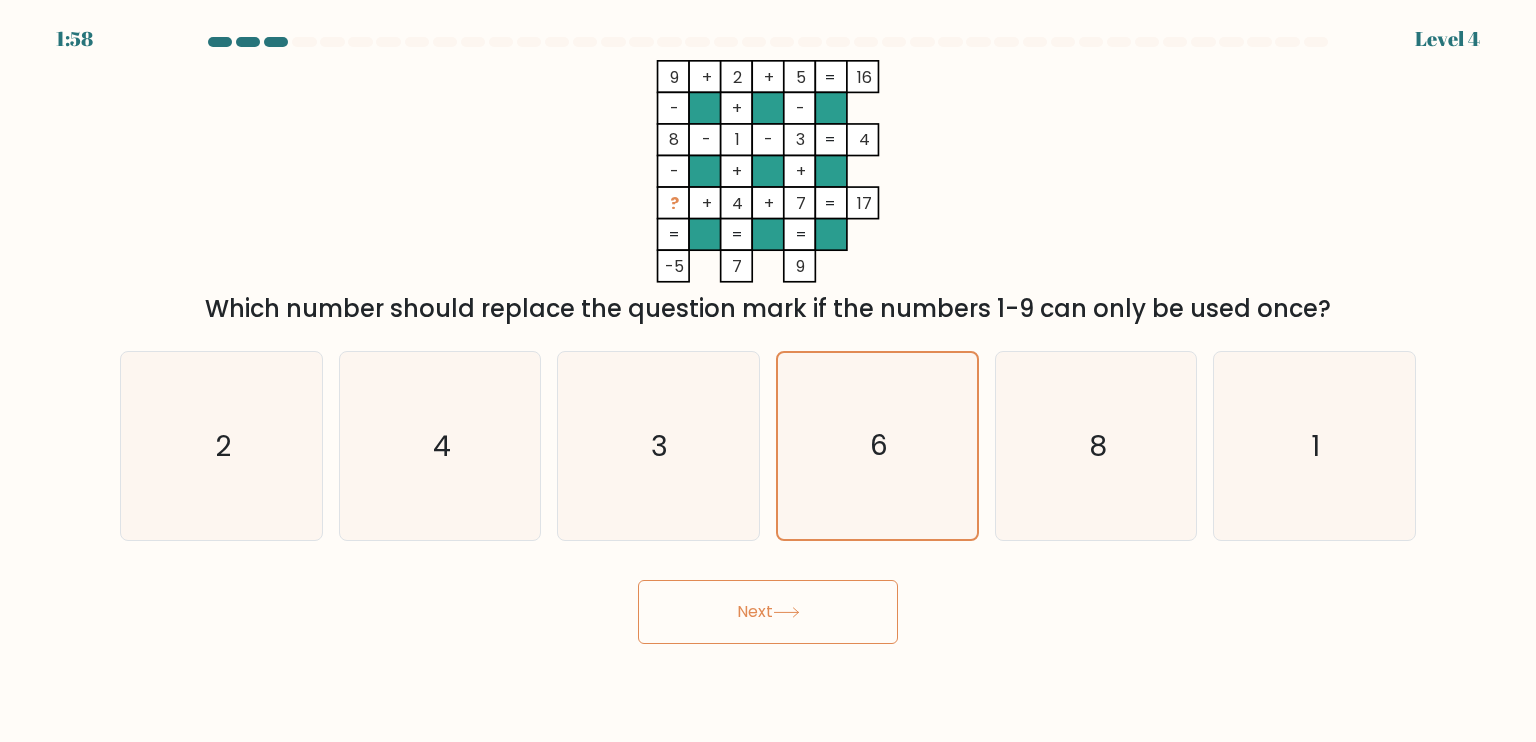 click on "Next" at bounding box center [768, 612] 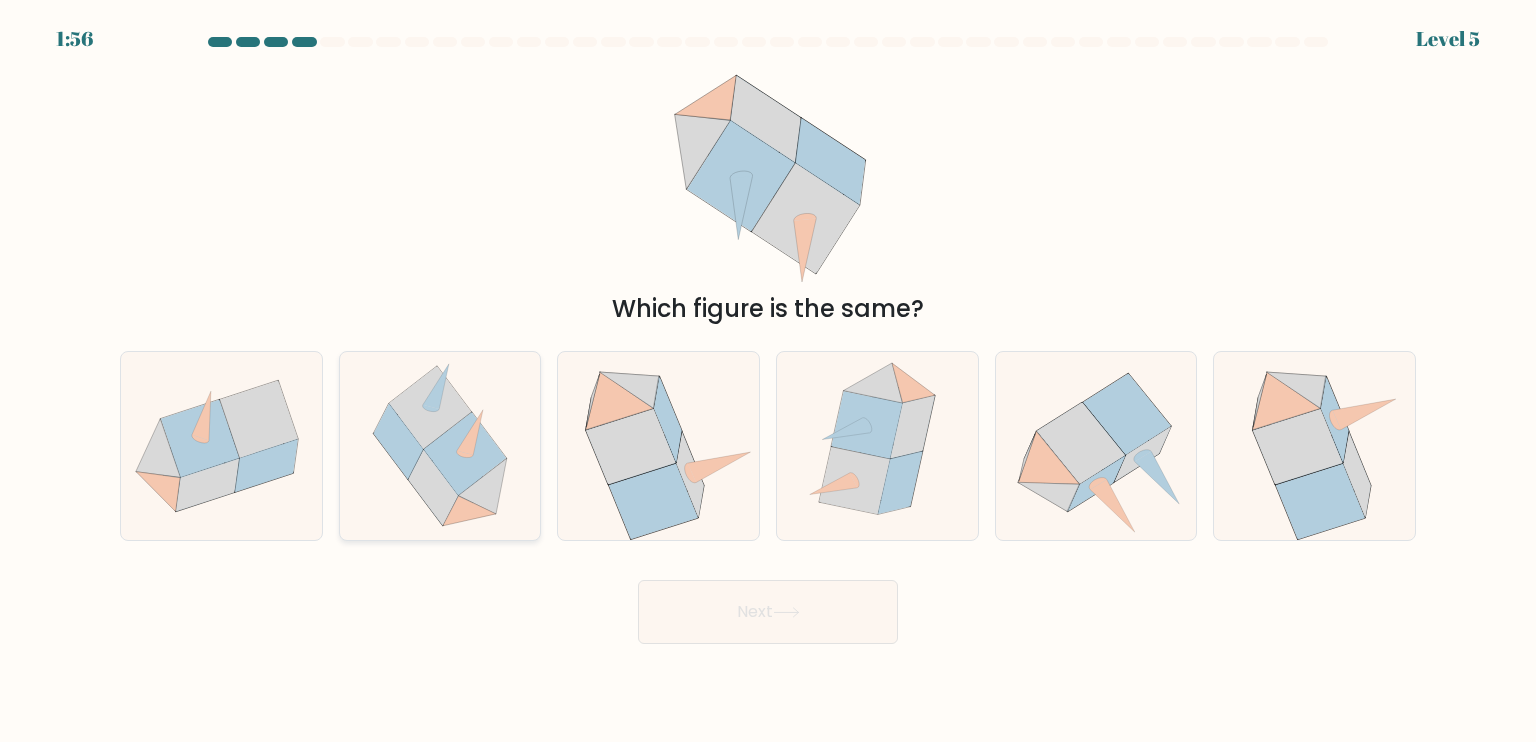 click 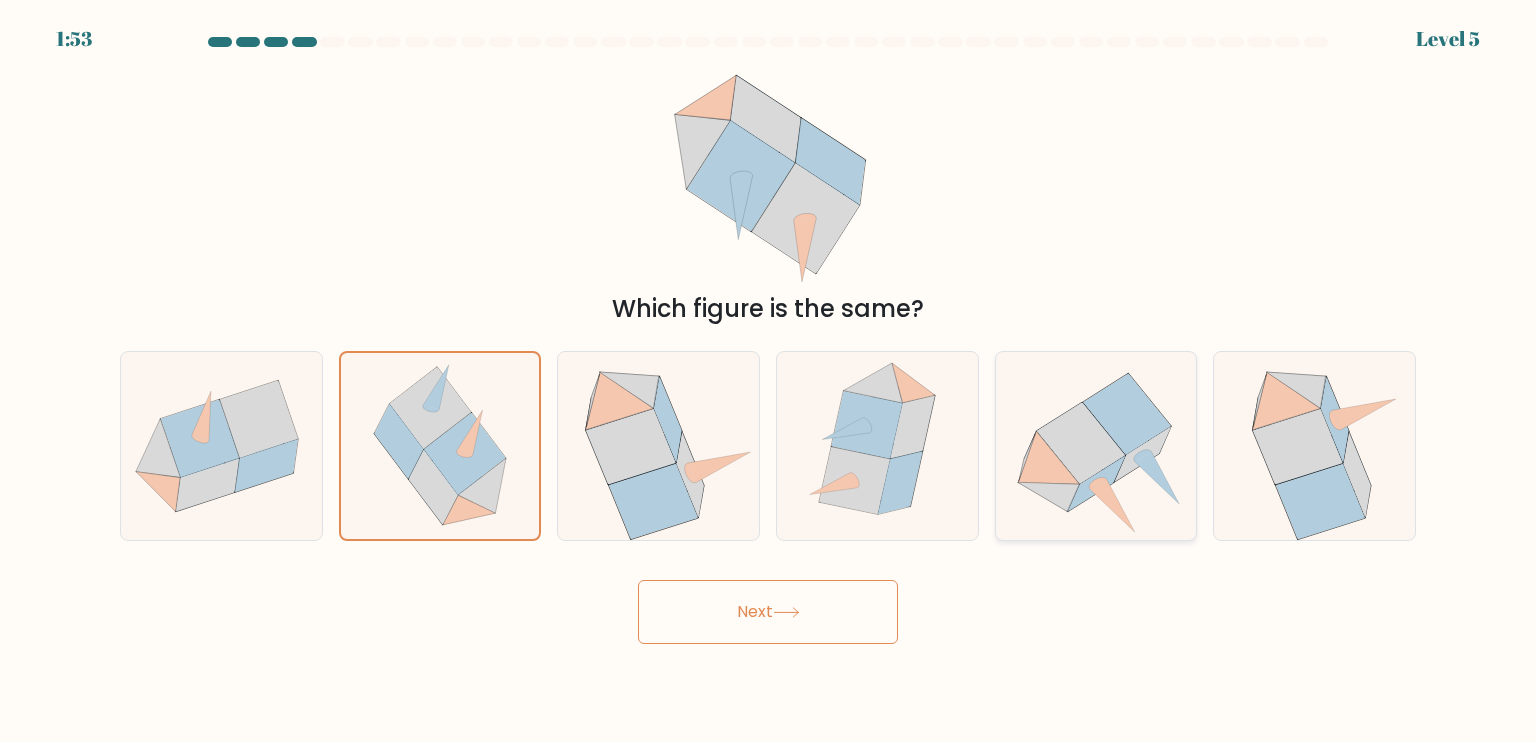 click 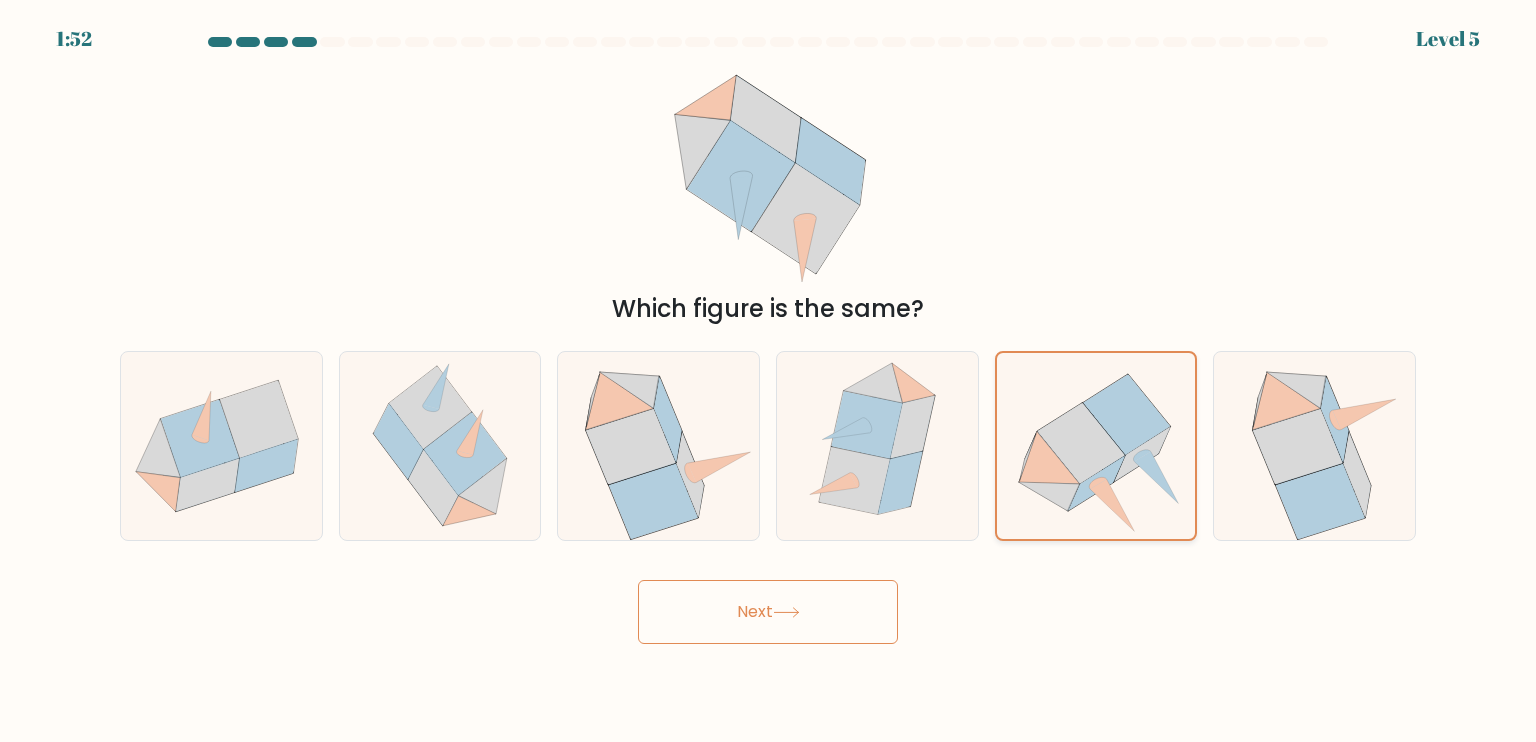 click 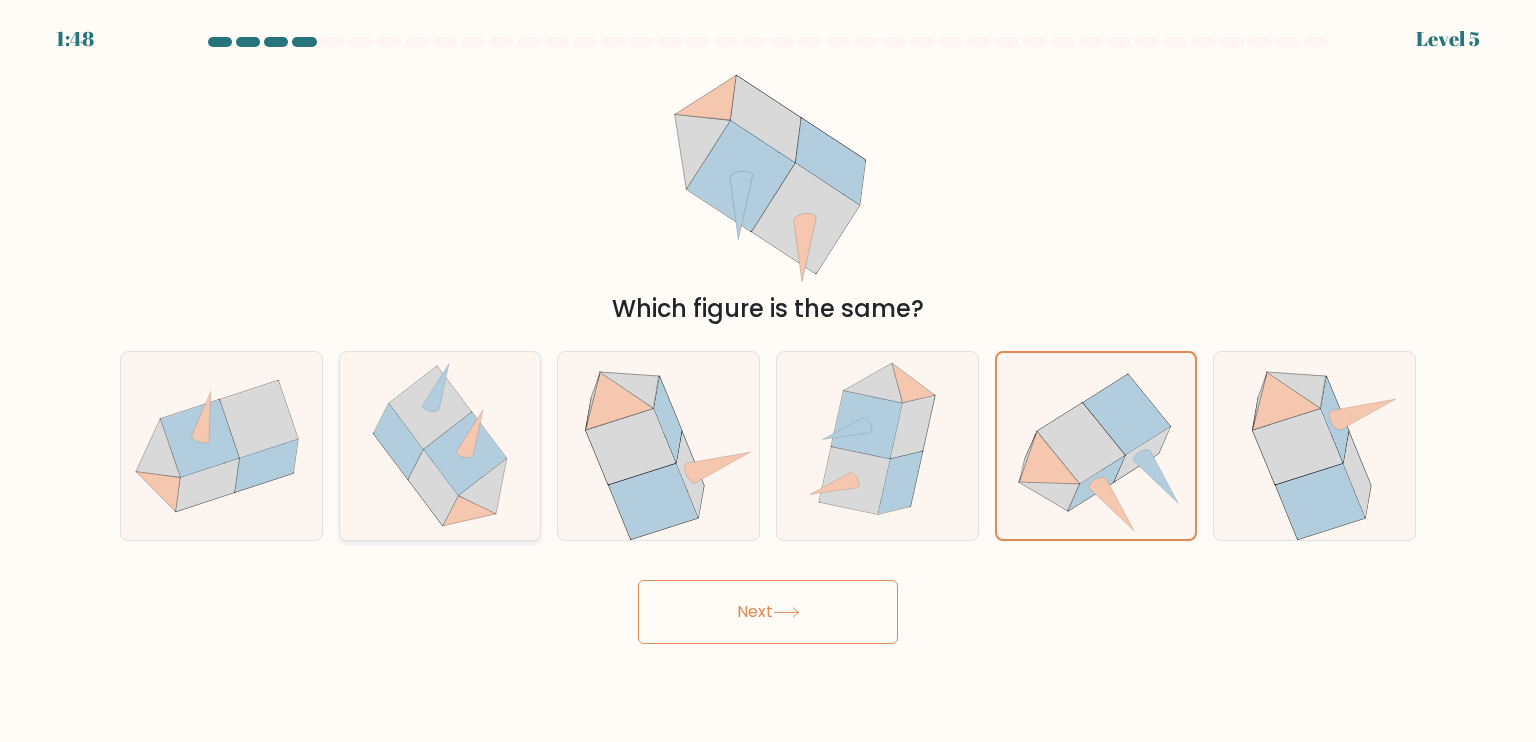 click 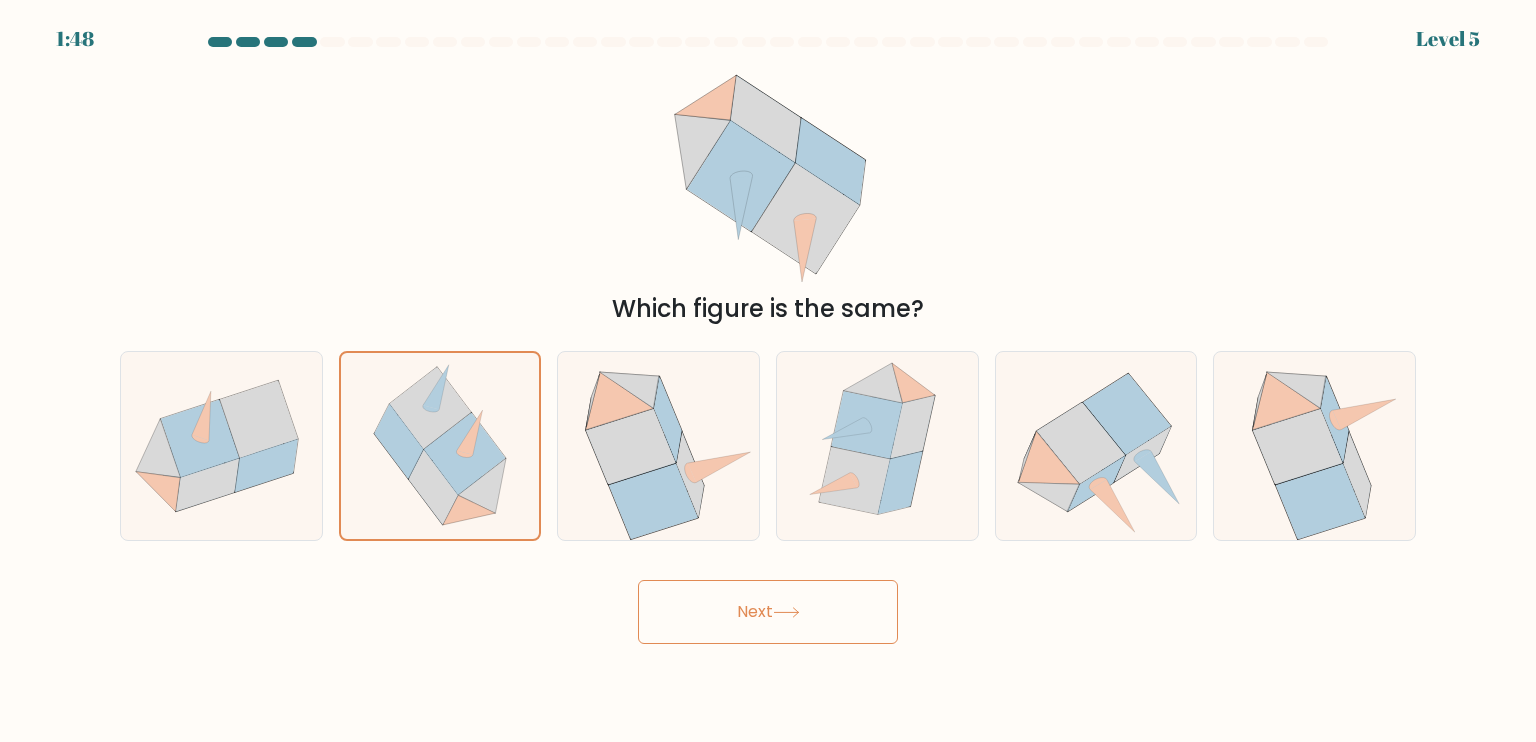 click on "Next" at bounding box center (768, 612) 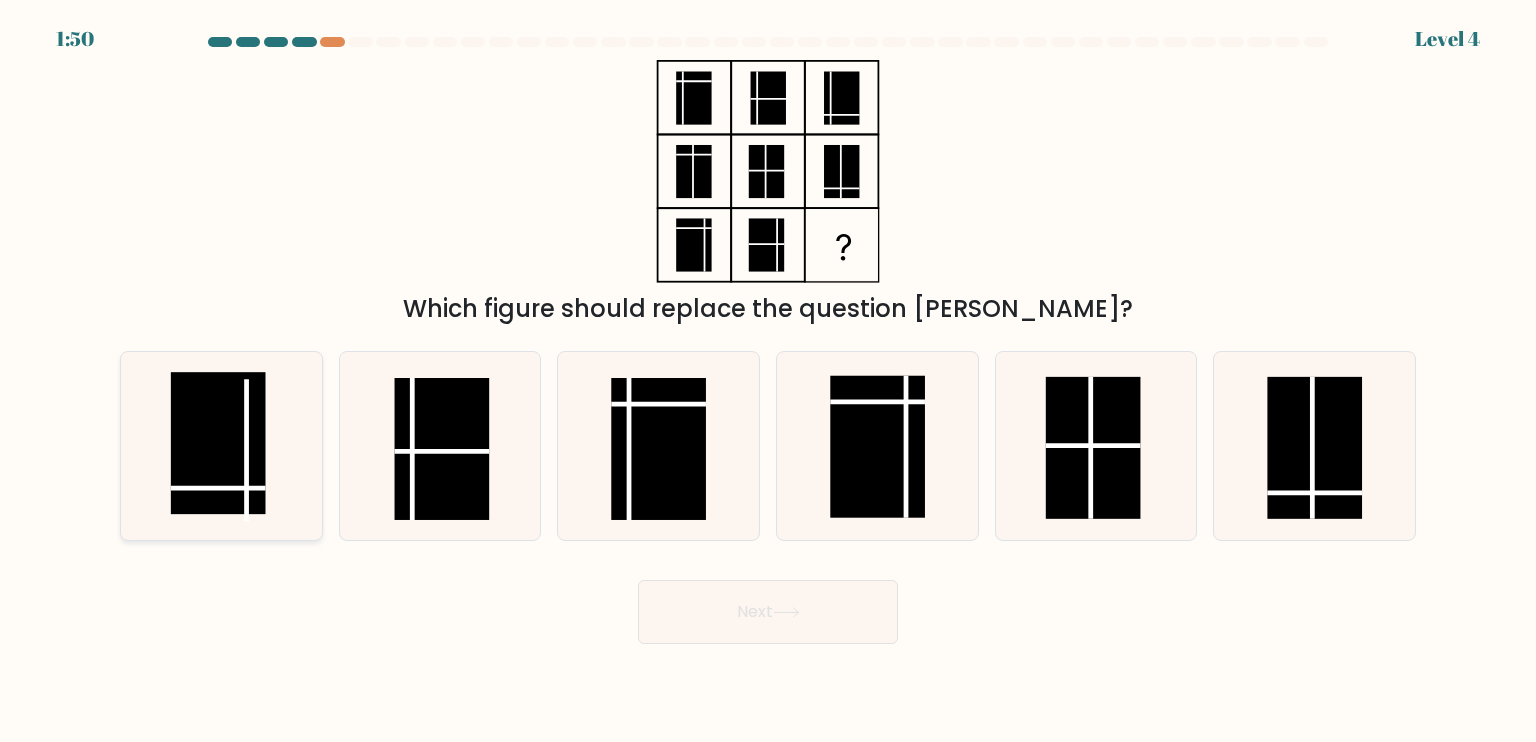click 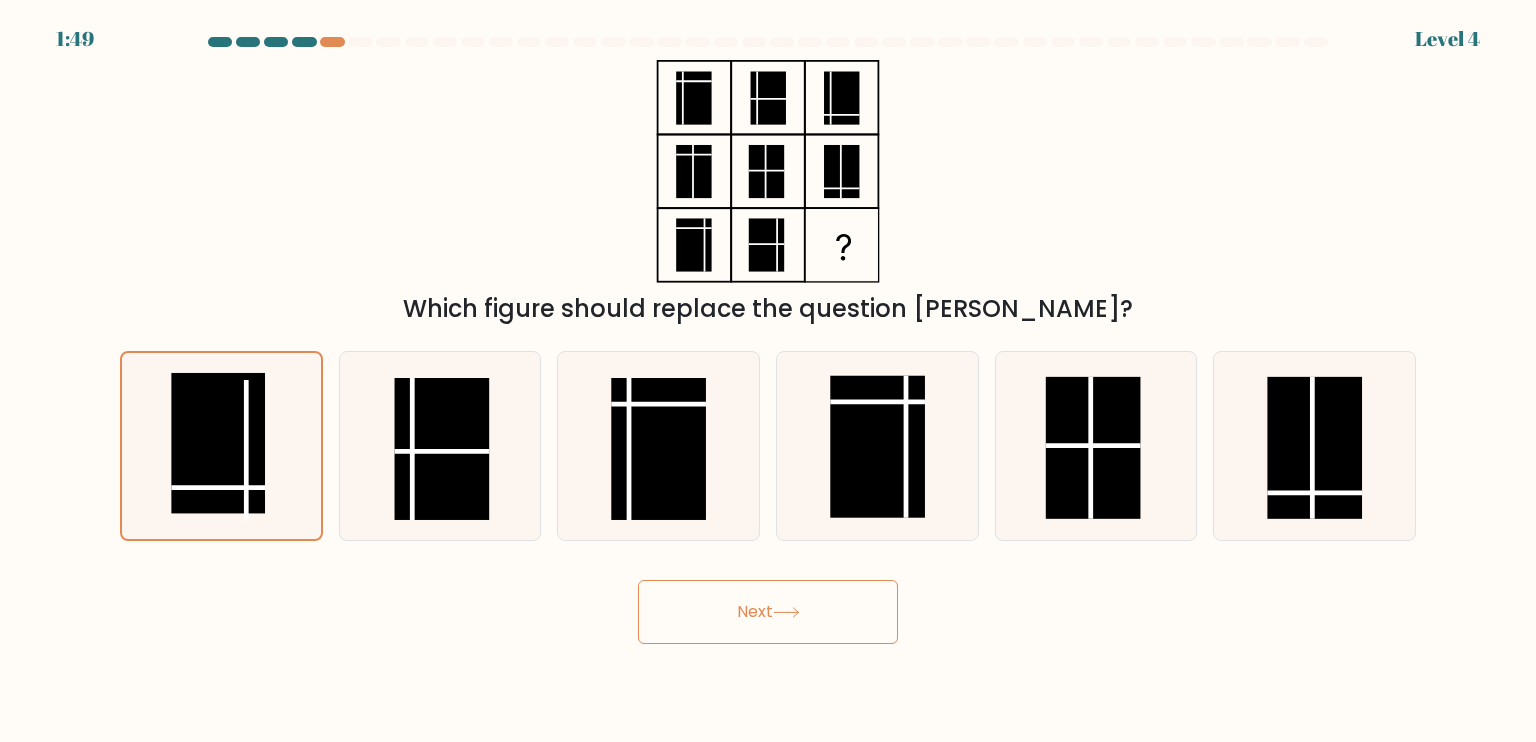 click on "Next" at bounding box center (768, 612) 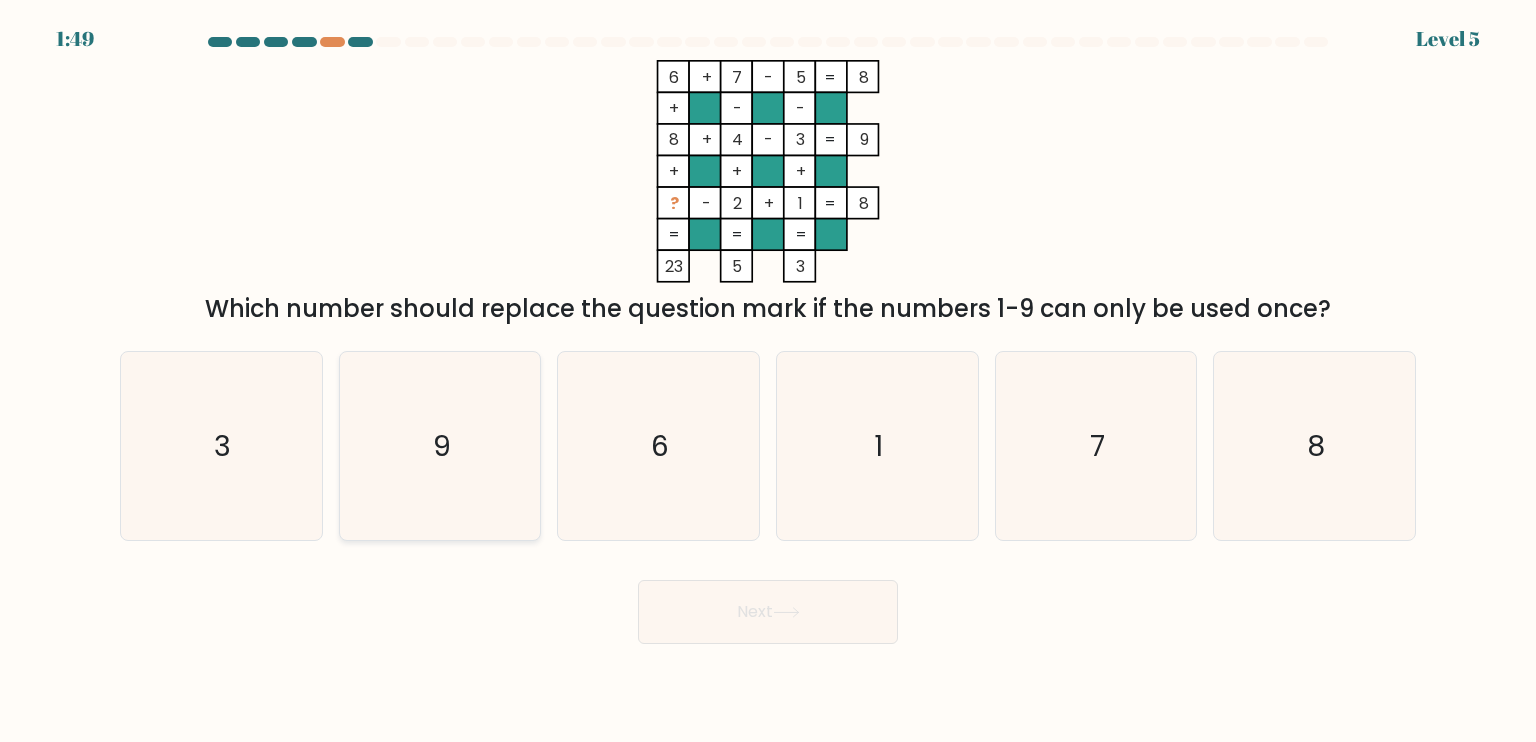 click on "9" 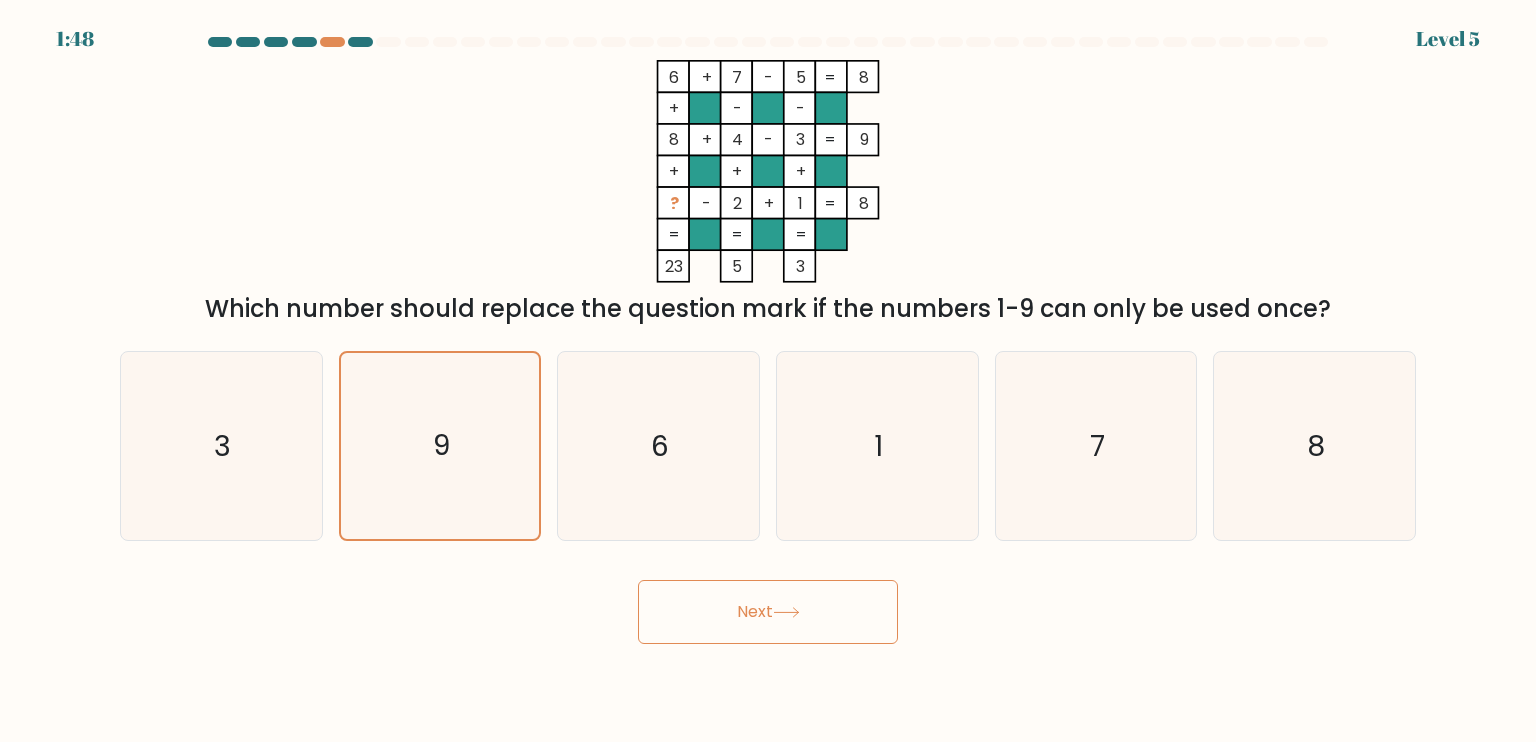 click on "Next" at bounding box center [768, 612] 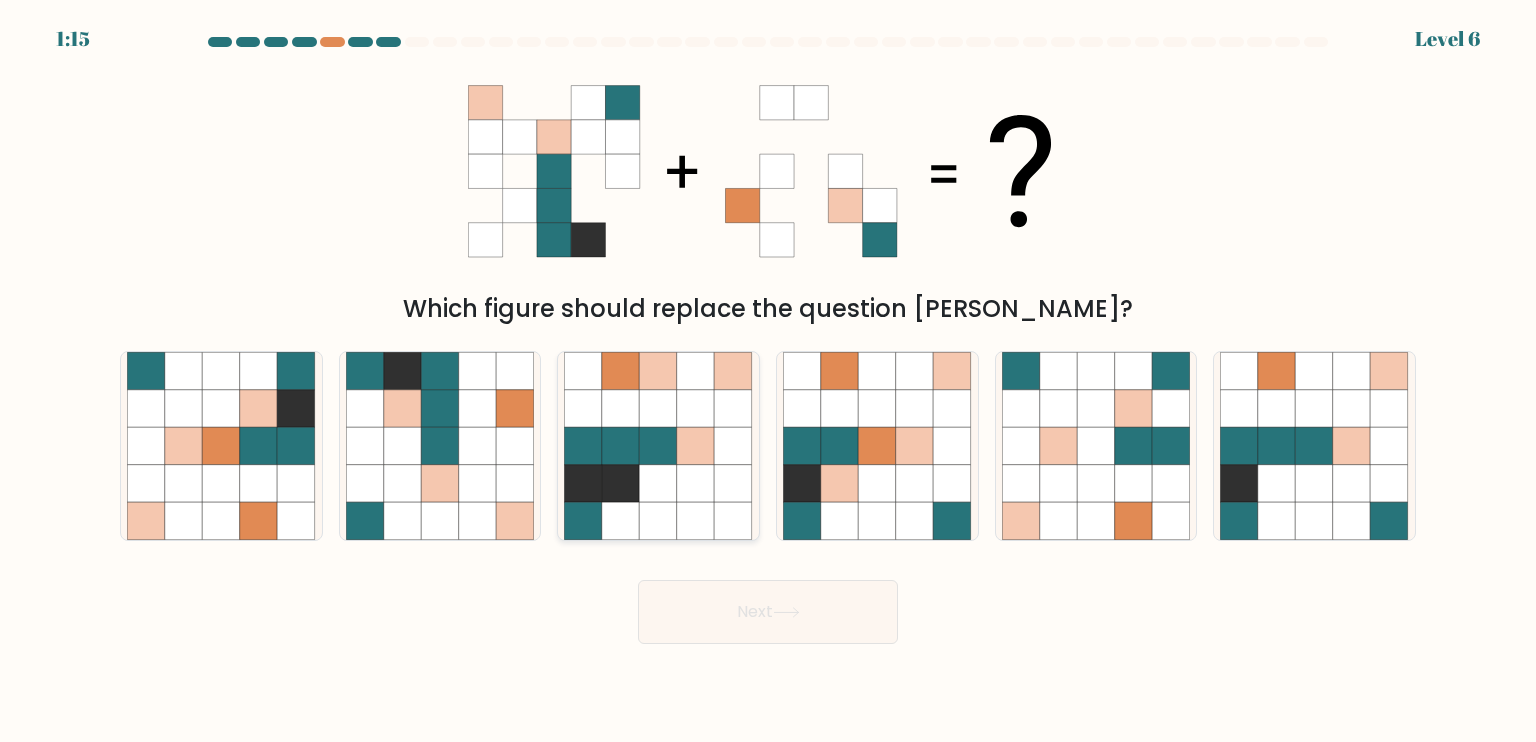 click 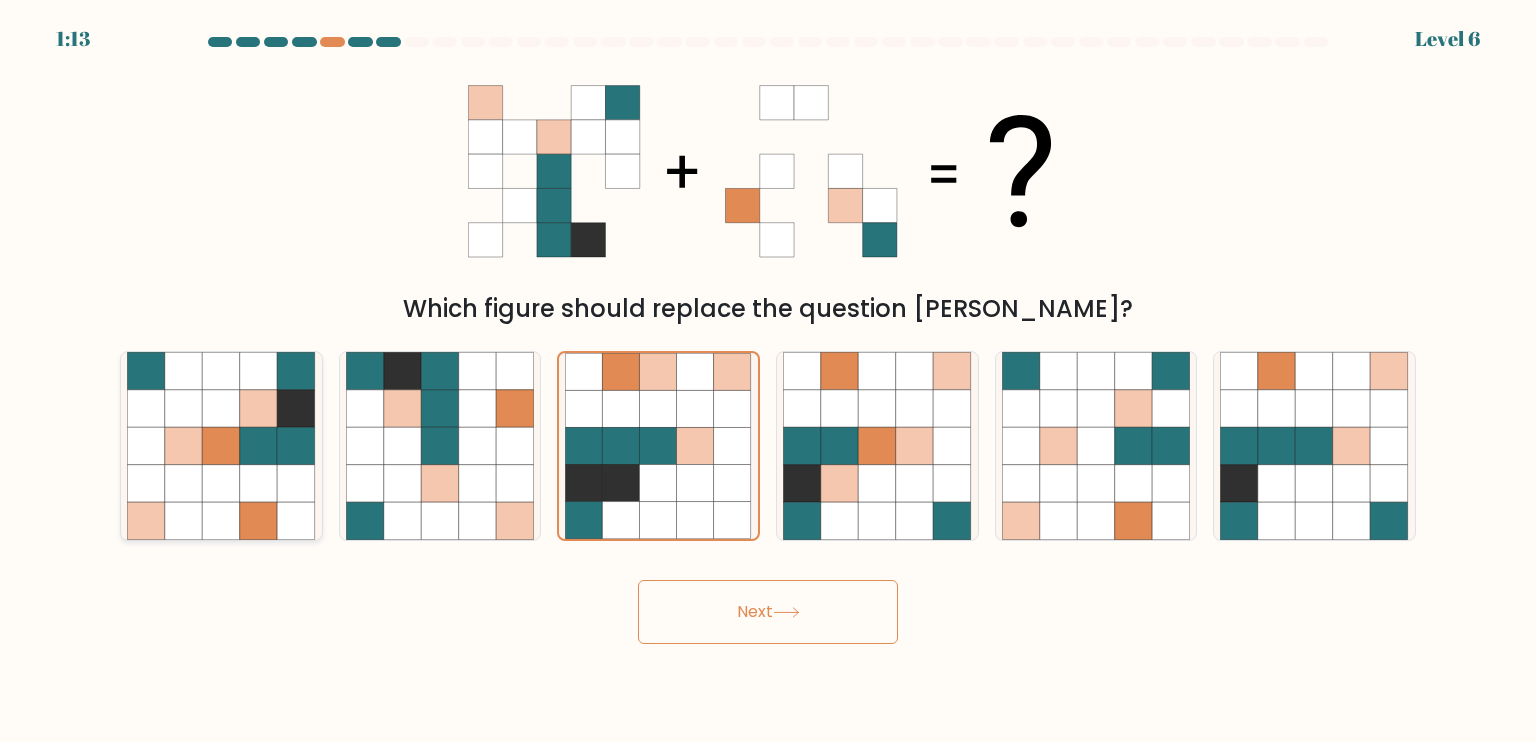 click 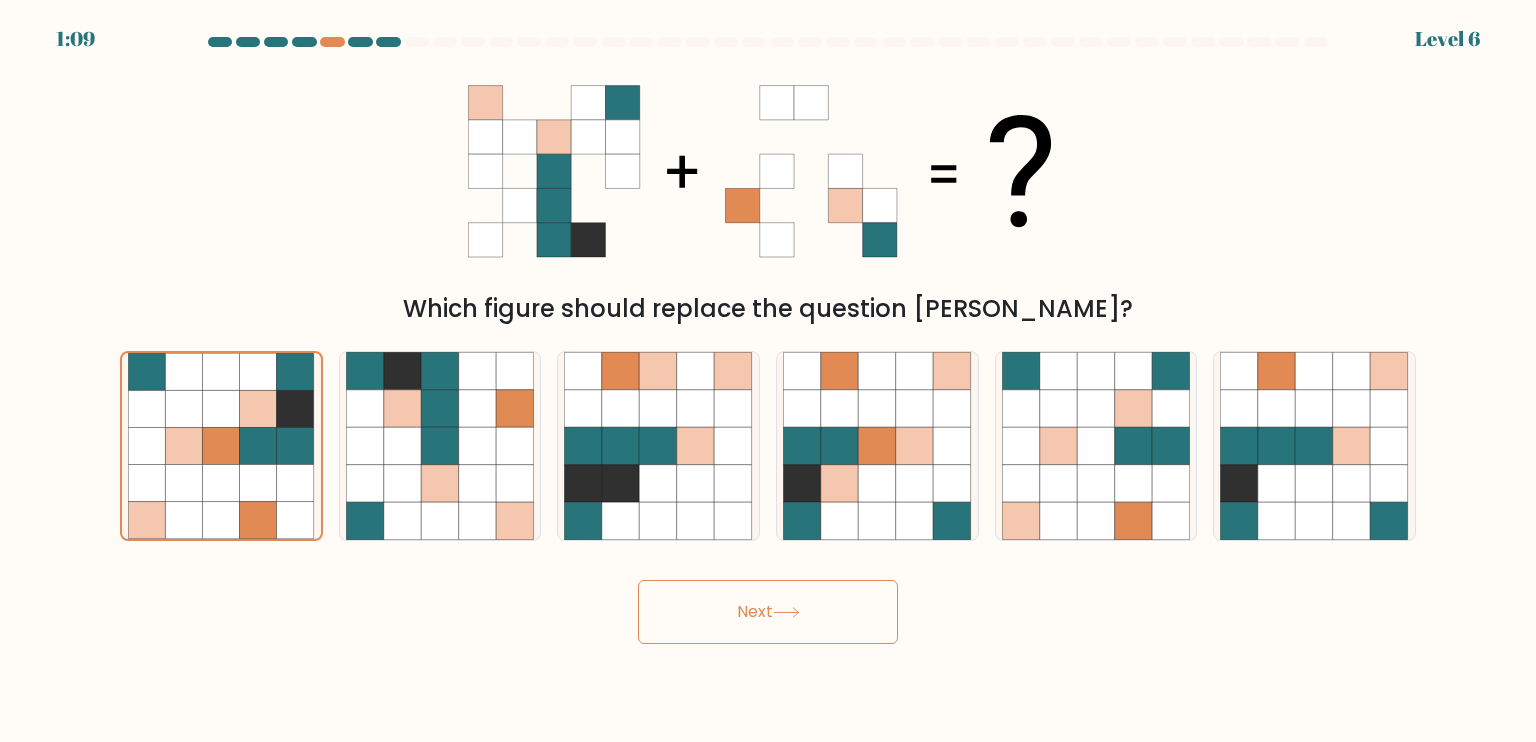 click on "Next" at bounding box center [768, 612] 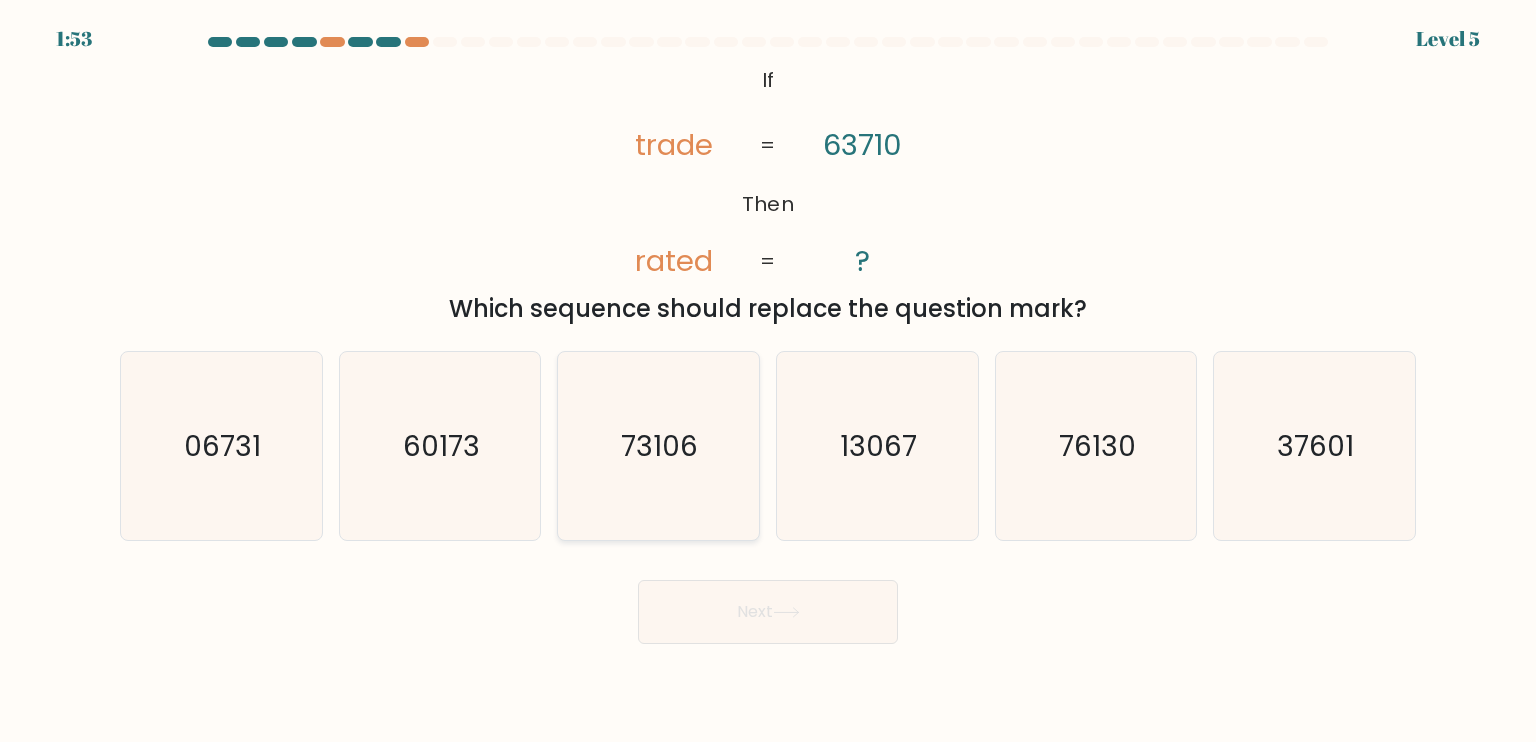 click on "73106" 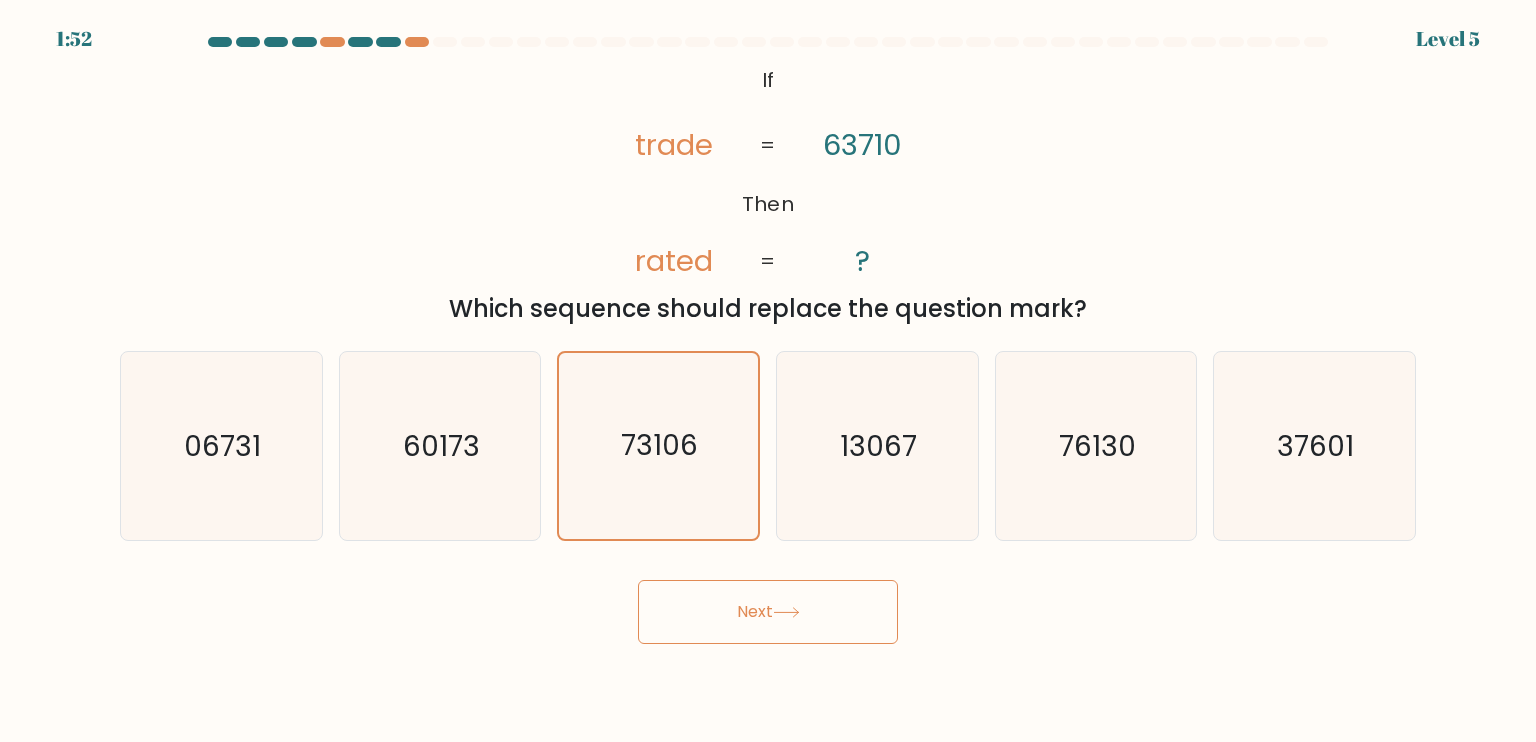 drag, startPoint x: 716, startPoint y: 582, endPoint x: 727, endPoint y: 603, distance: 23.70654 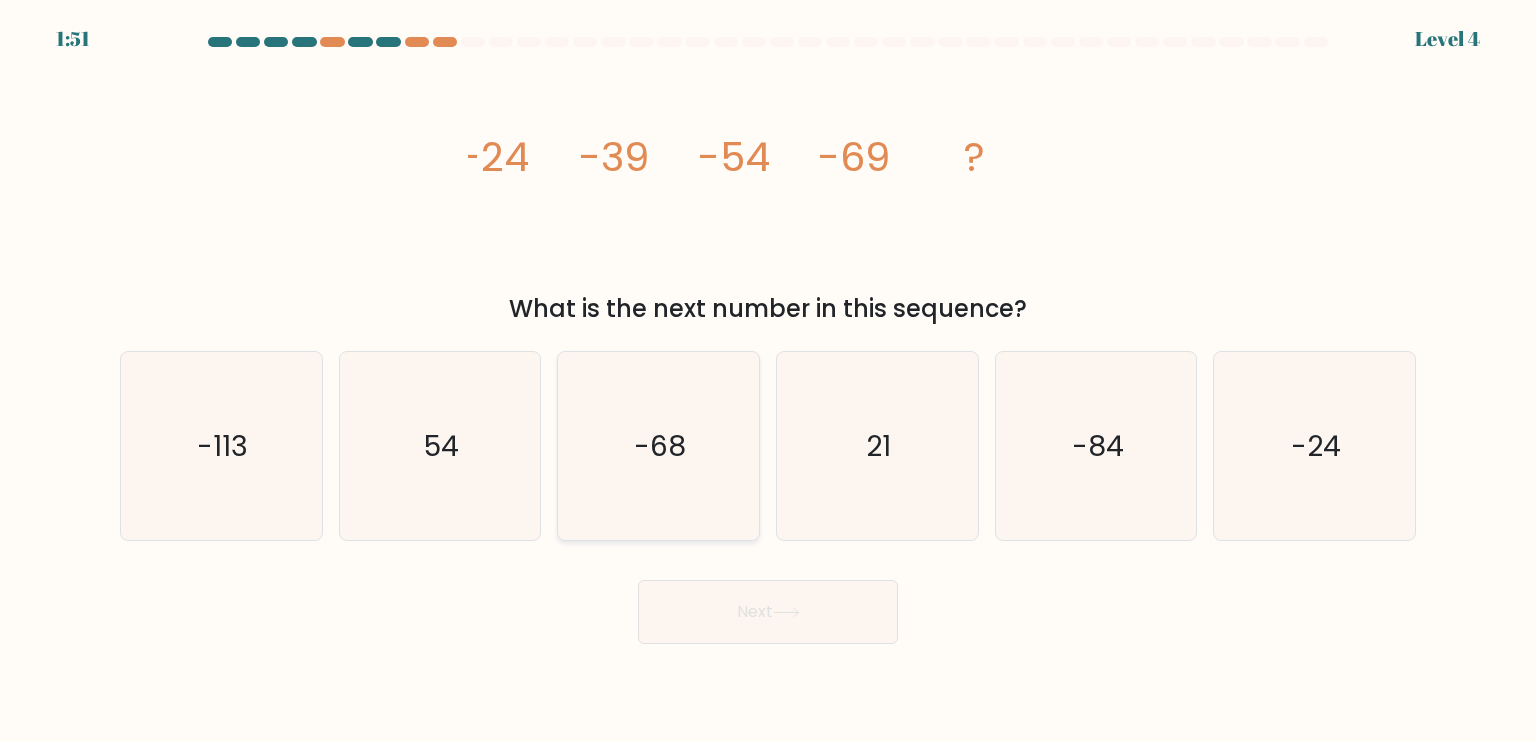click on "-68" 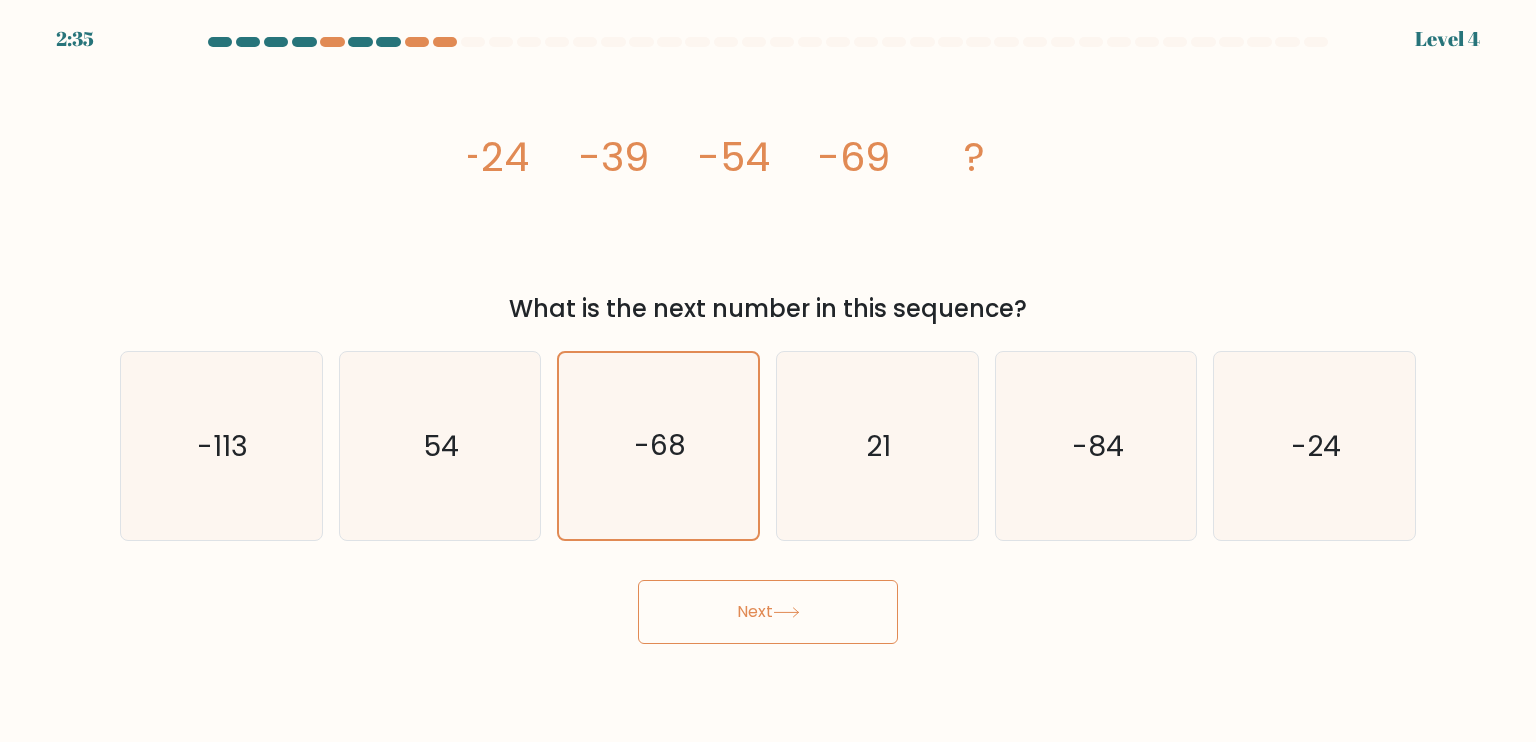 click on "Next" at bounding box center (768, 612) 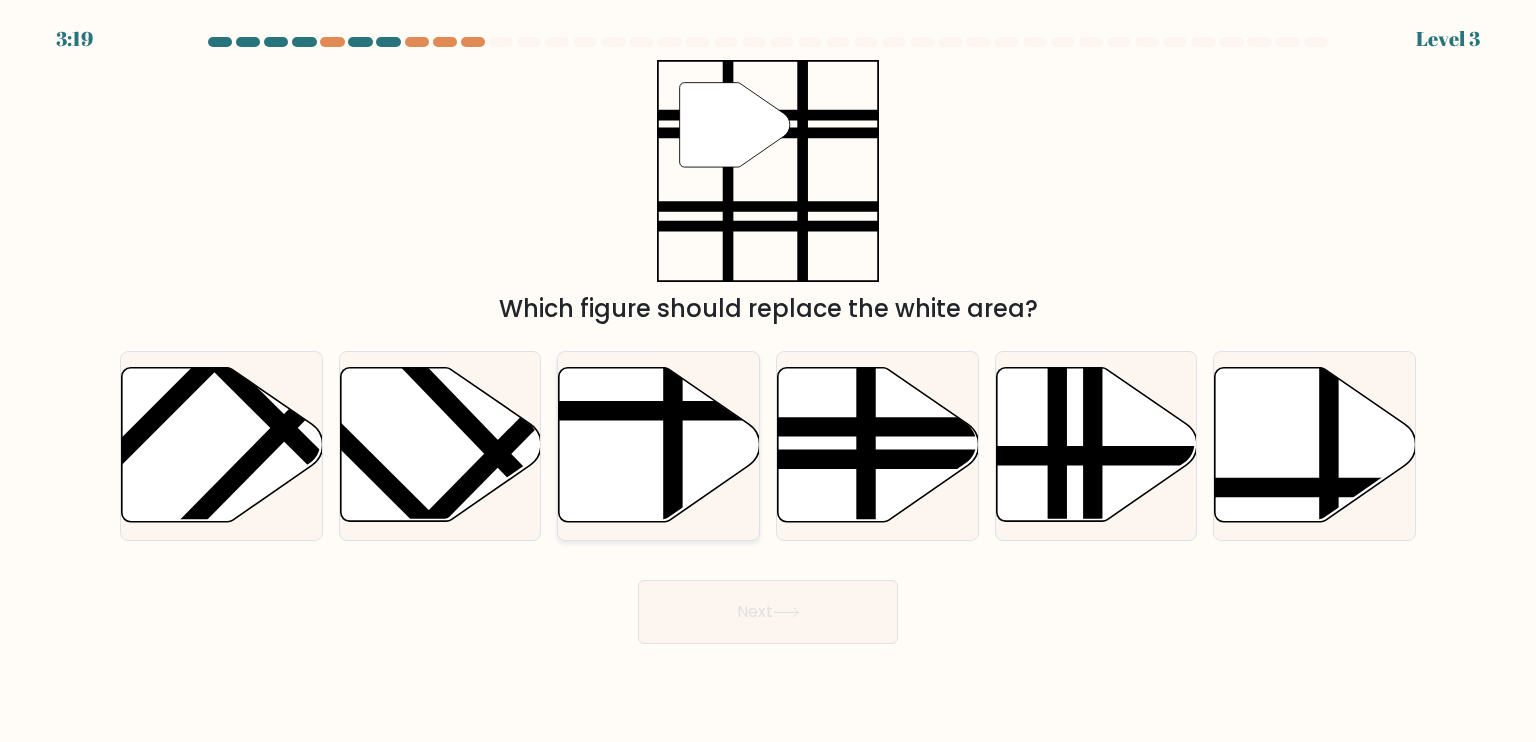 click 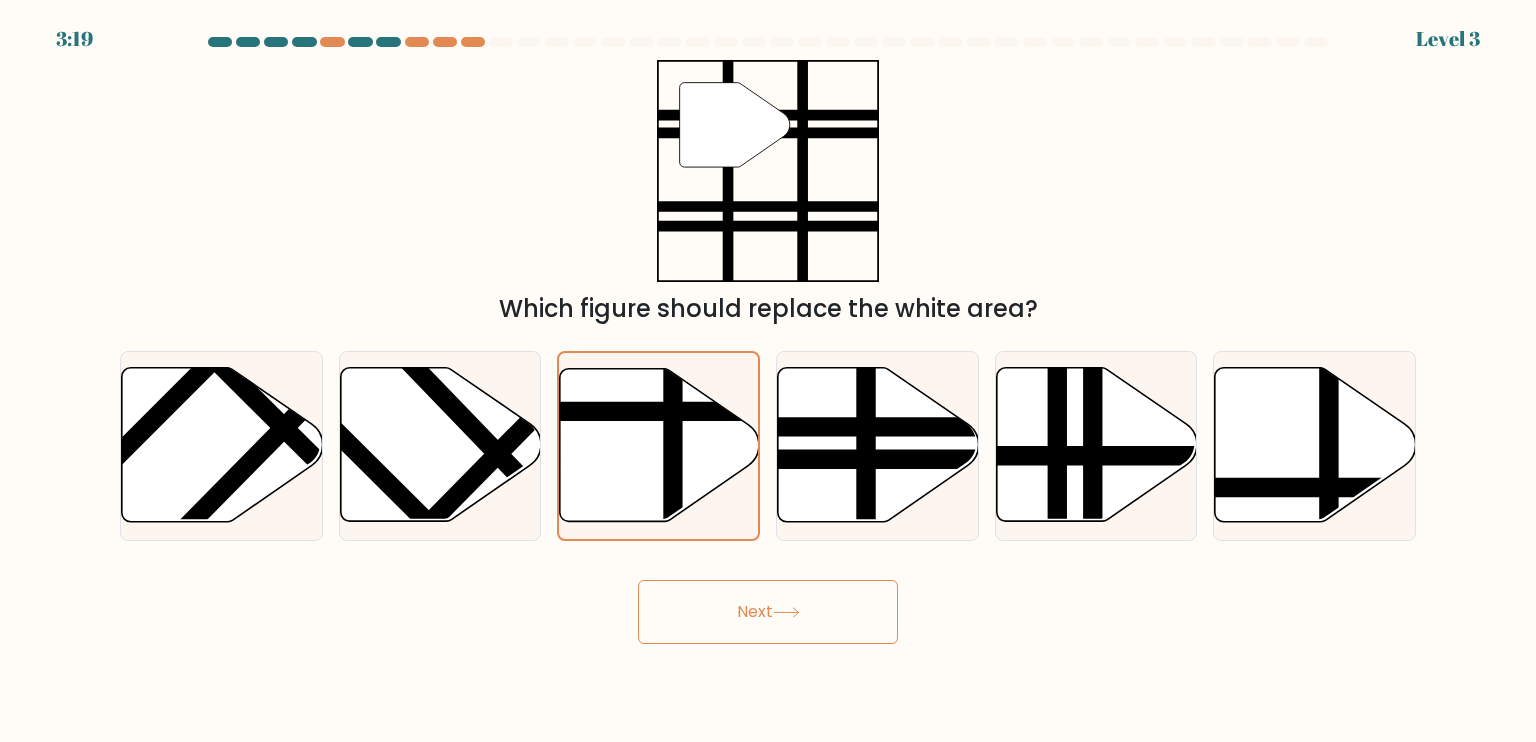 click on "3:19
Level 3" at bounding box center [768, 371] 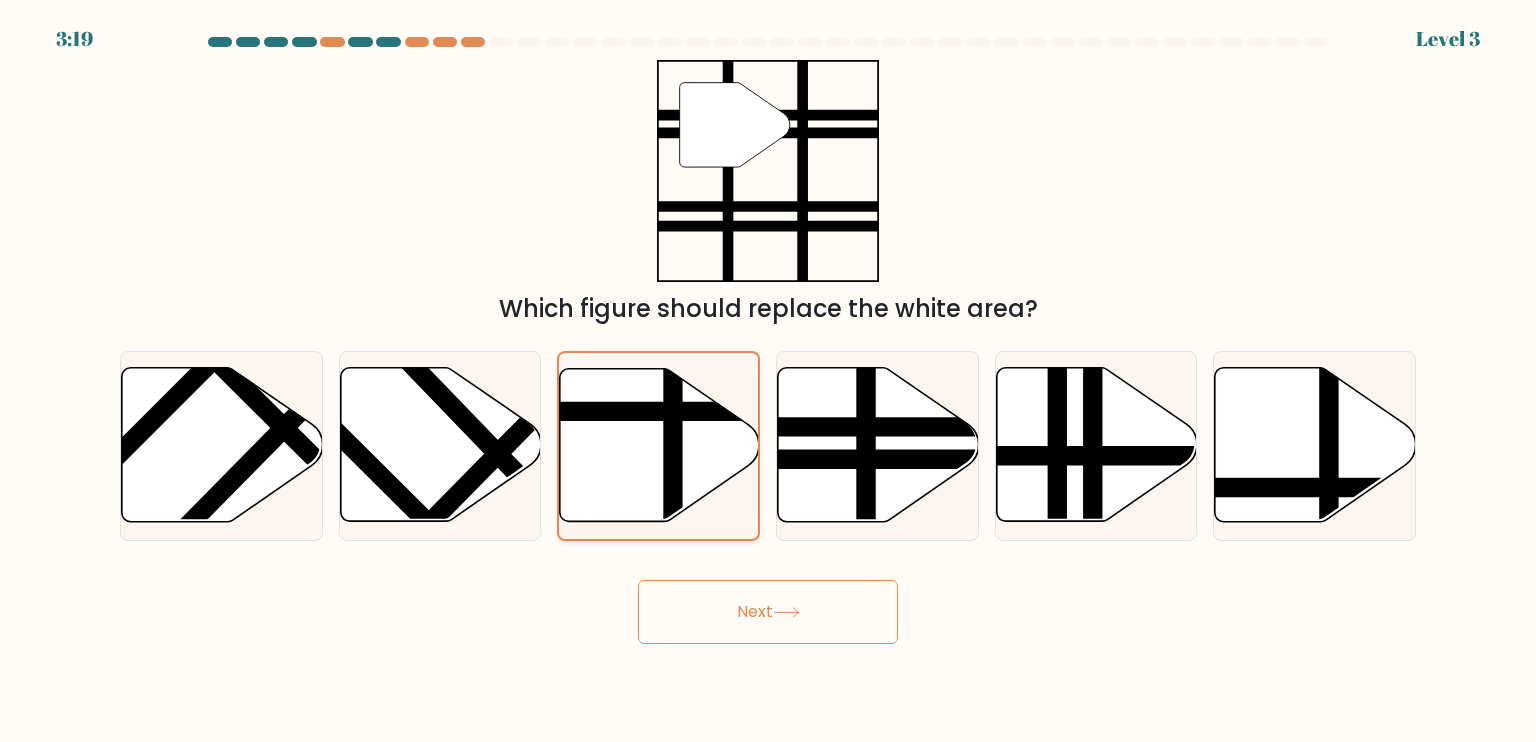 click 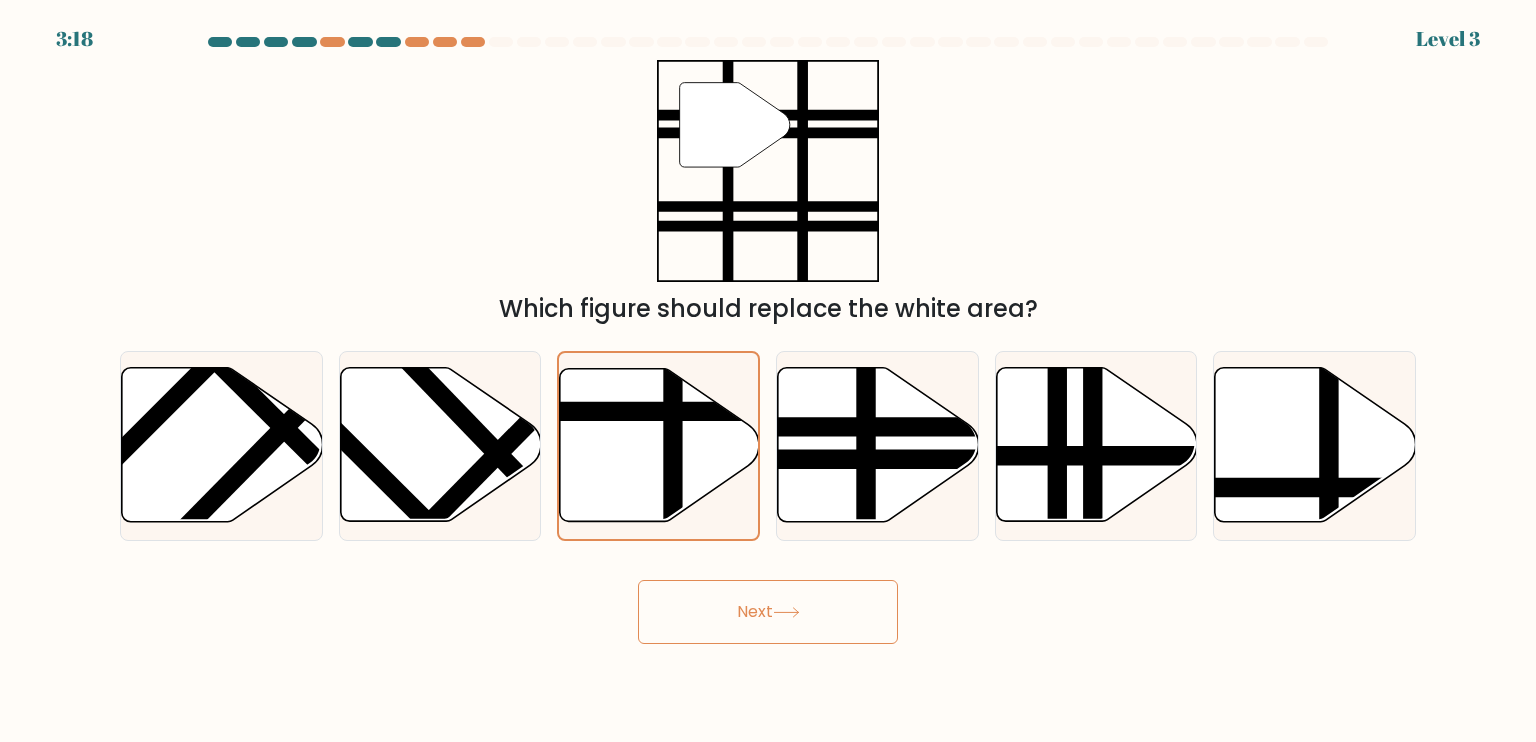 click on "Next" at bounding box center (768, 612) 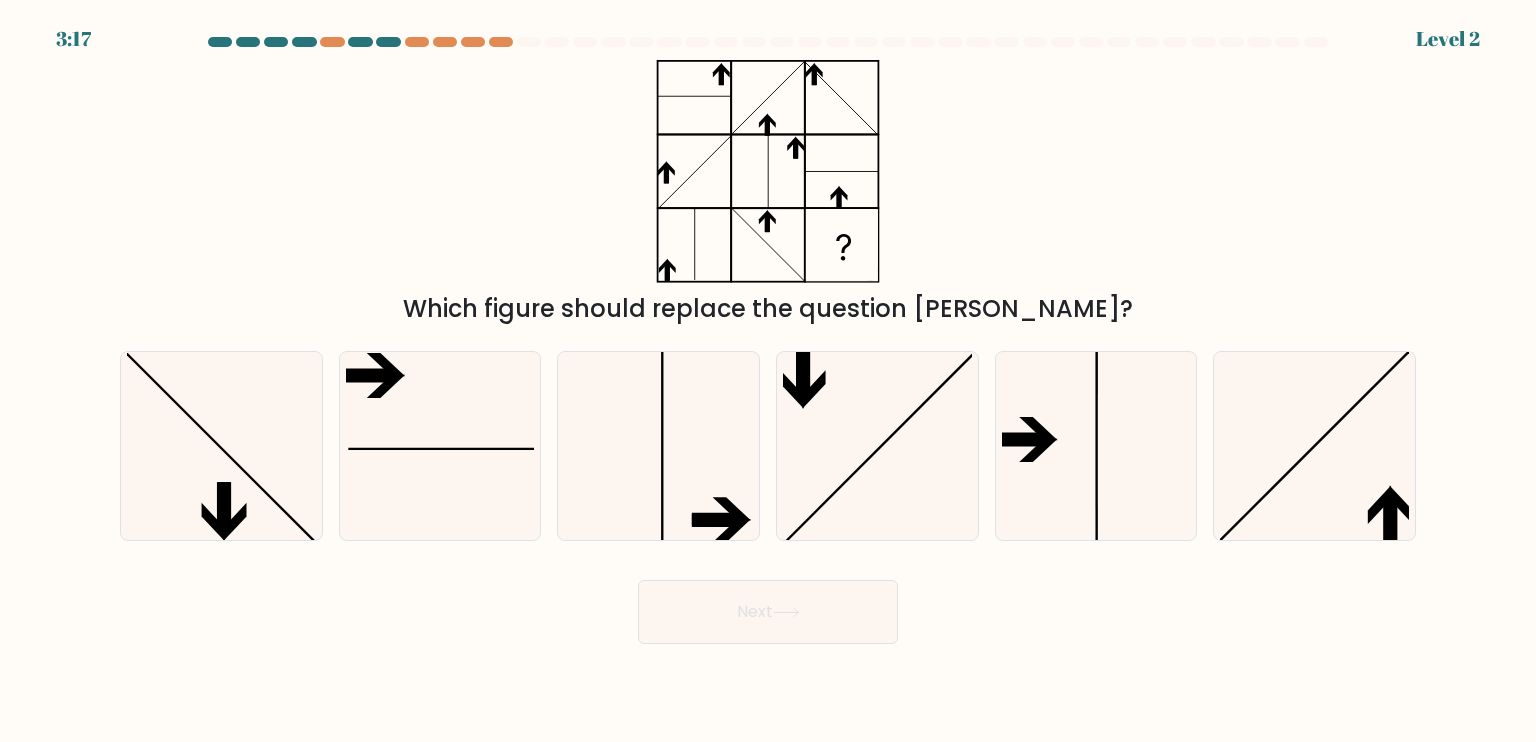 click 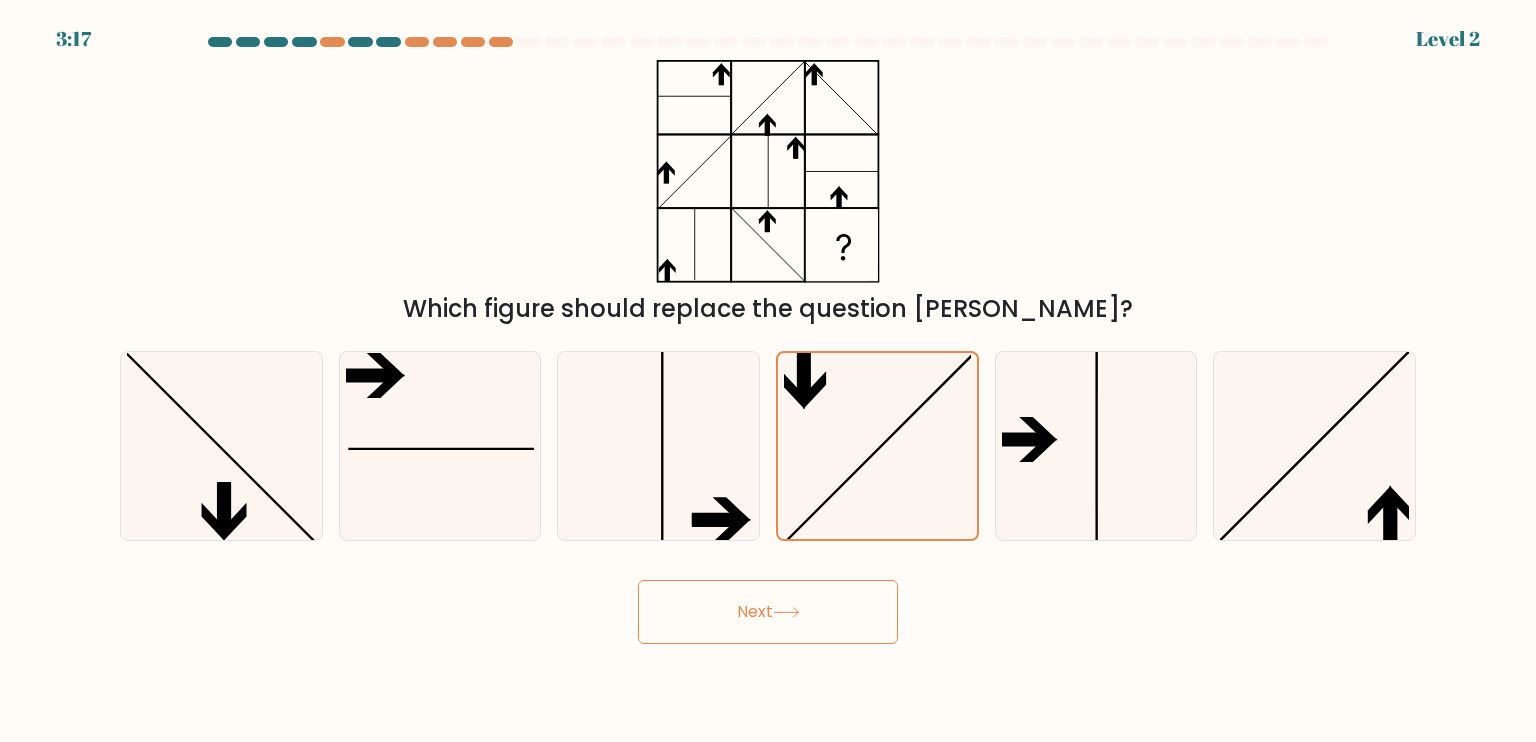 click on "Next" at bounding box center (768, 612) 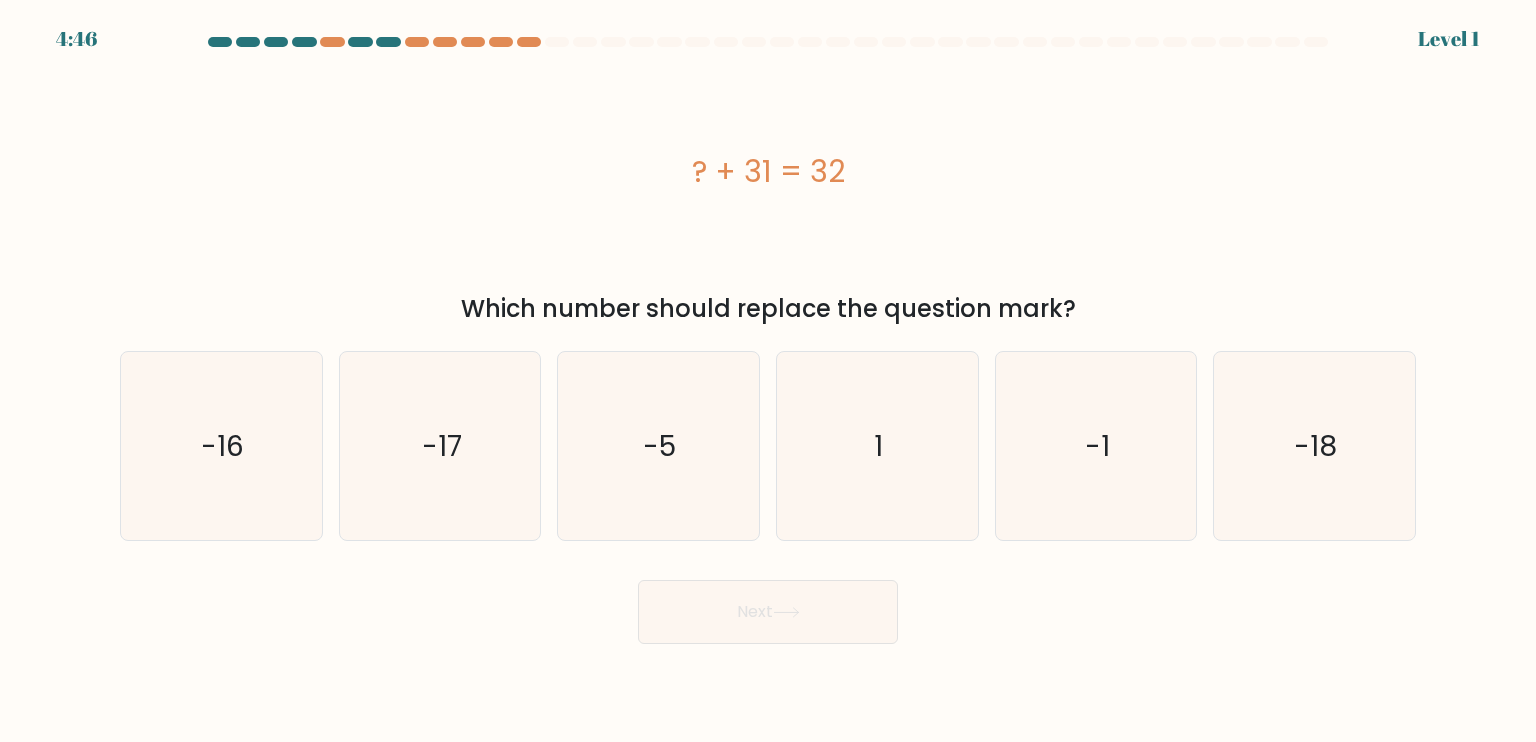 click on "1" 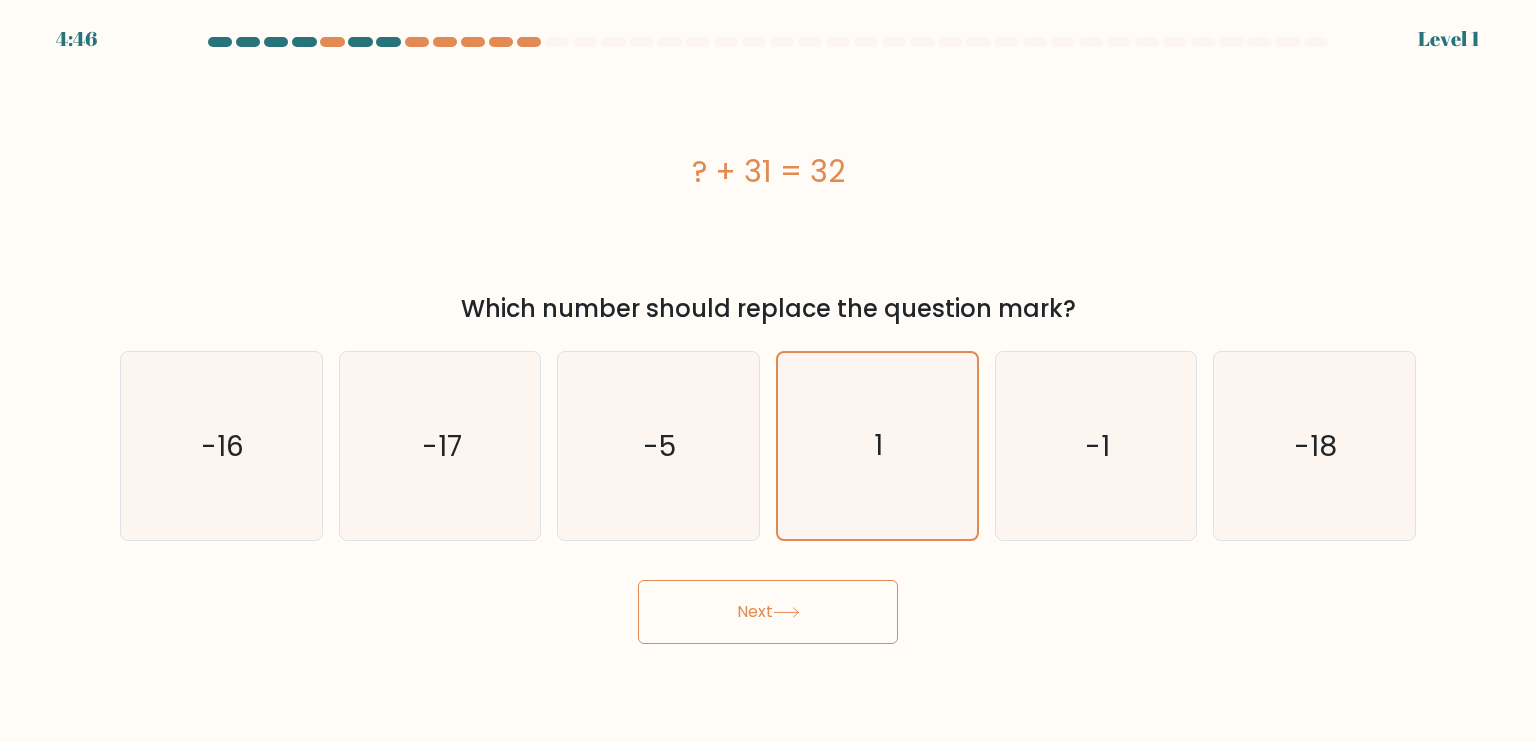 click on "Next" at bounding box center [768, 612] 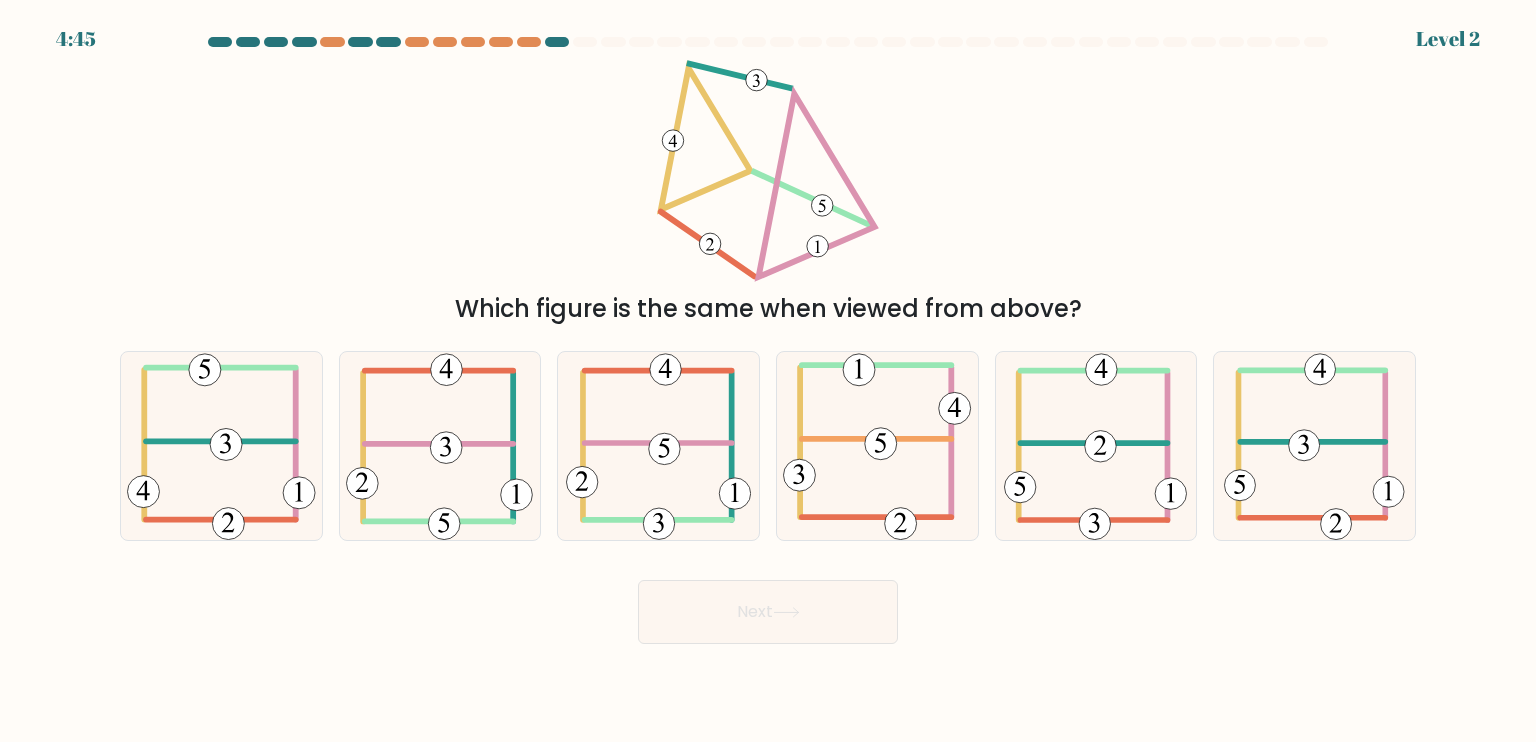 click 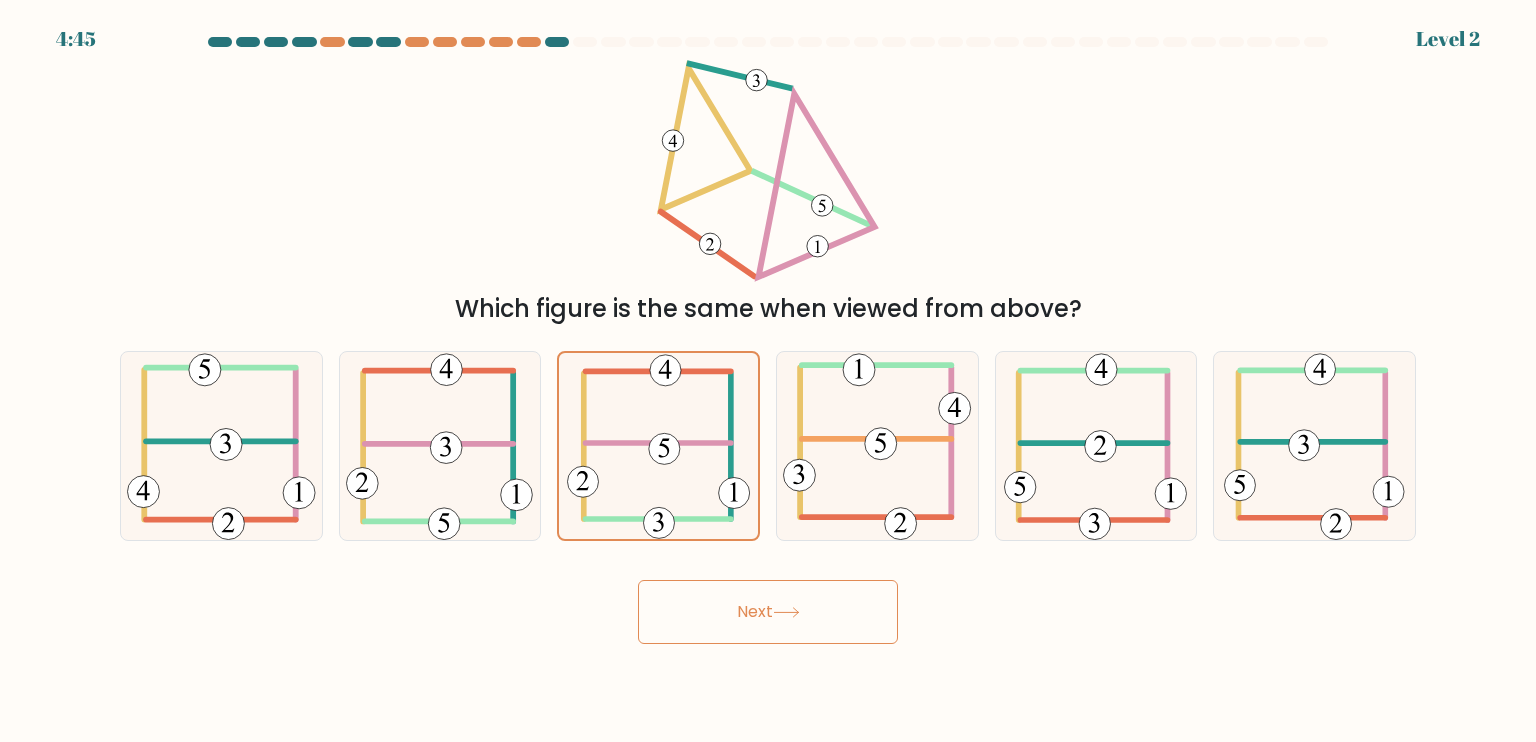 click on "Next" at bounding box center [768, 612] 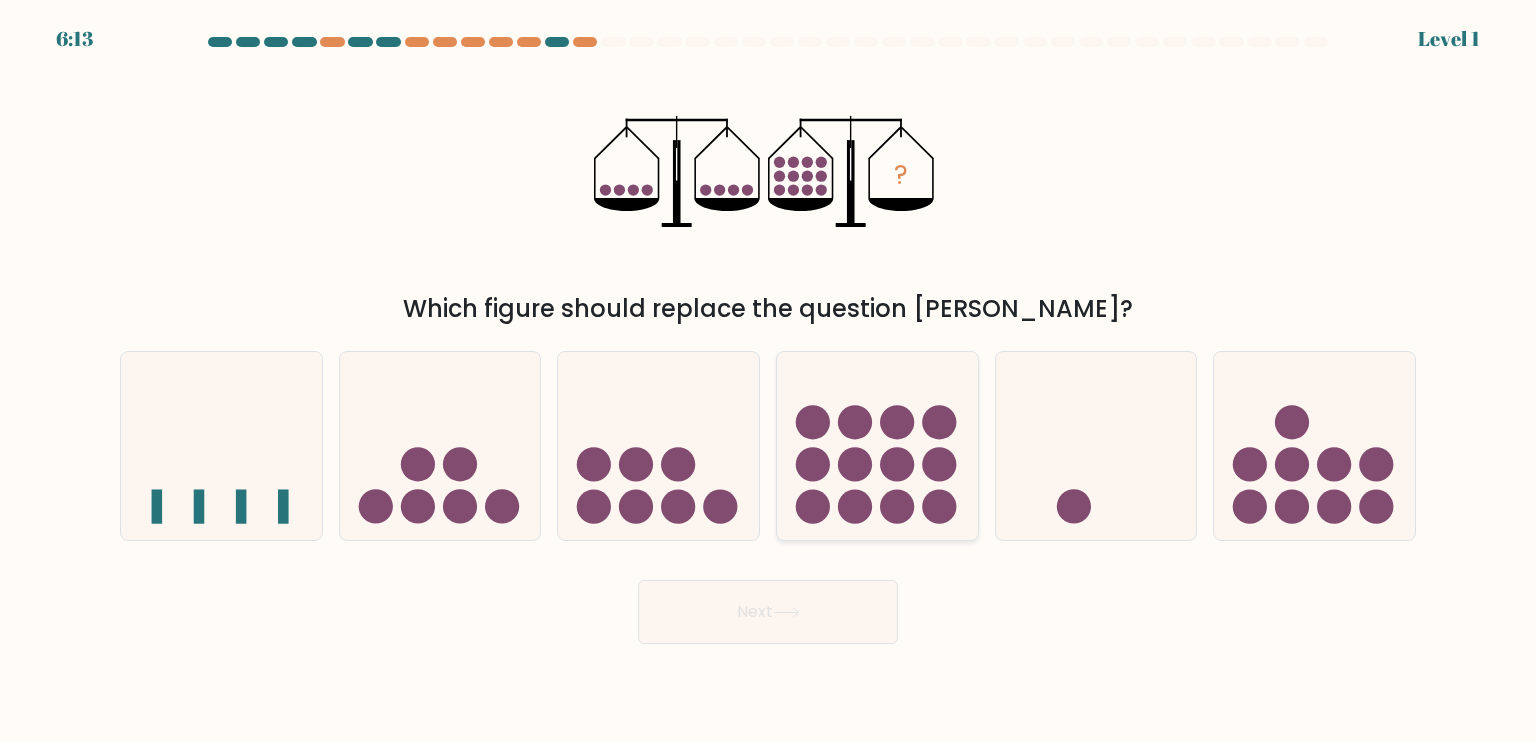 click 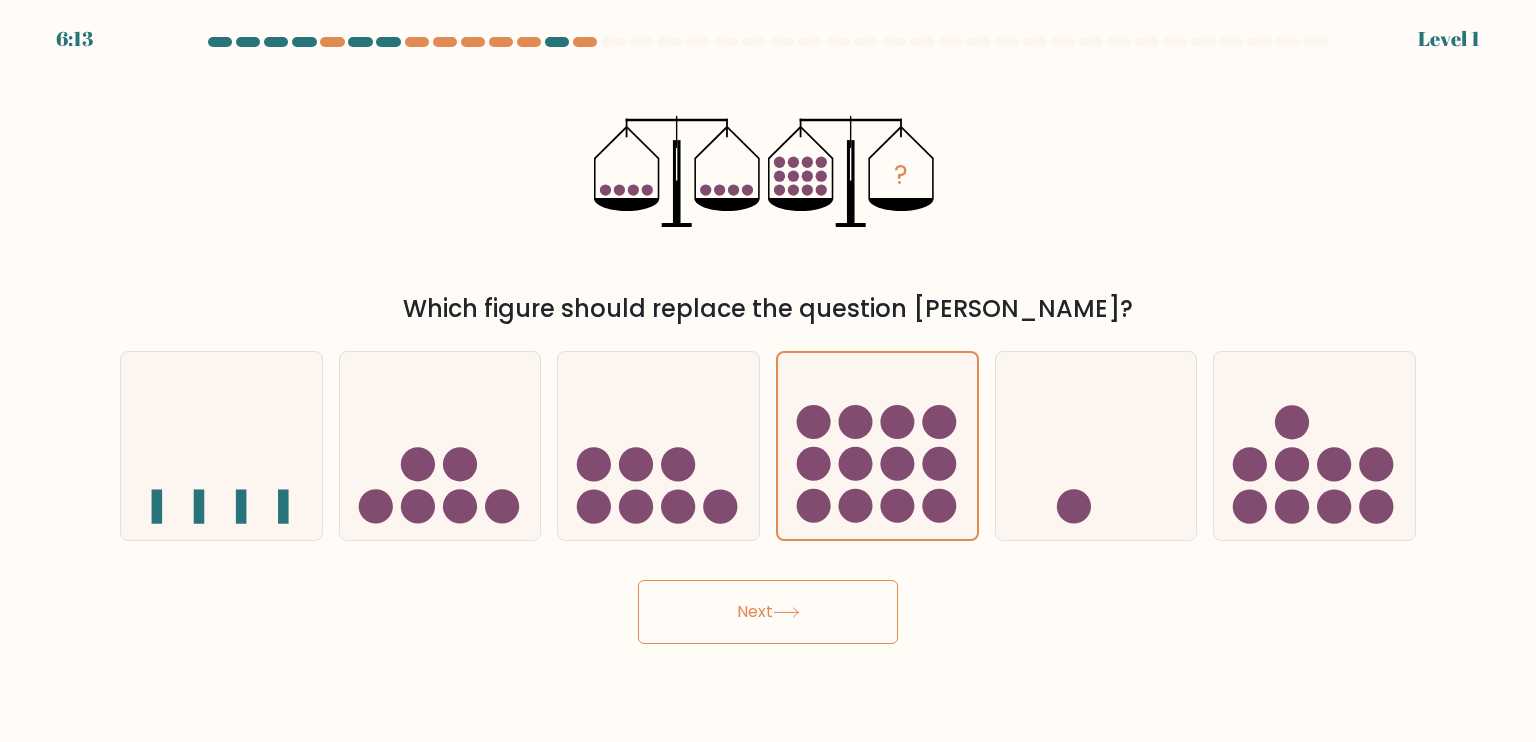 click on "Next" at bounding box center (768, 604) 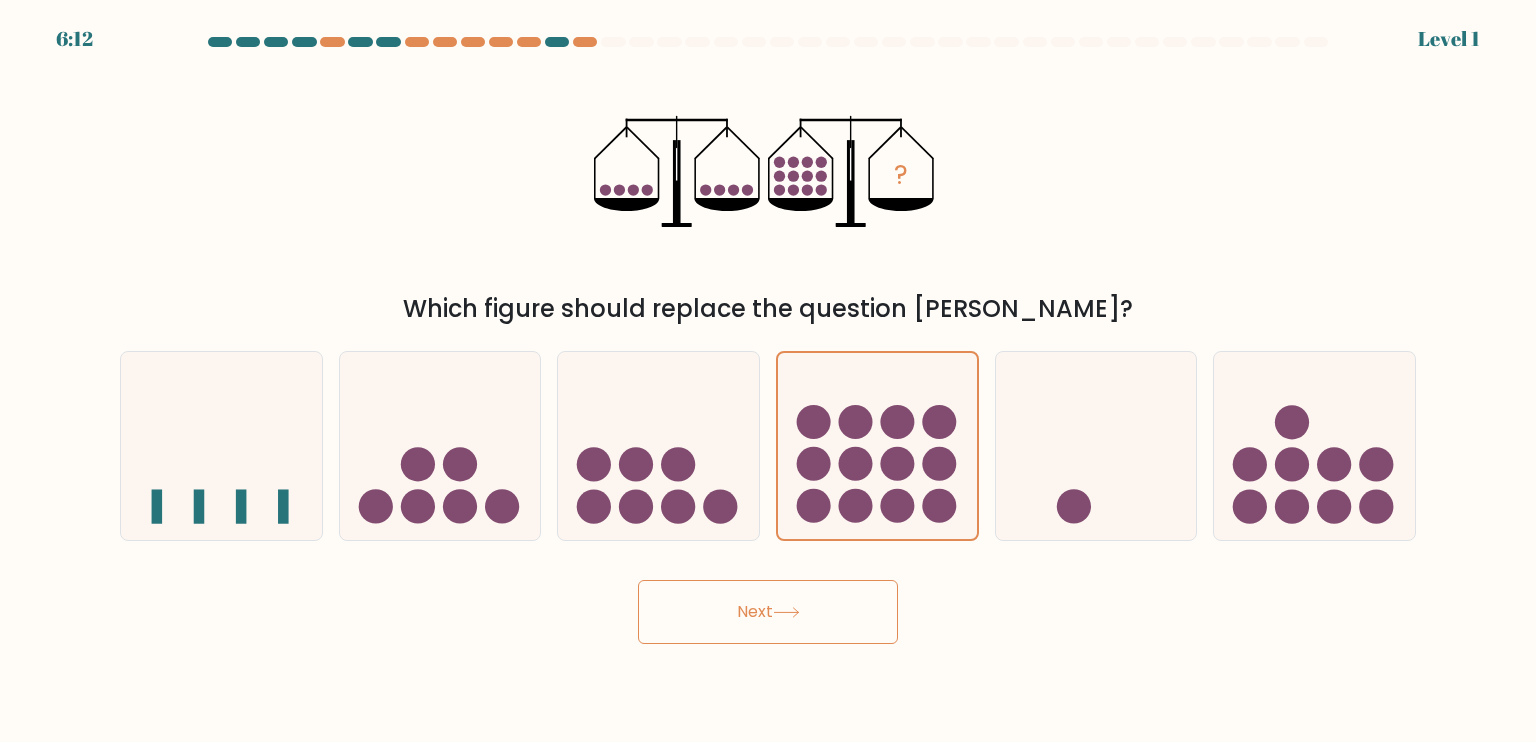 click on "Next" at bounding box center [768, 612] 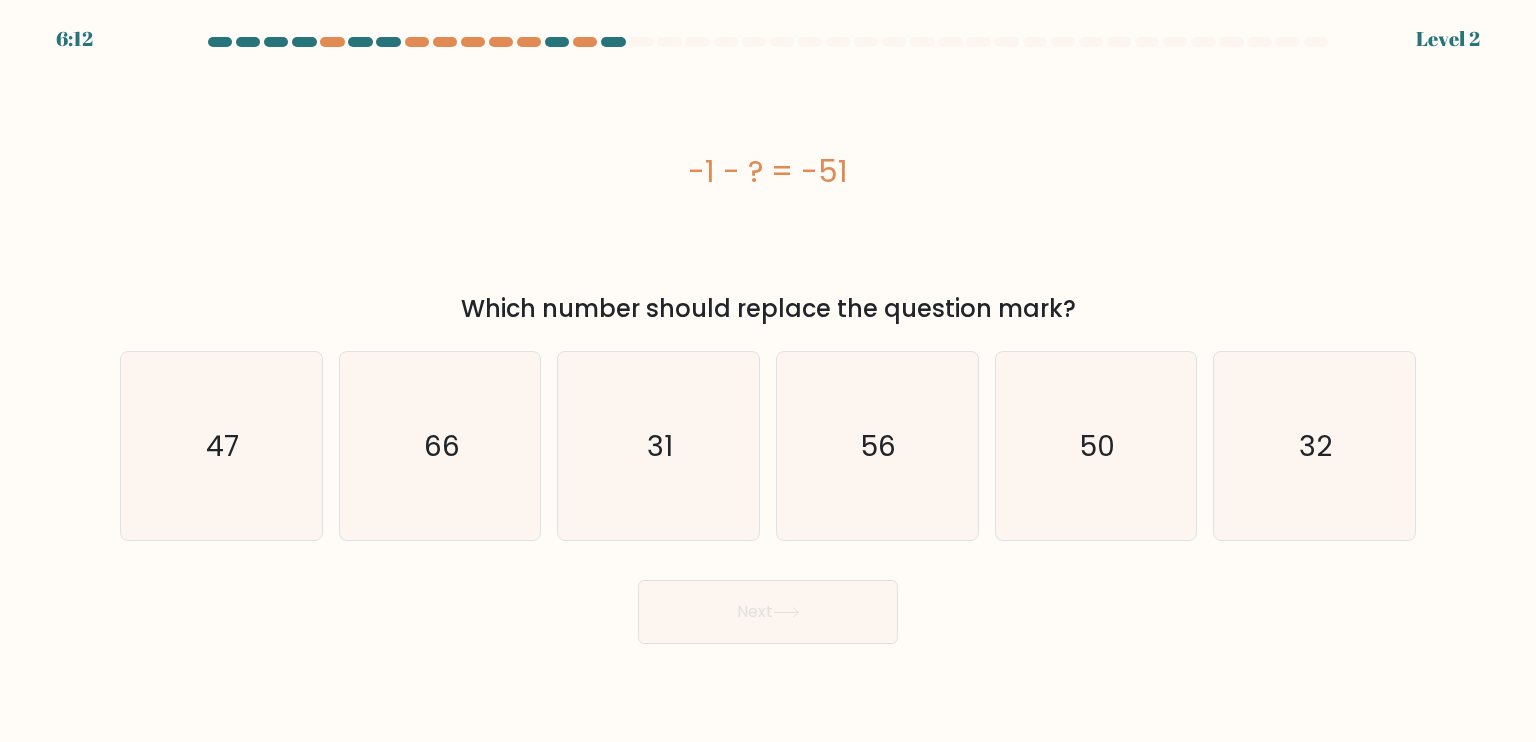 click on "31" 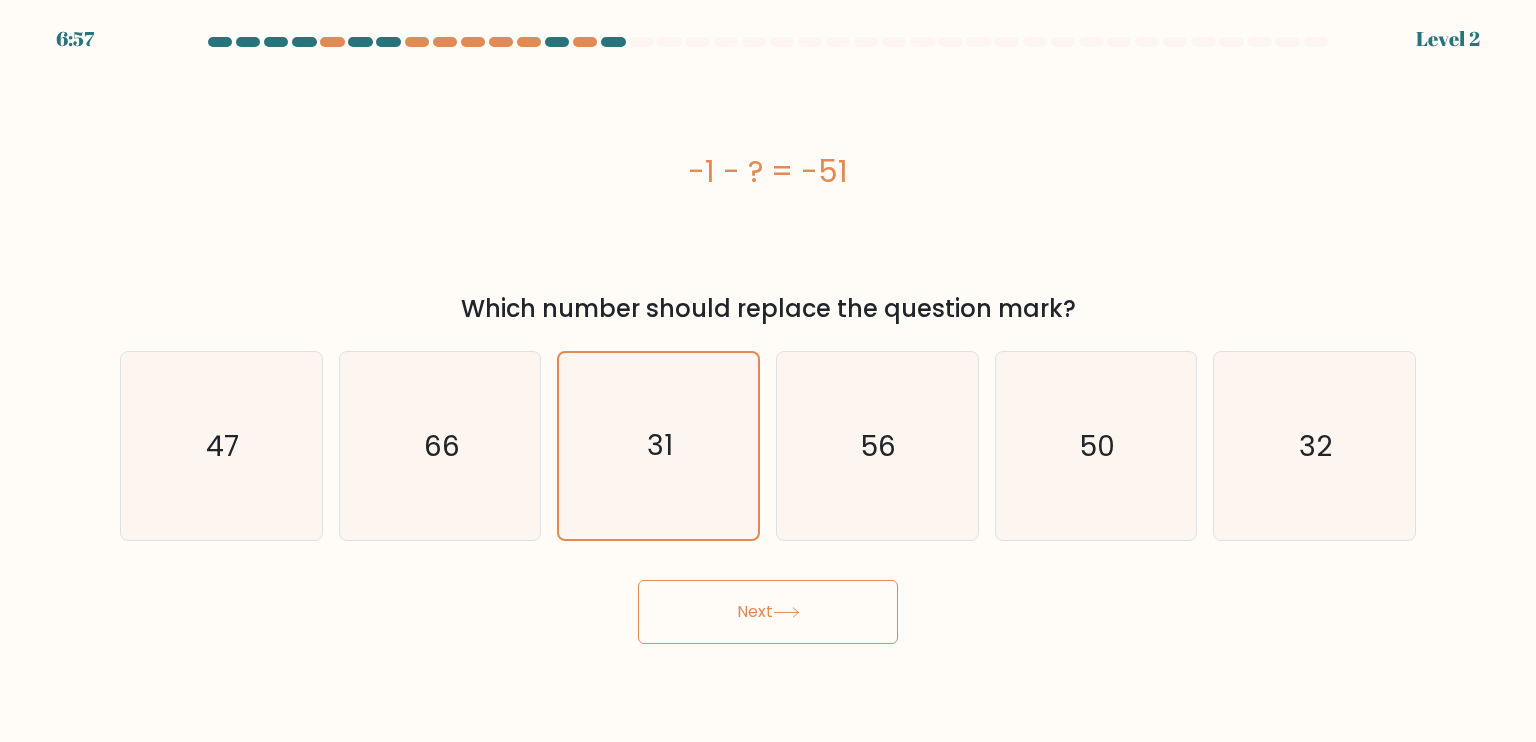 click on "Next" at bounding box center (768, 612) 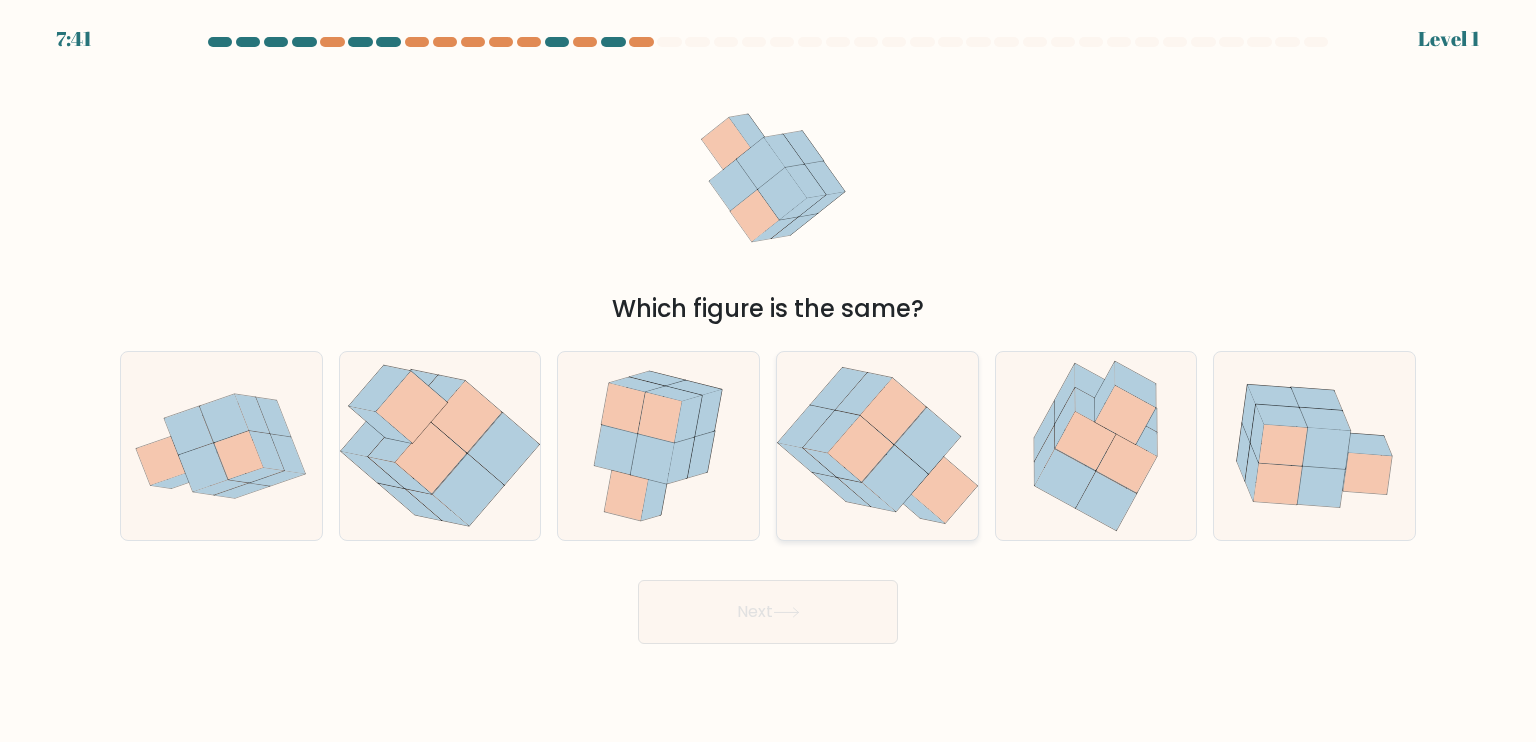 click 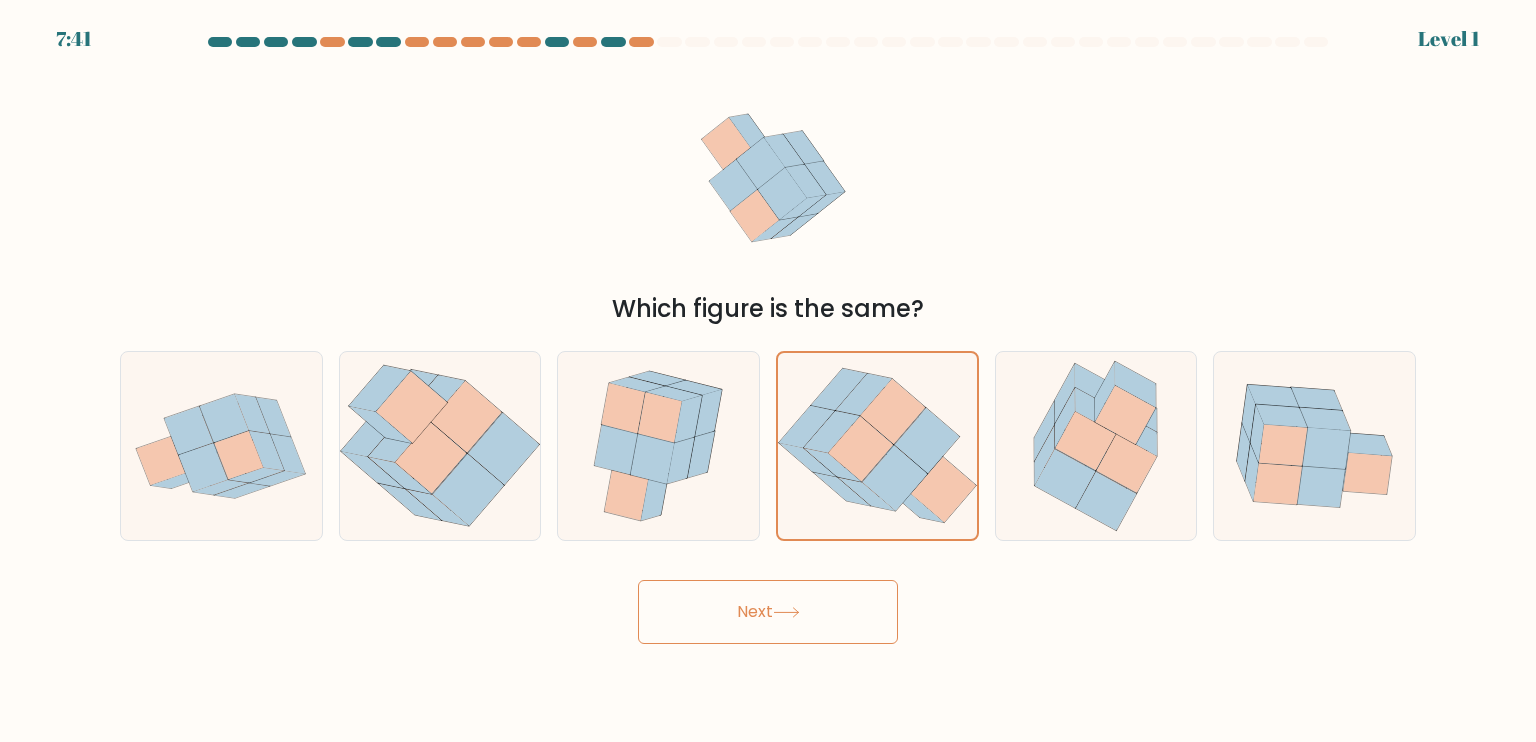 click on "Next" at bounding box center [768, 612] 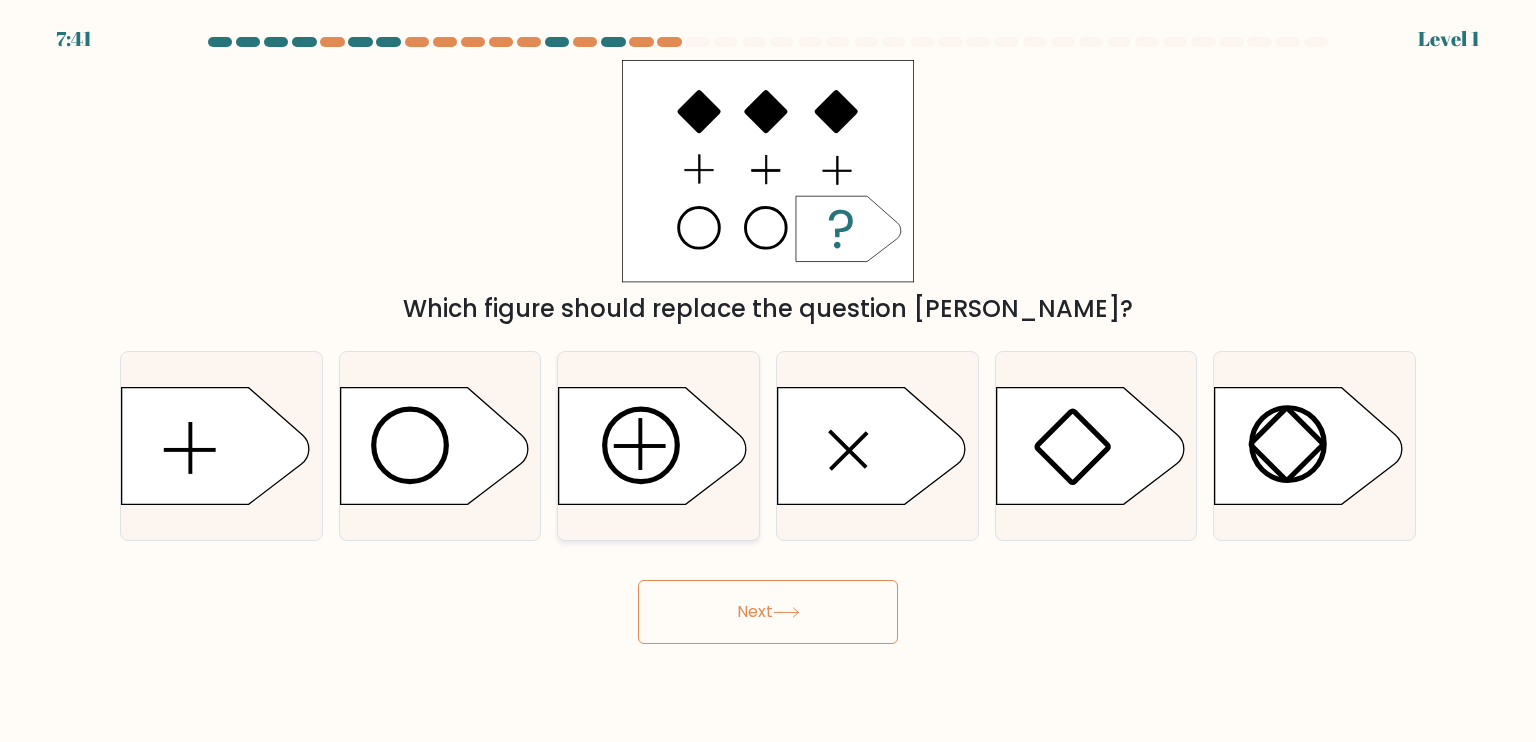 click 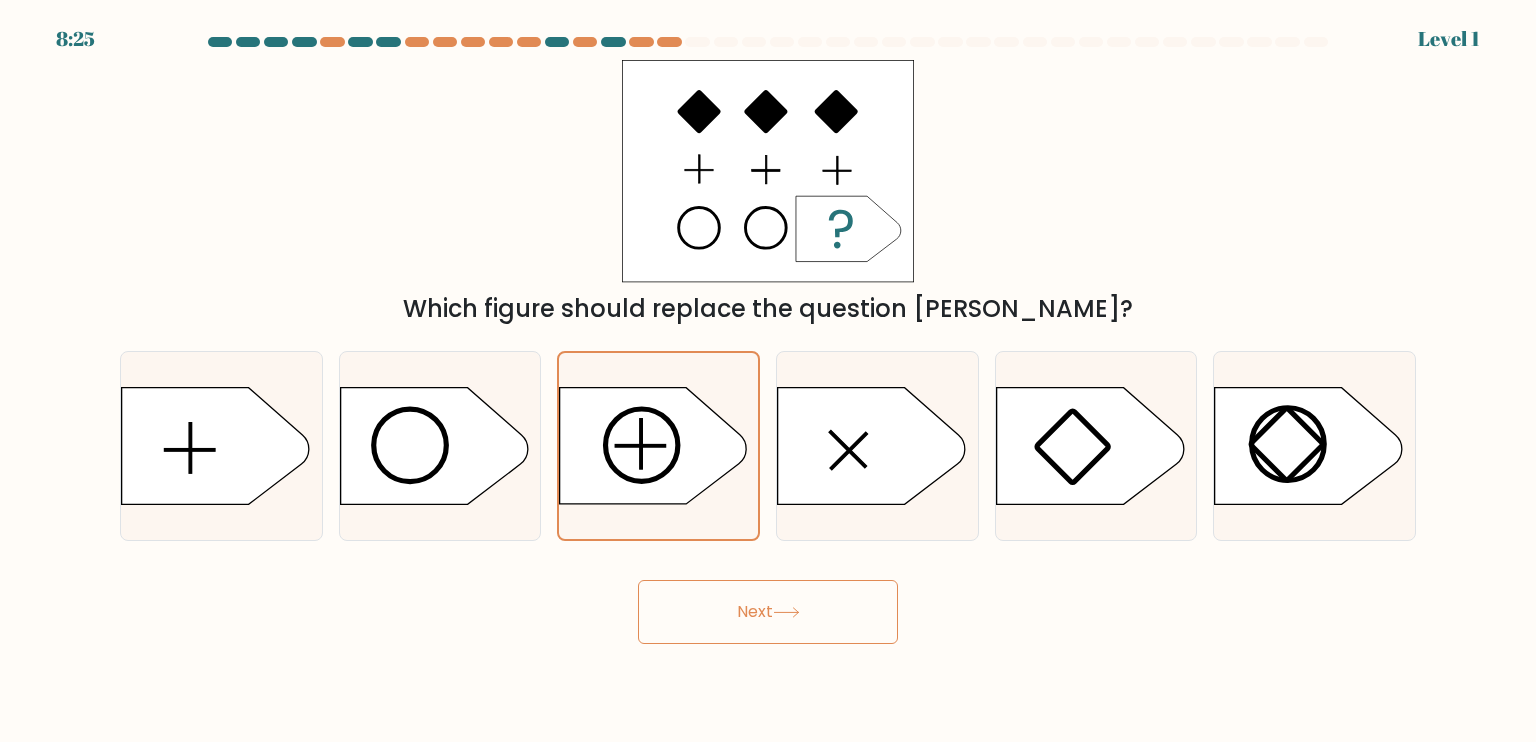 click on "Next" at bounding box center (768, 612) 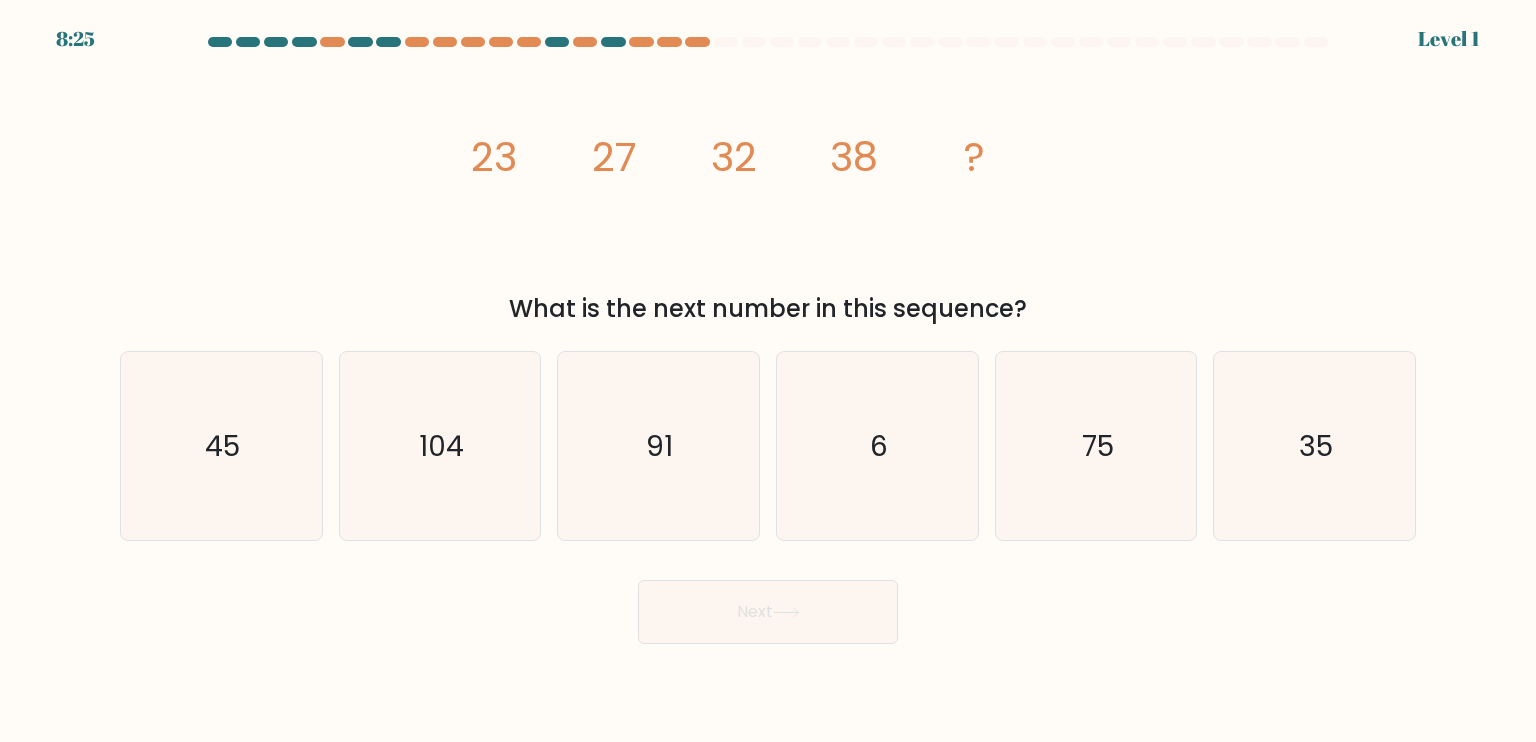 click on "6" 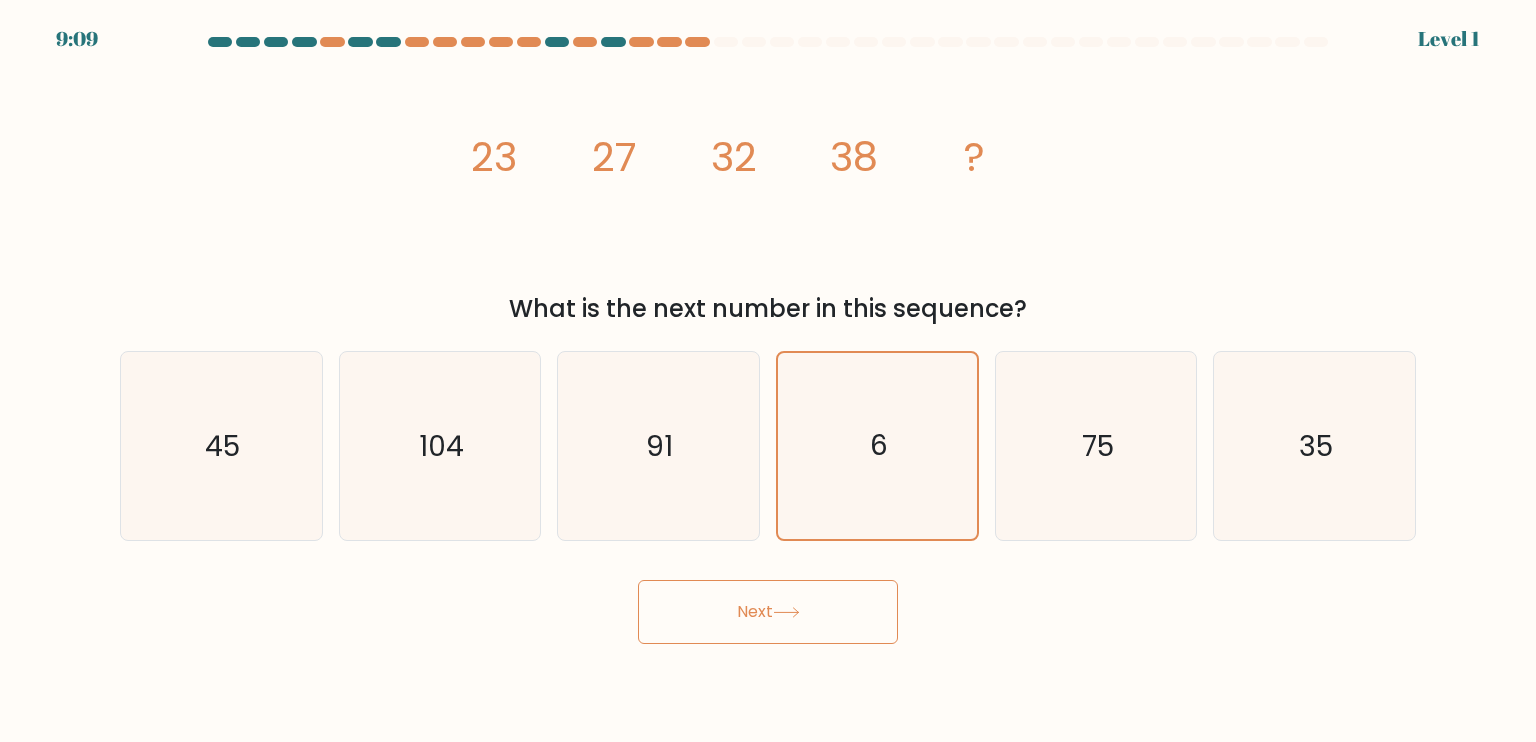 click on "Next" at bounding box center [768, 604] 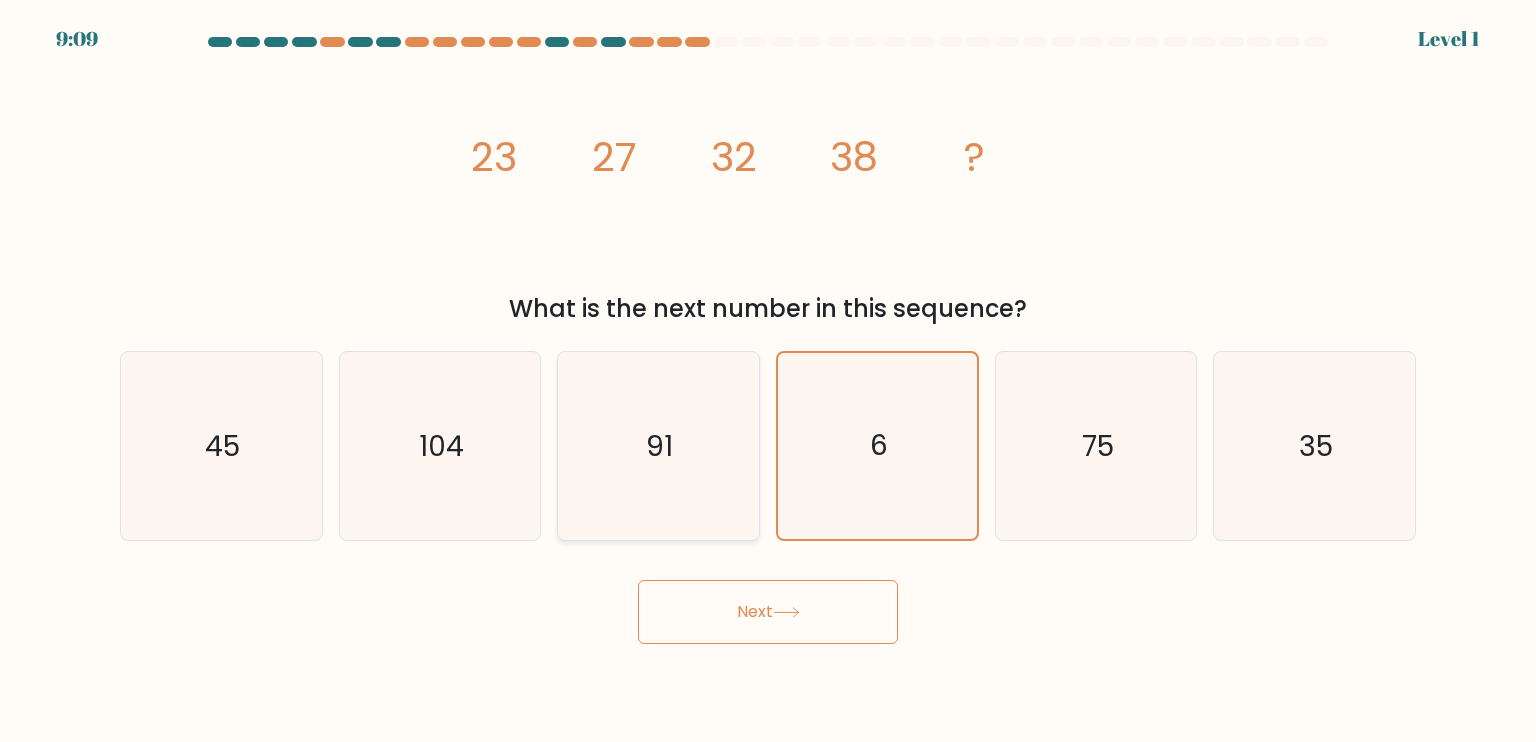 click on "91" 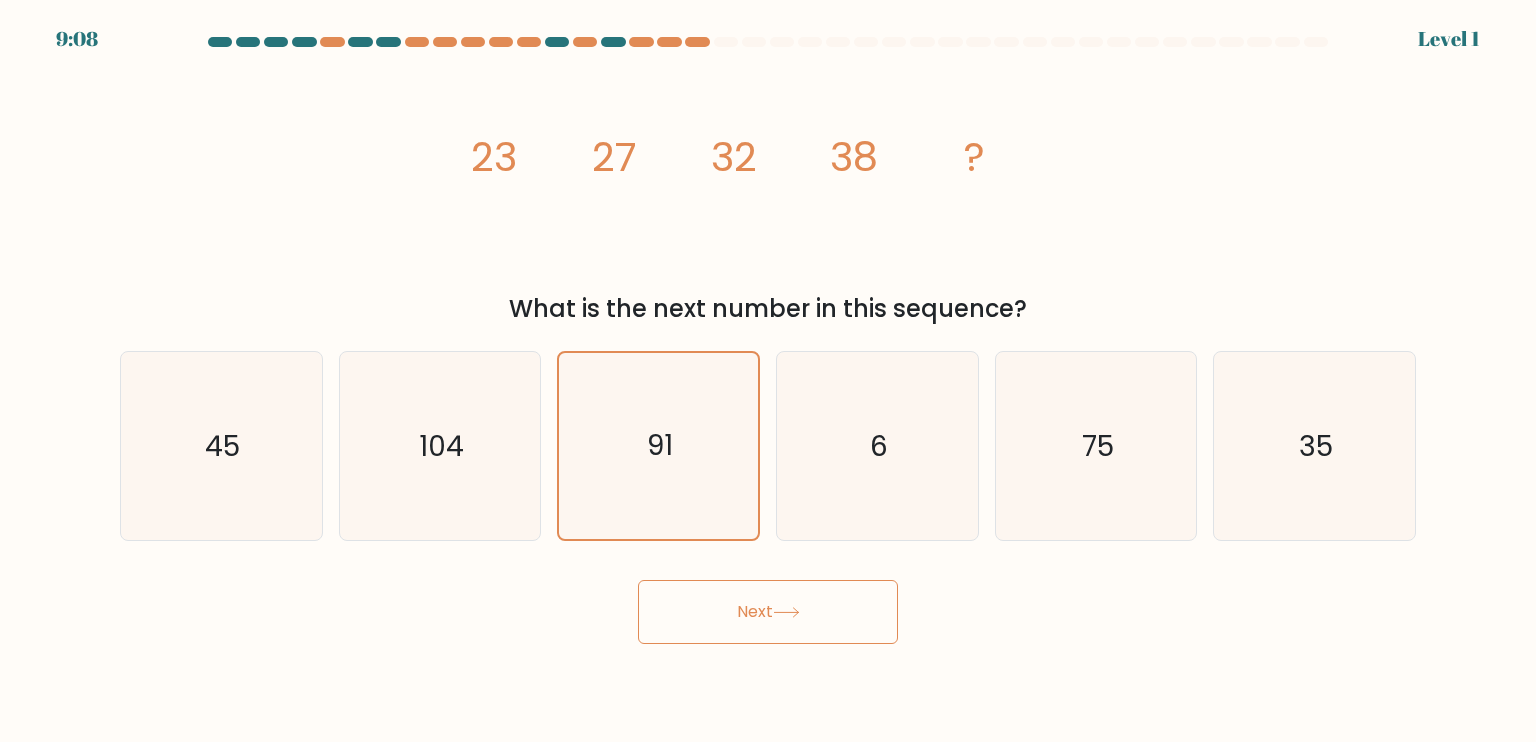 click on "Next" at bounding box center (768, 604) 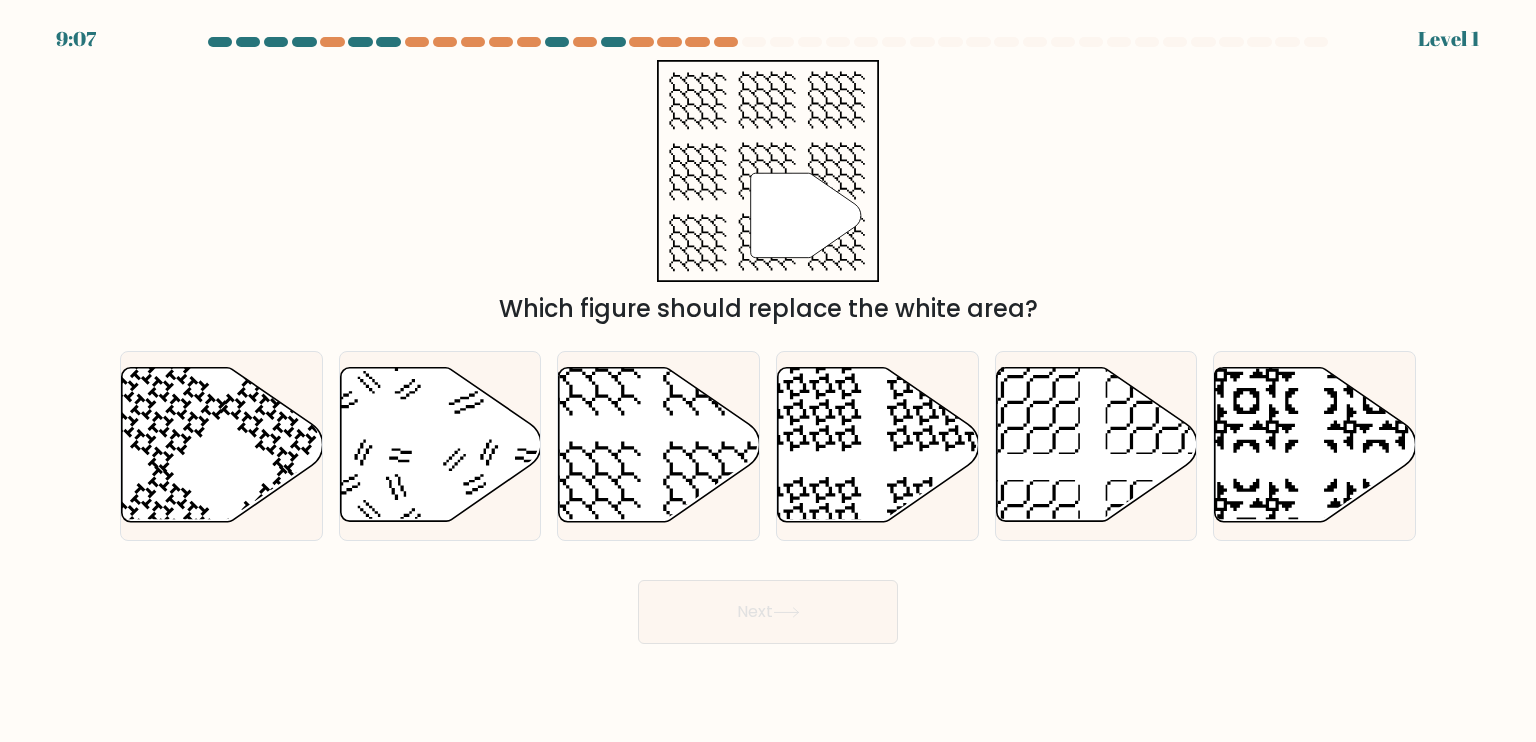 click on "Next" at bounding box center (768, 612) 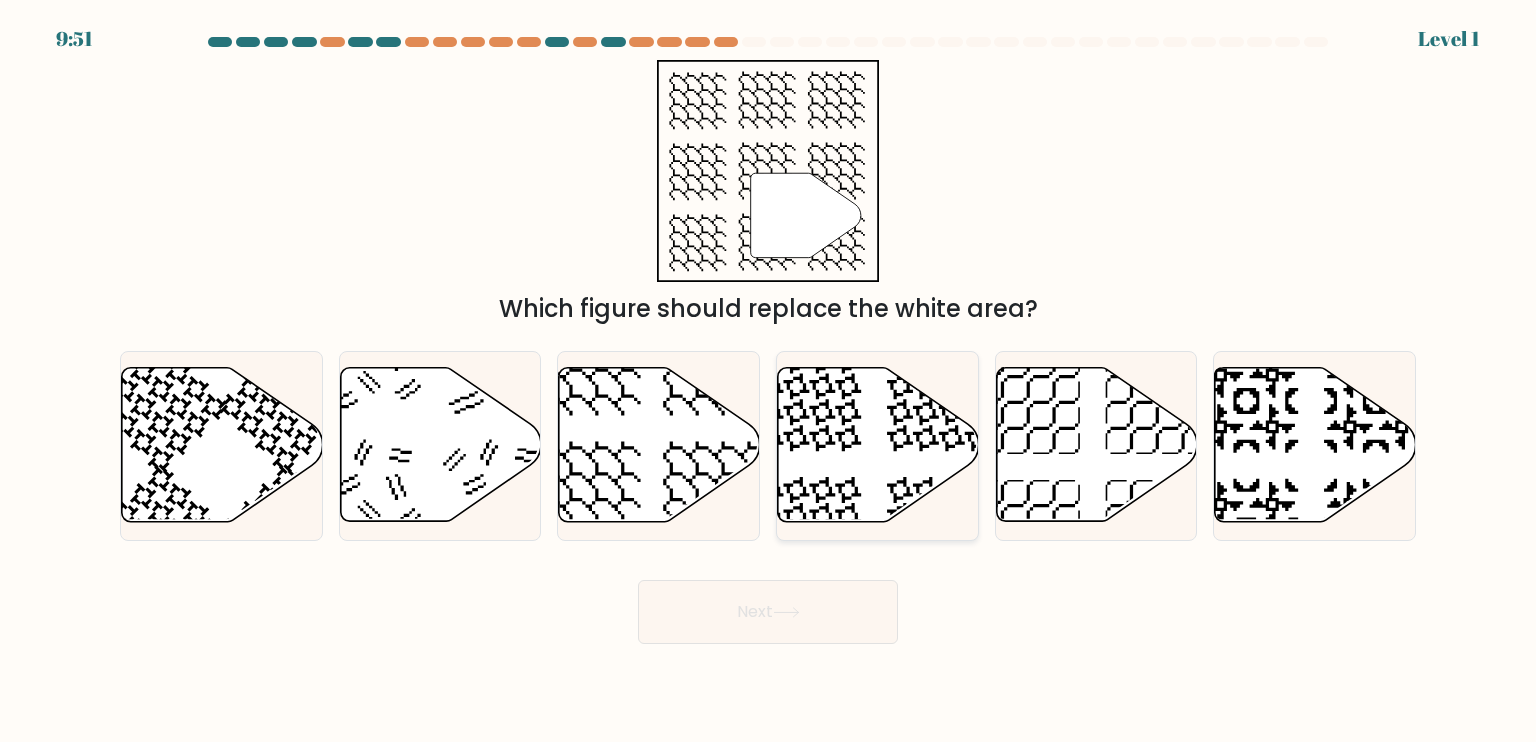 click 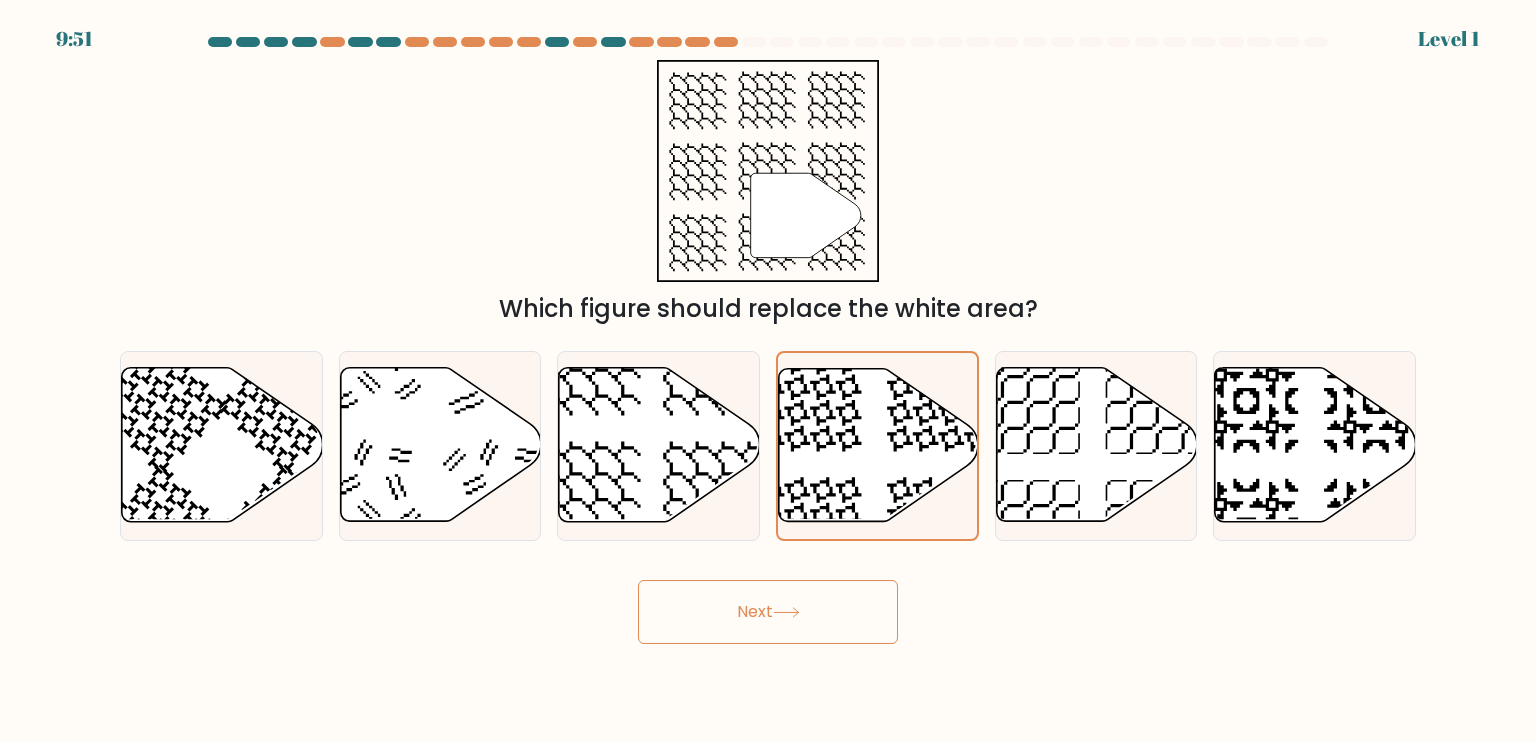 click 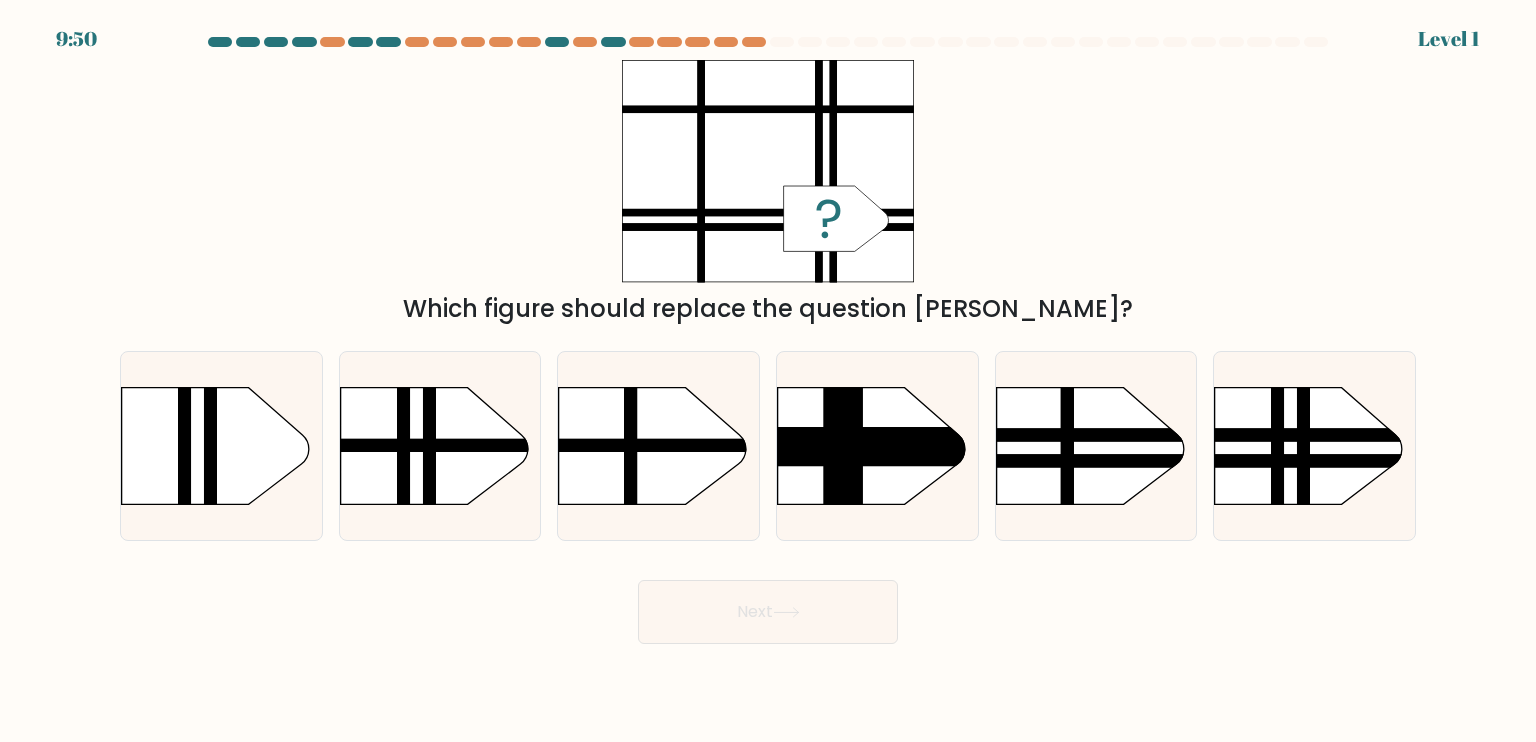 click 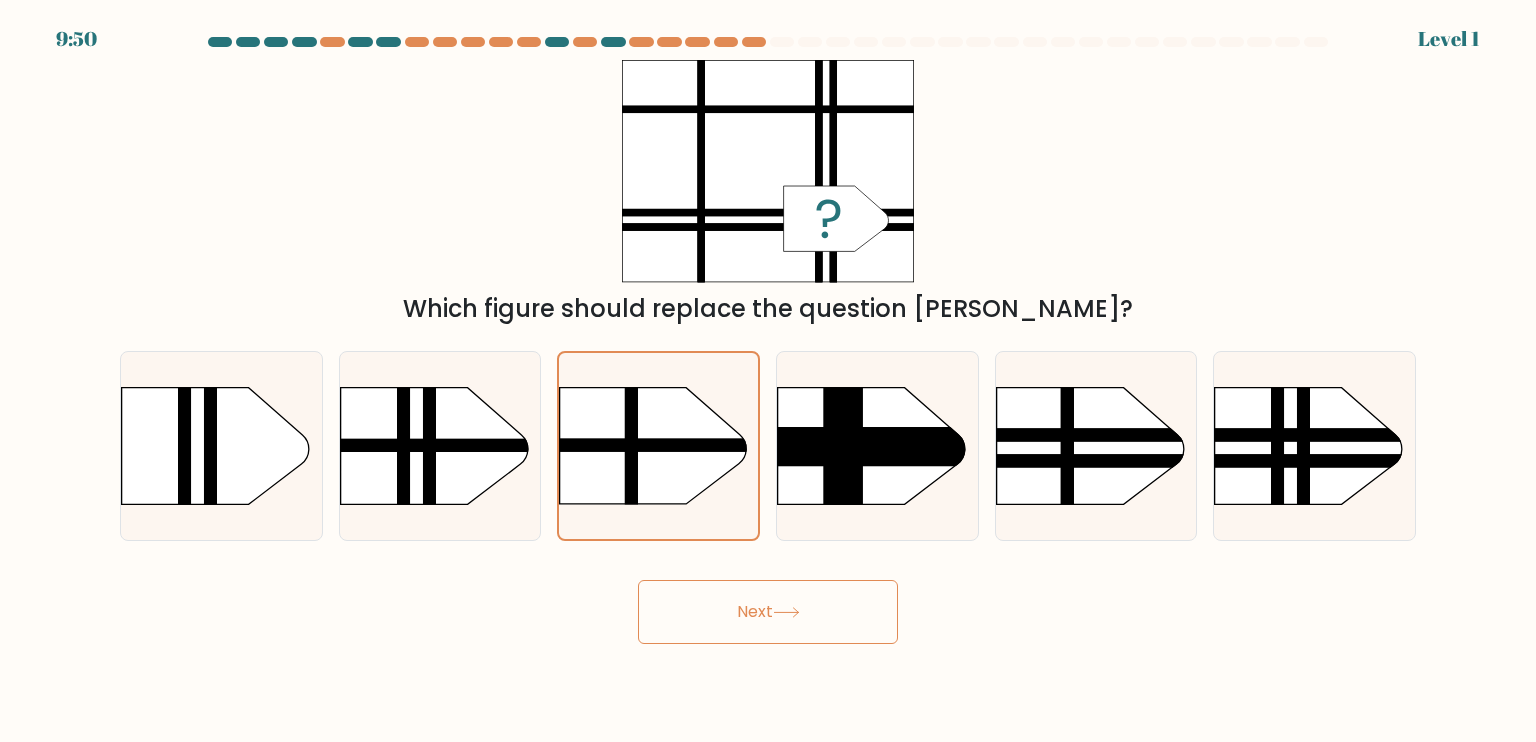 click on "Next" at bounding box center (768, 612) 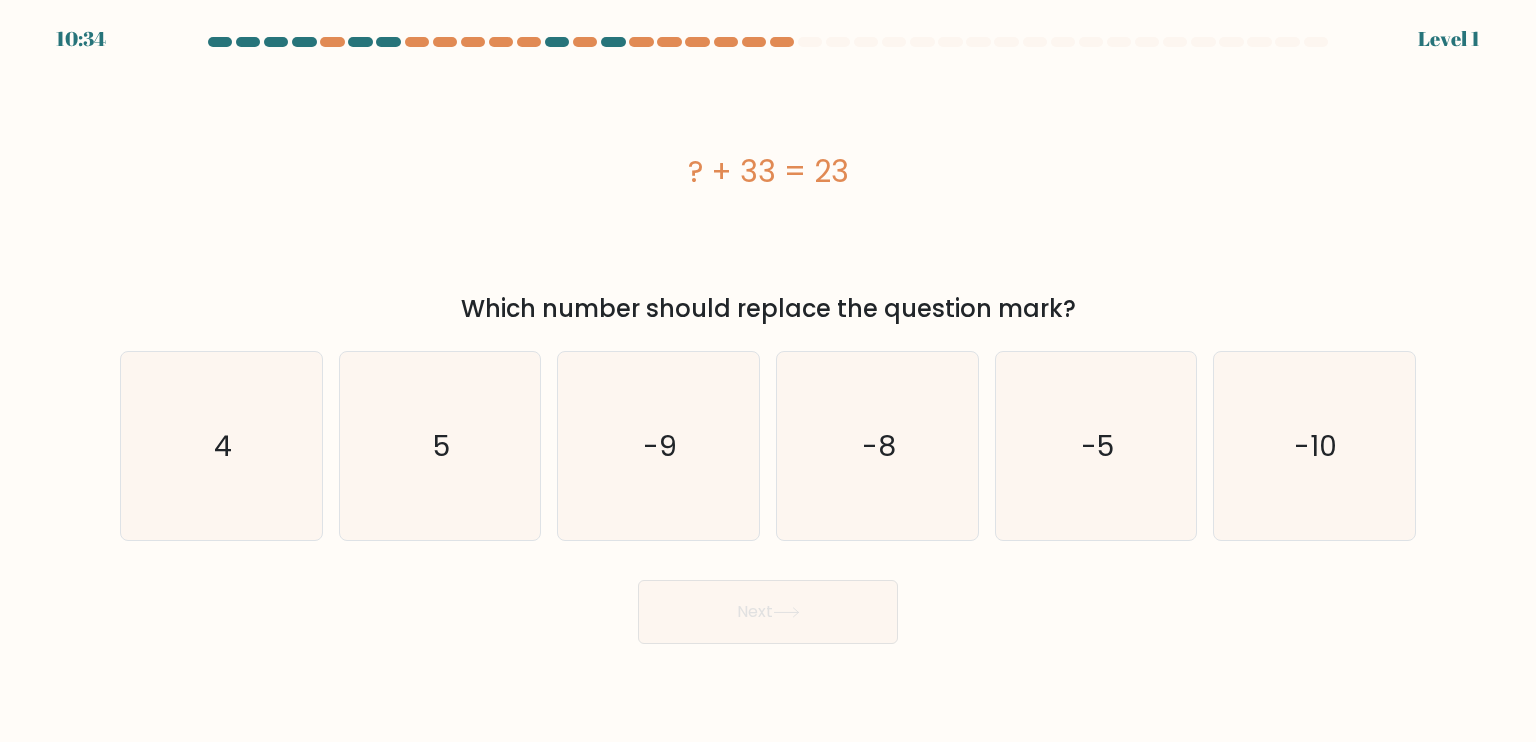 click on "b.
5" at bounding box center (440, 446) 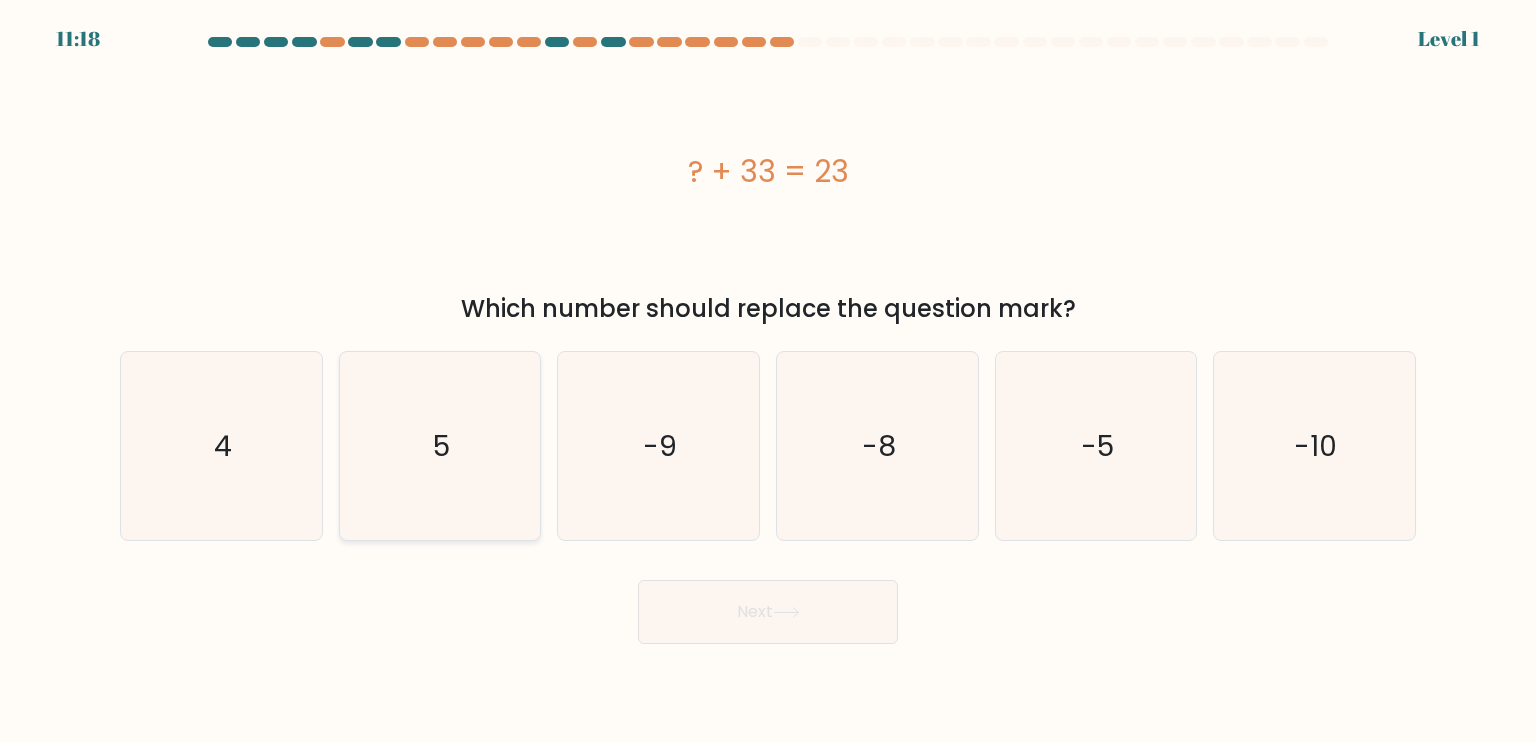 click on "5" 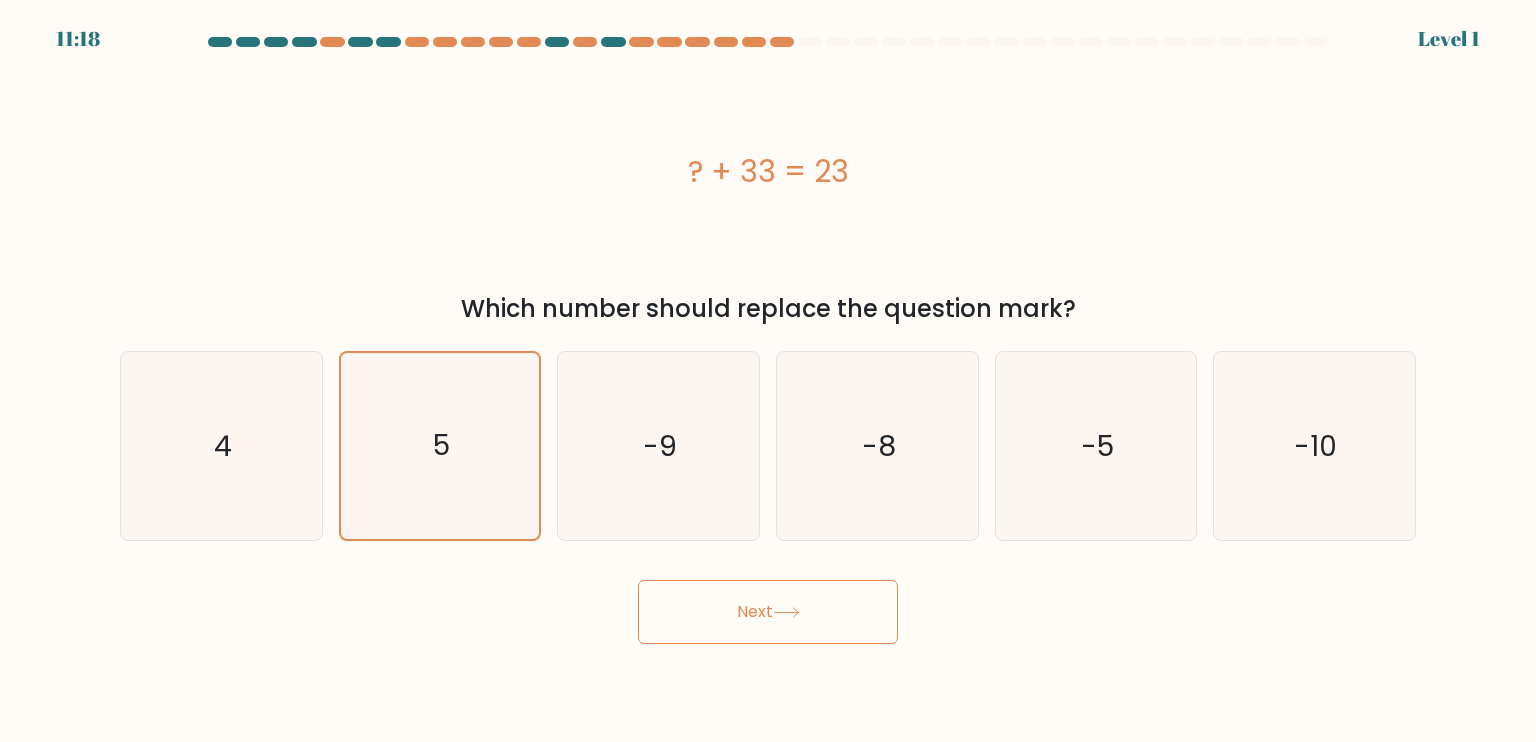 click on "11:18
Level 1
4" at bounding box center (768, 371) 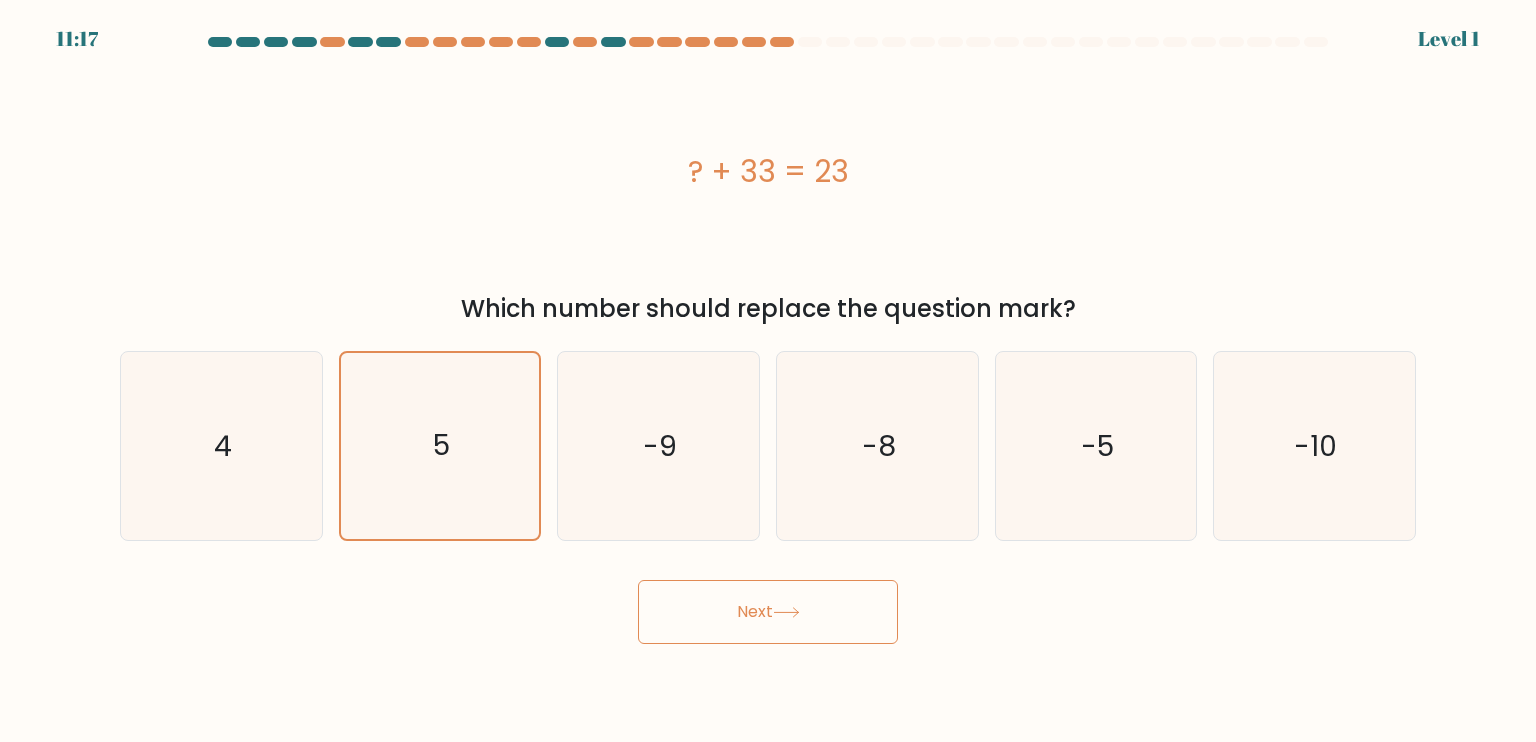 click on "Next" at bounding box center [768, 612] 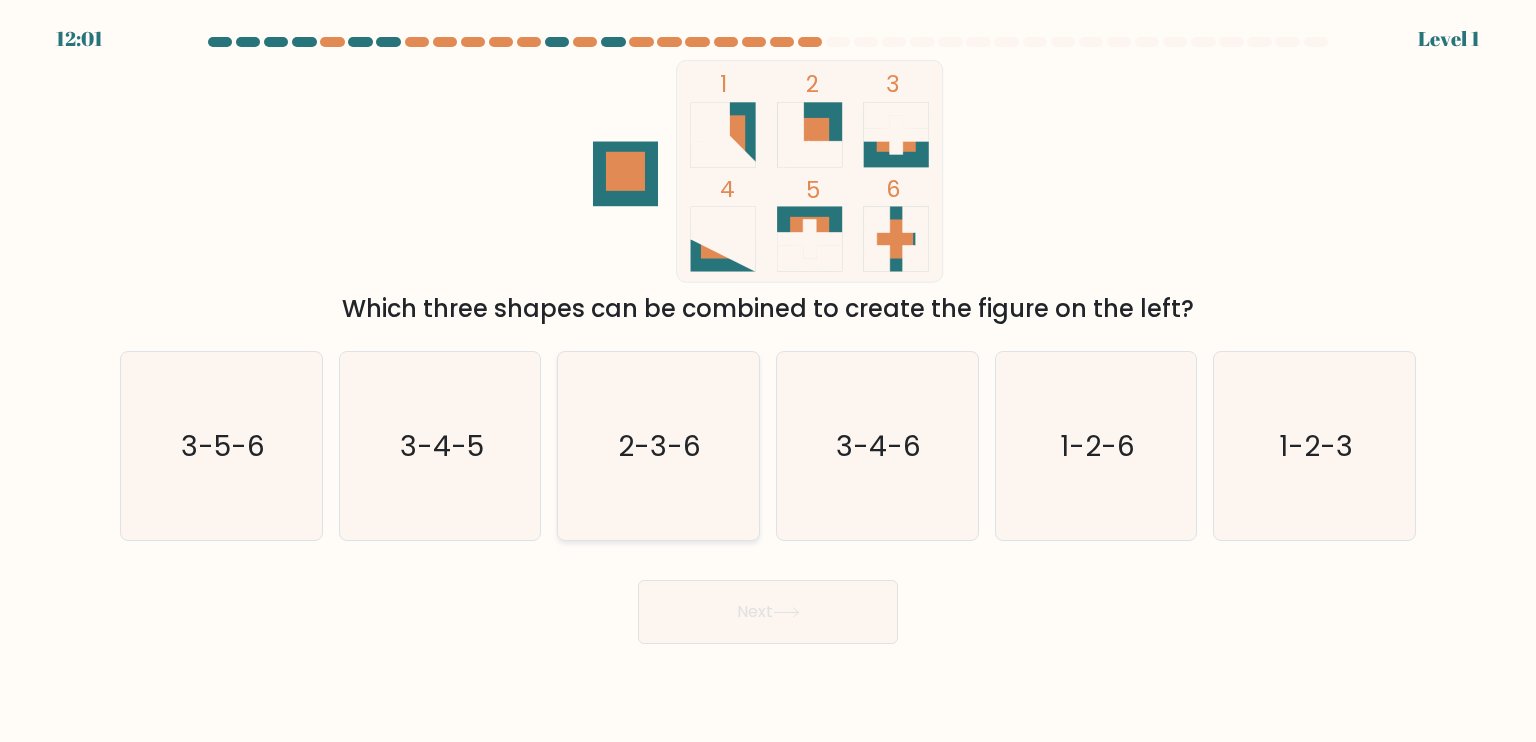 click on "2-3-6" 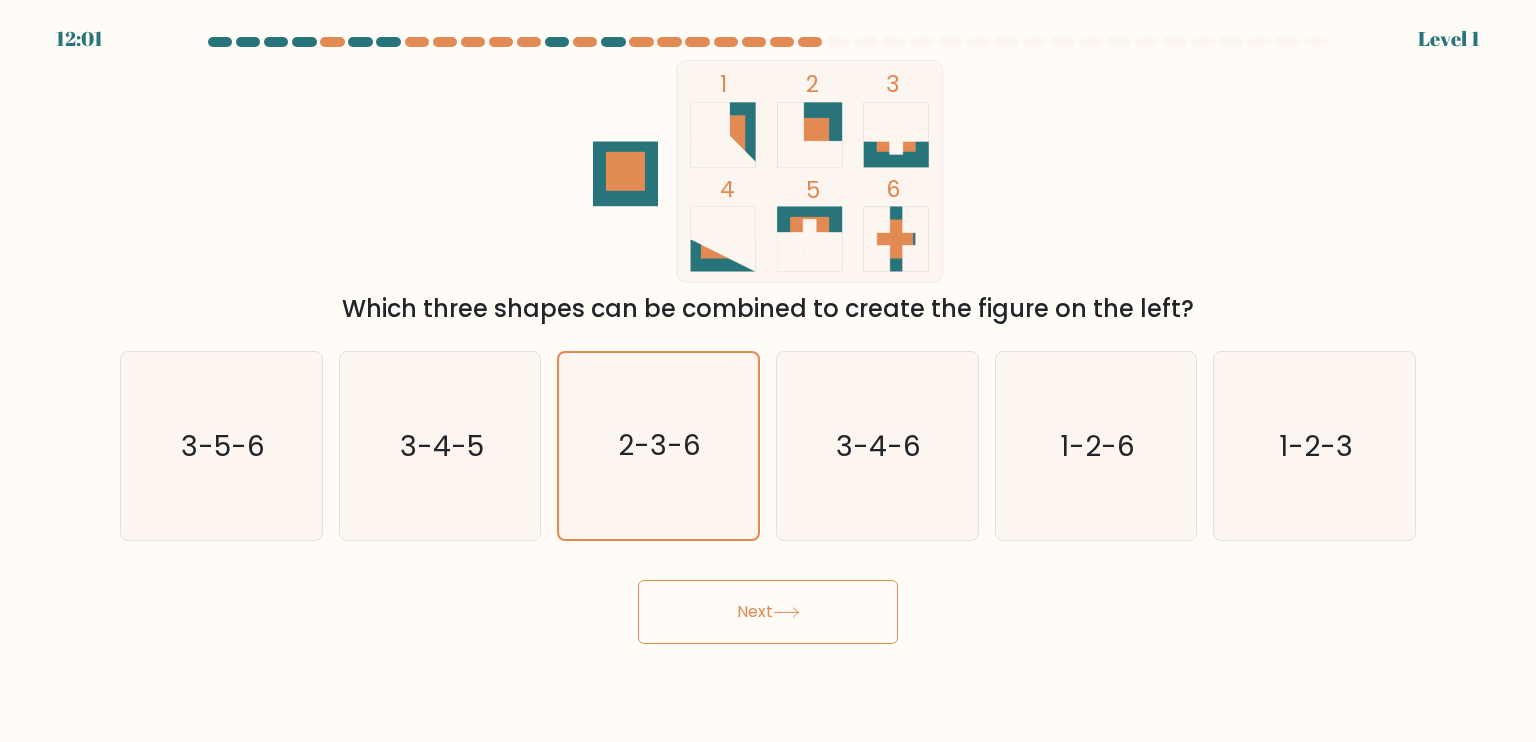 click on "Next" at bounding box center [768, 612] 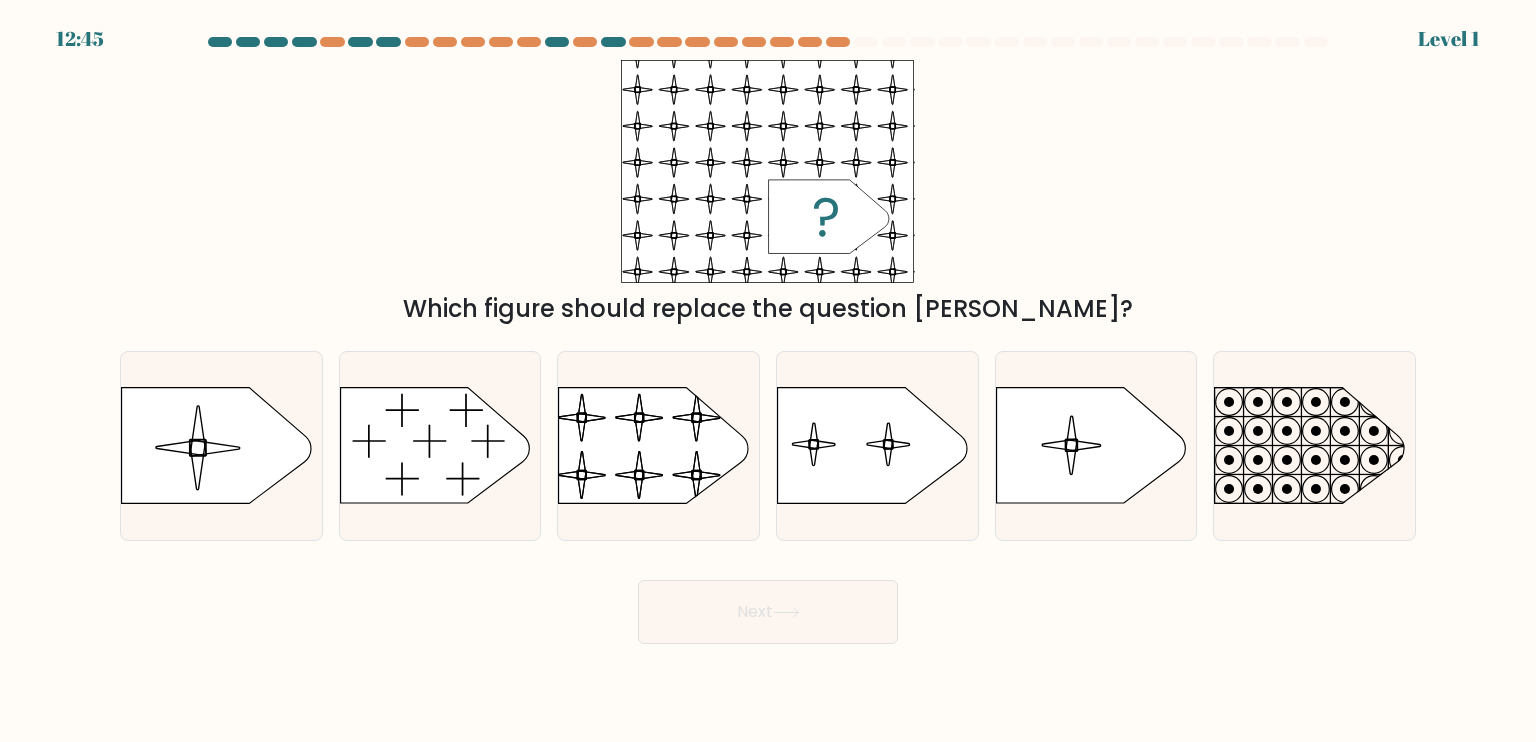 click 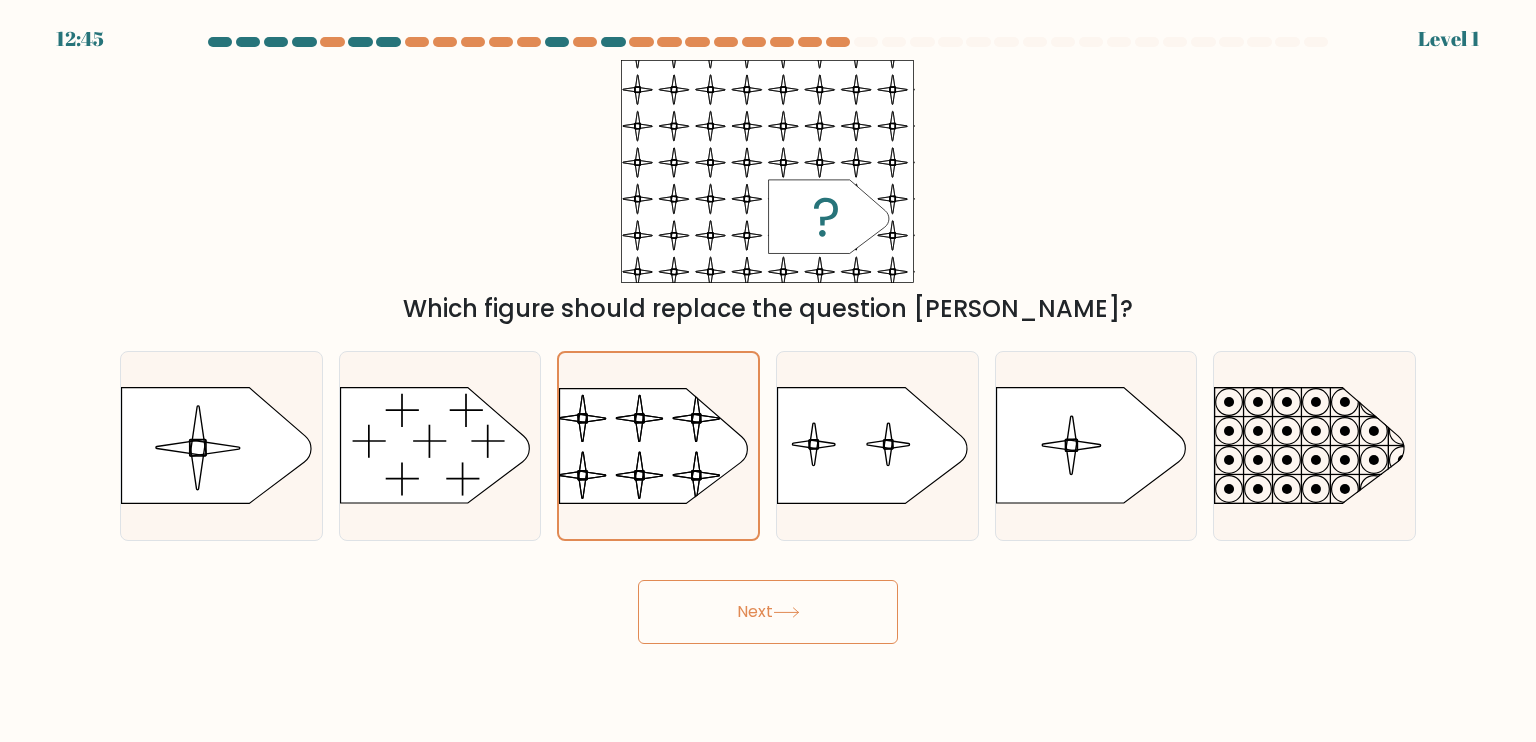 click on "Next" at bounding box center [768, 604] 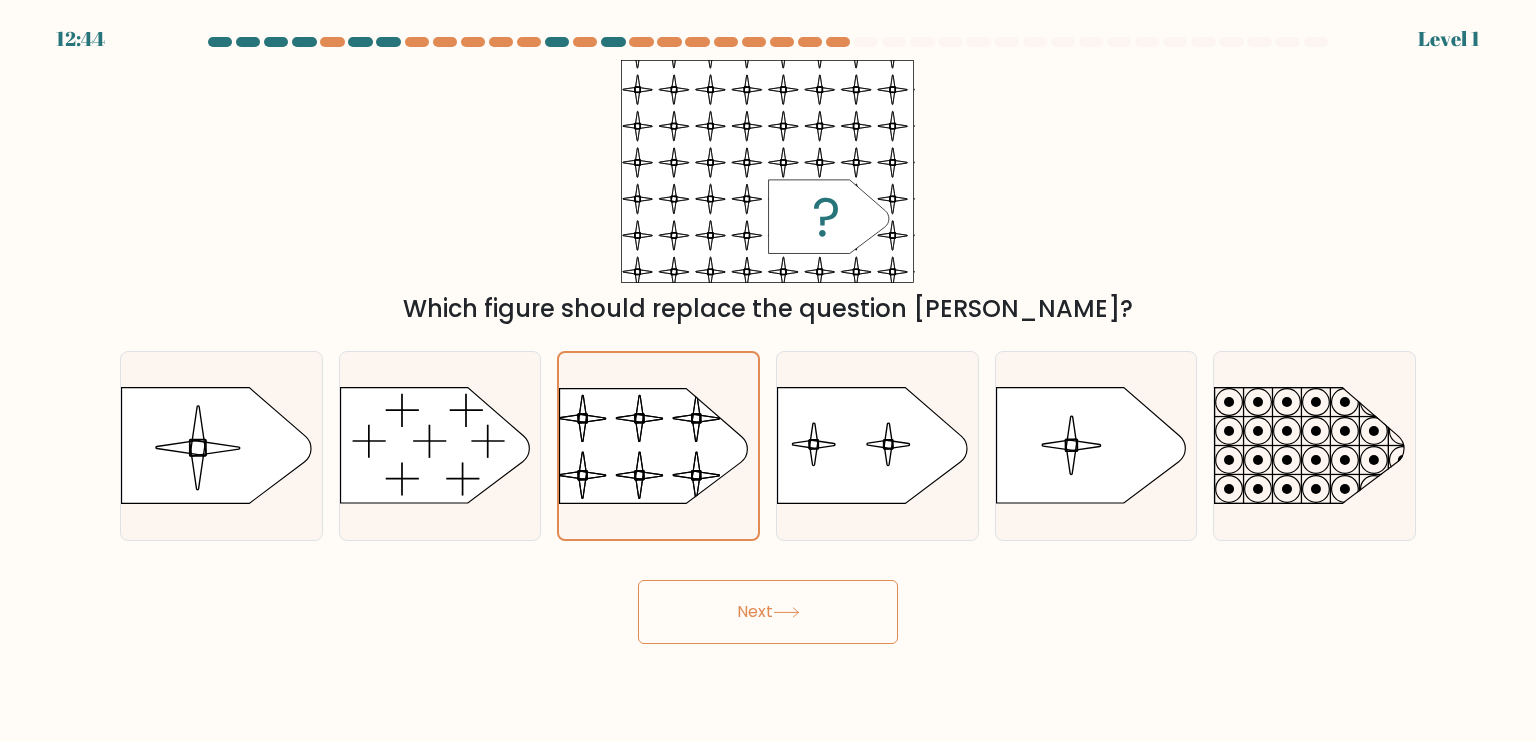 click on "Next" at bounding box center (768, 612) 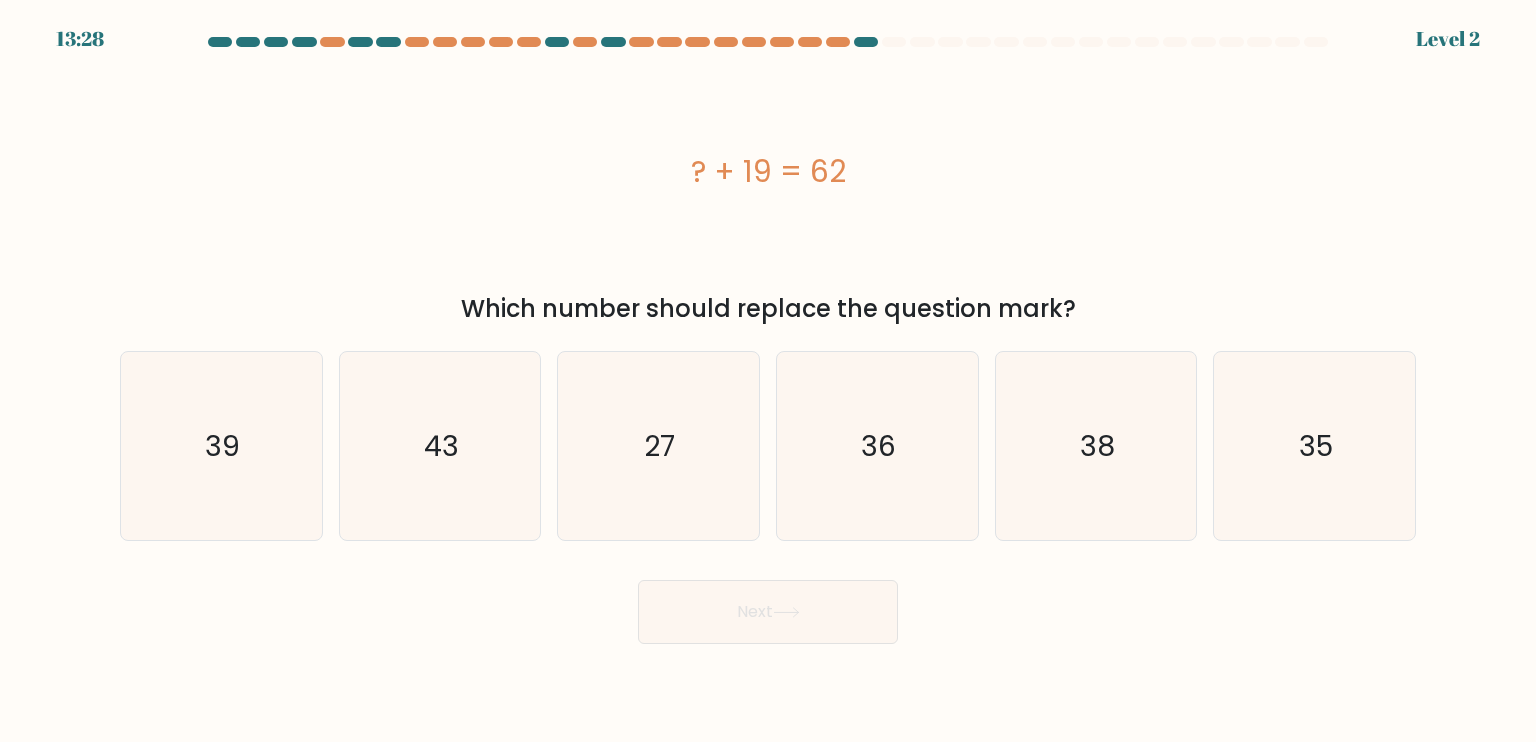 click on "27" 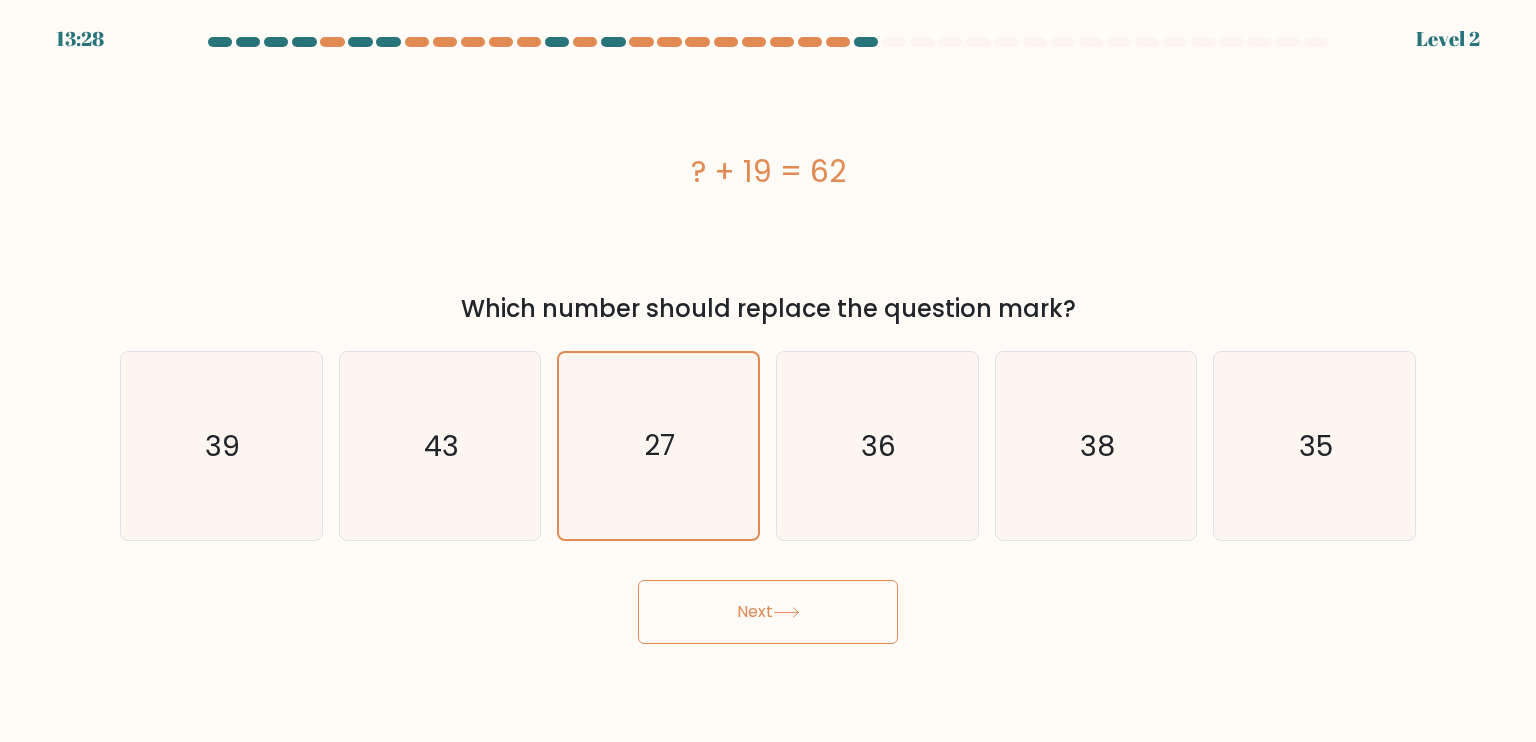 click on "Next" at bounding box center [768, 612] 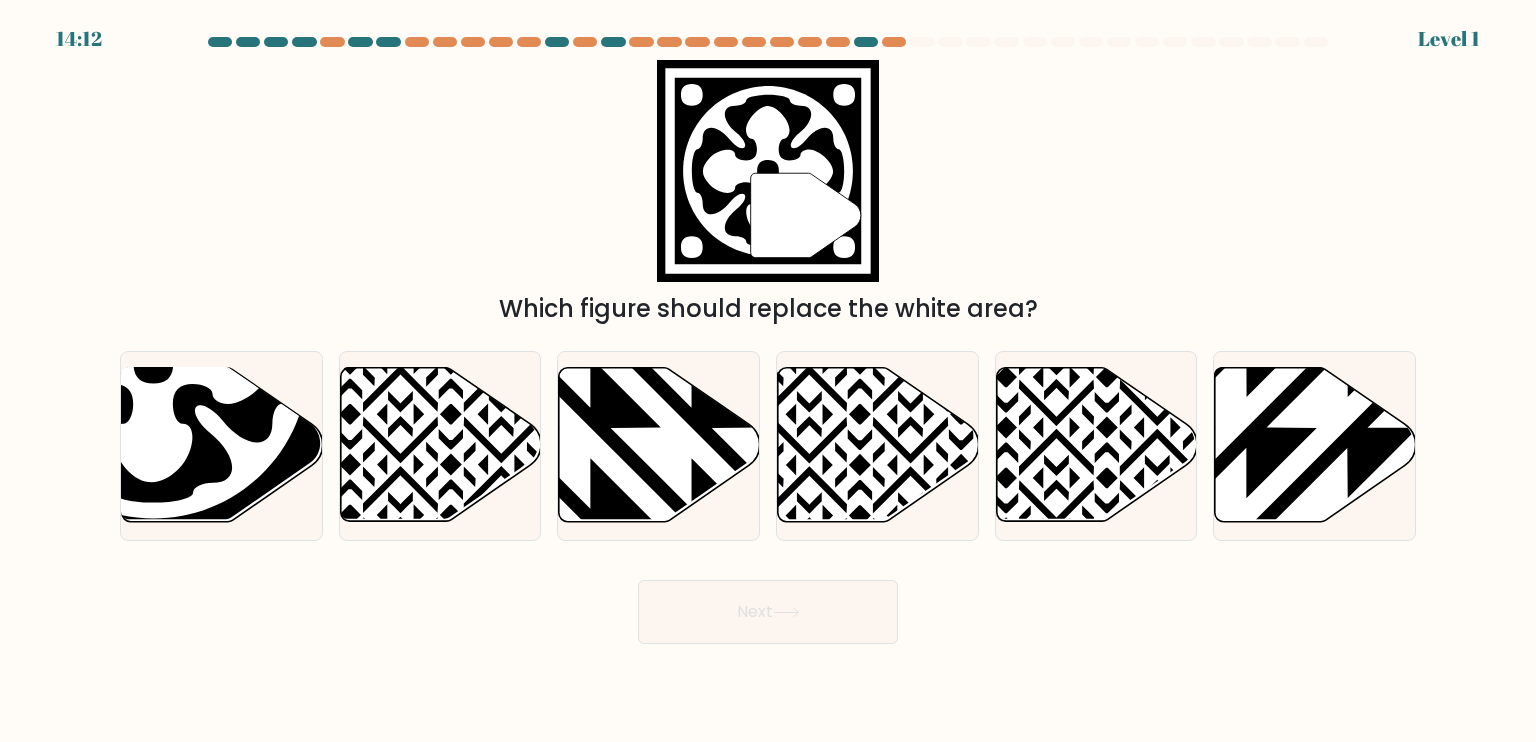click 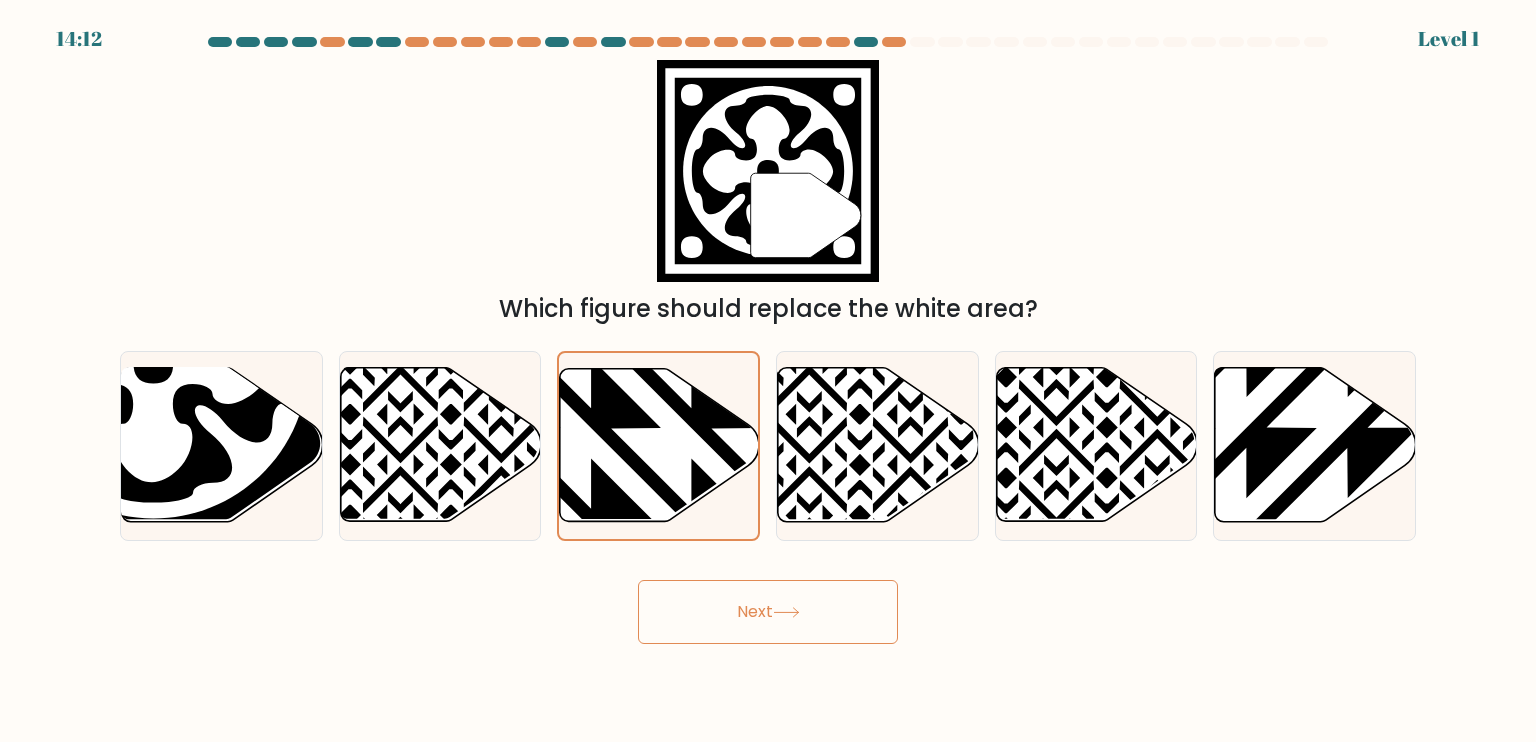 drag, startPoint x: 711, startPoint y: 599, endPoint x: 704, endPoint y: 587, distance: 13.892444 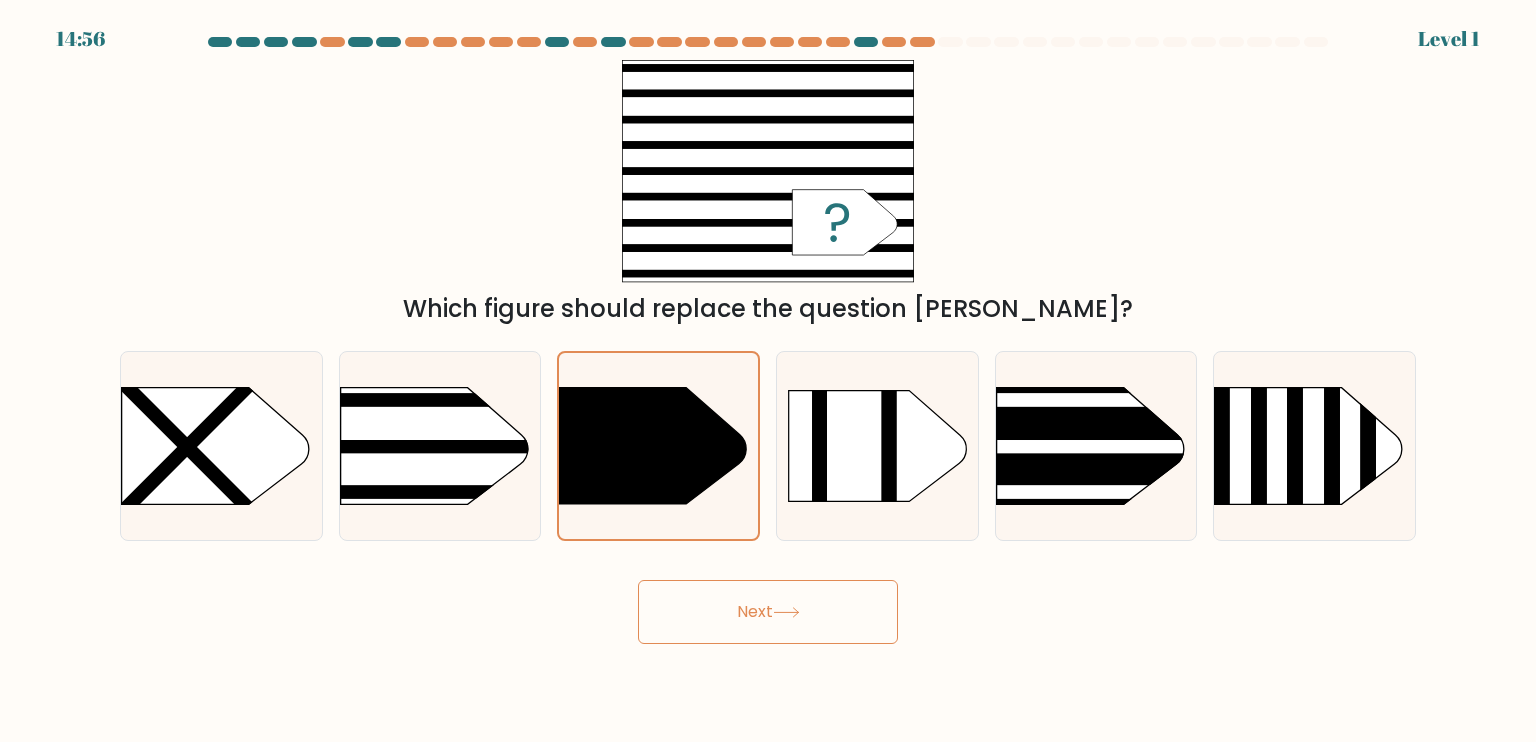 click on "Next" at bounding box center (768, 612) 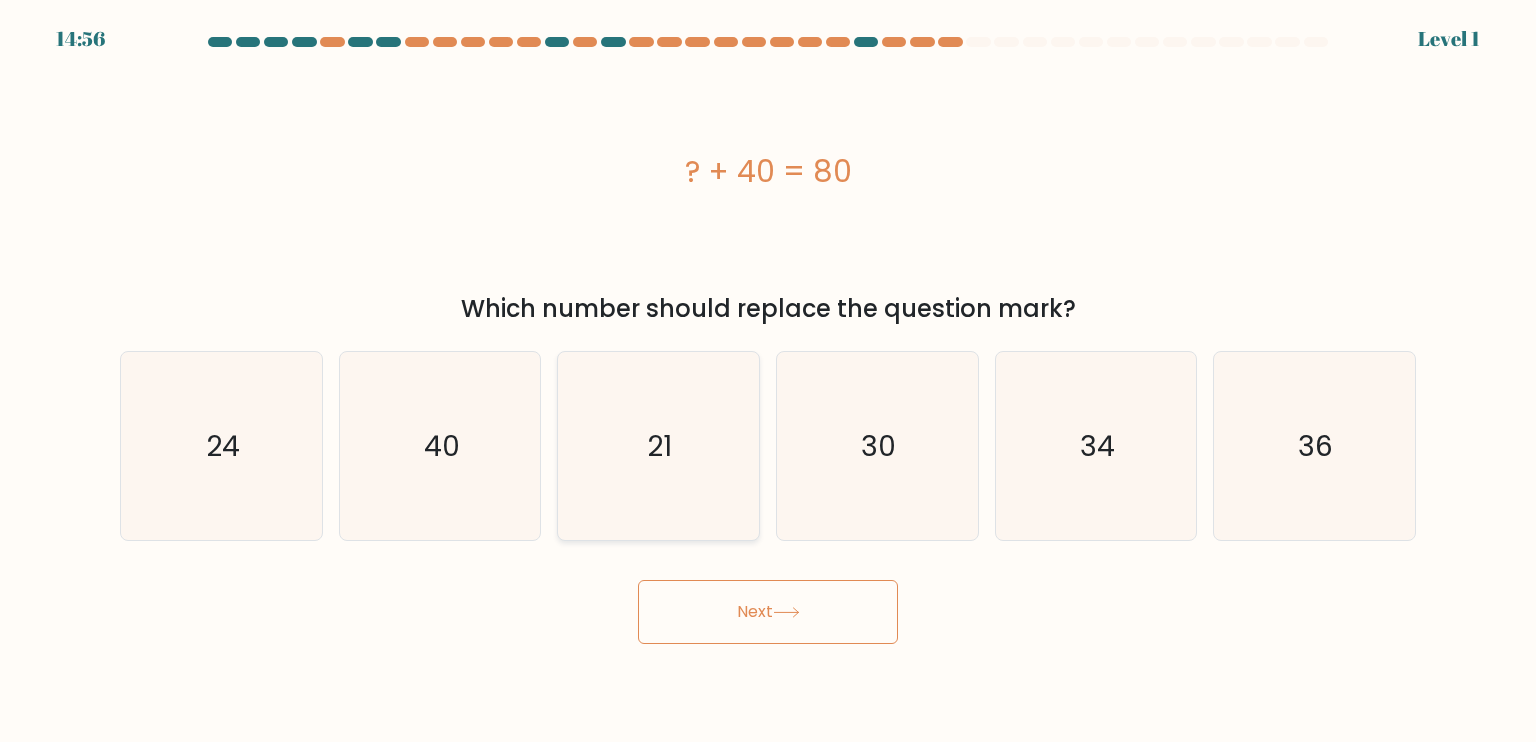 click on "21" 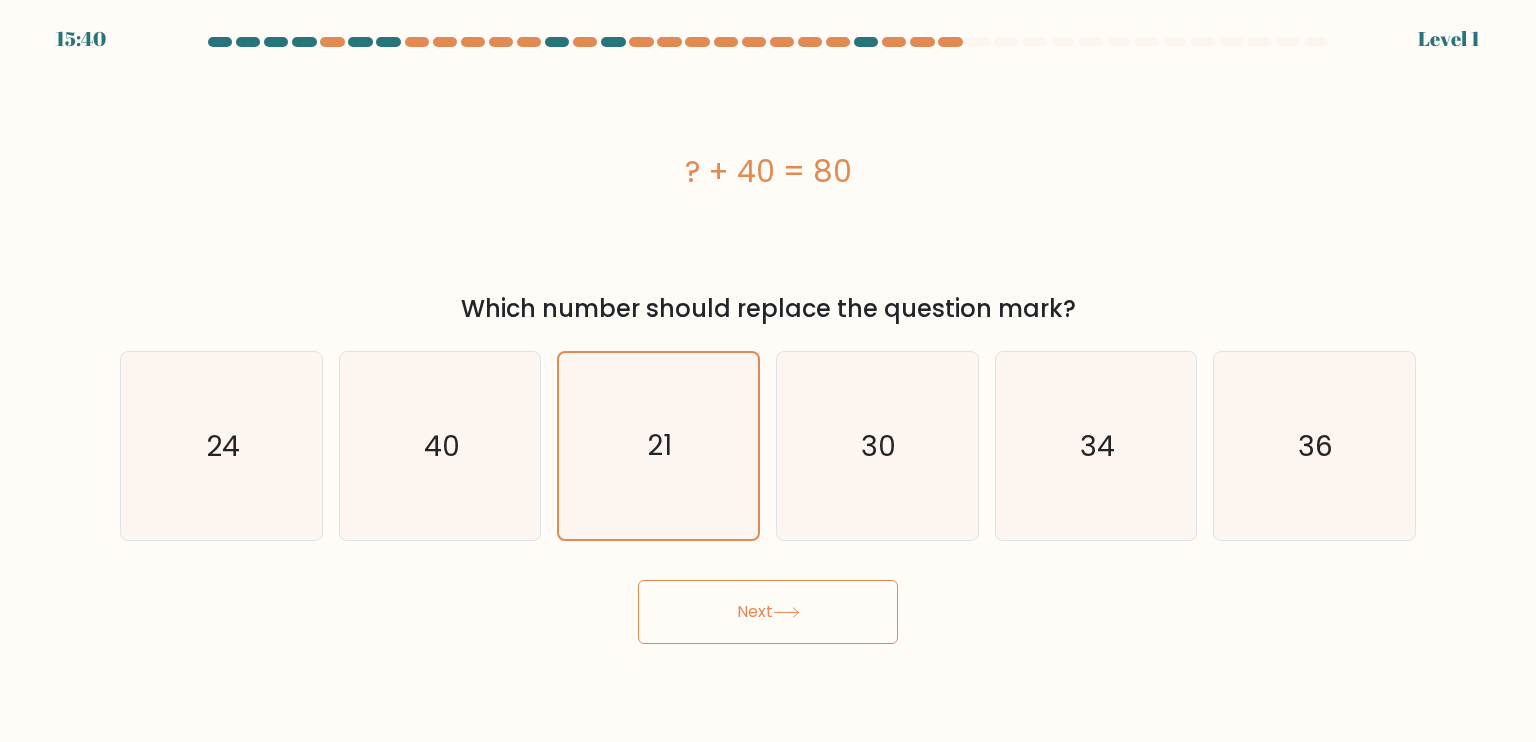 click on "Next" at bounding box center [768, 612] 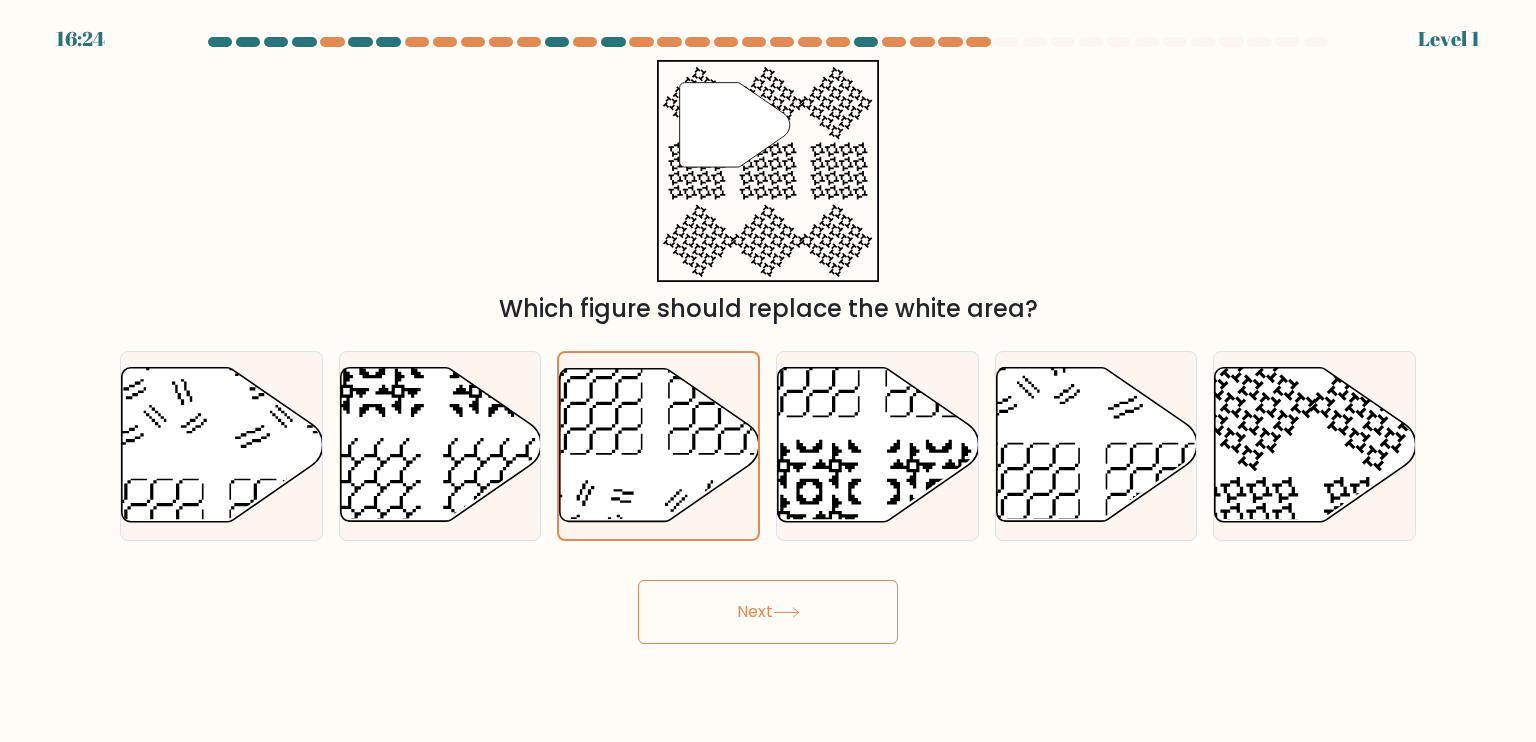 click on "Next" at bounding box center (768, 612) 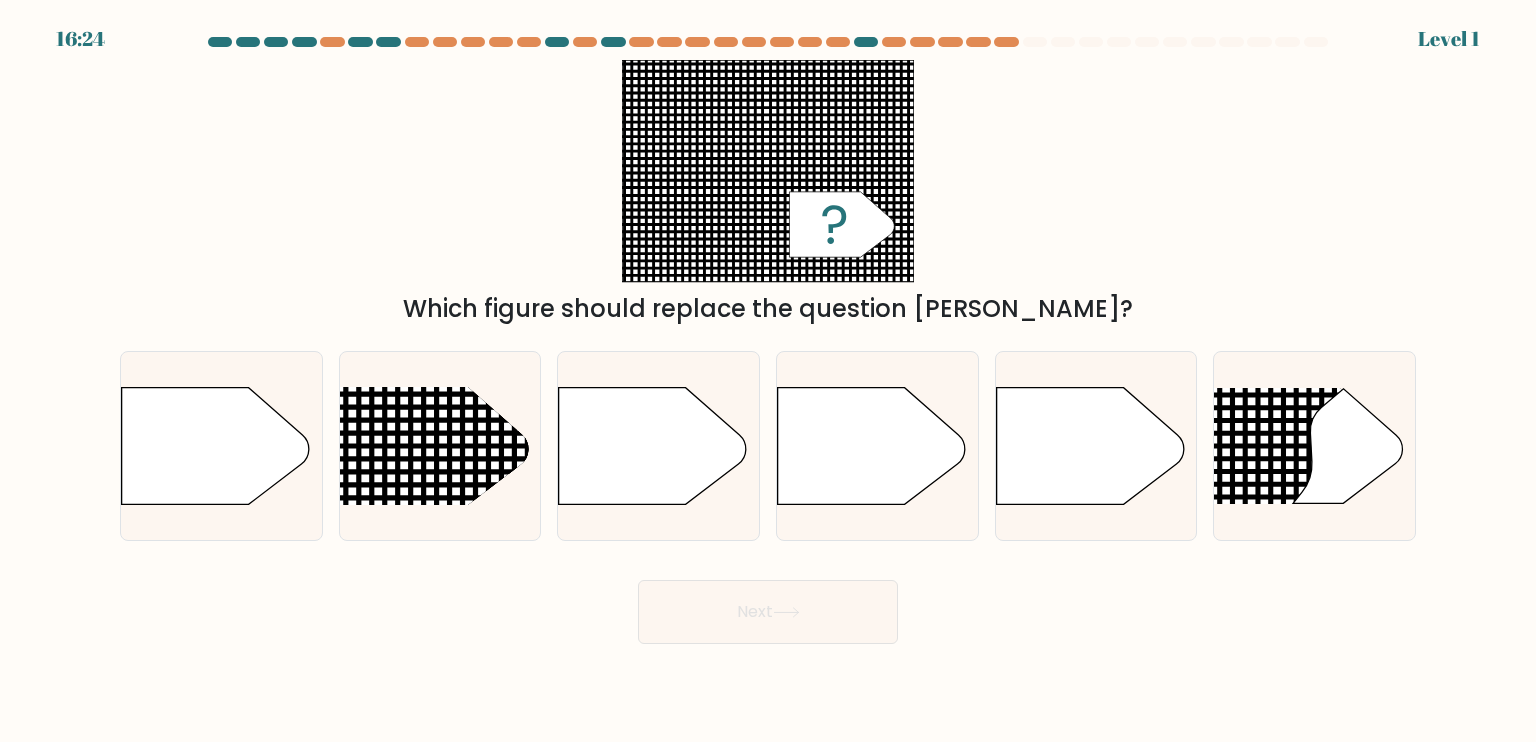 click on "Next" at bounding box center [768, 612] 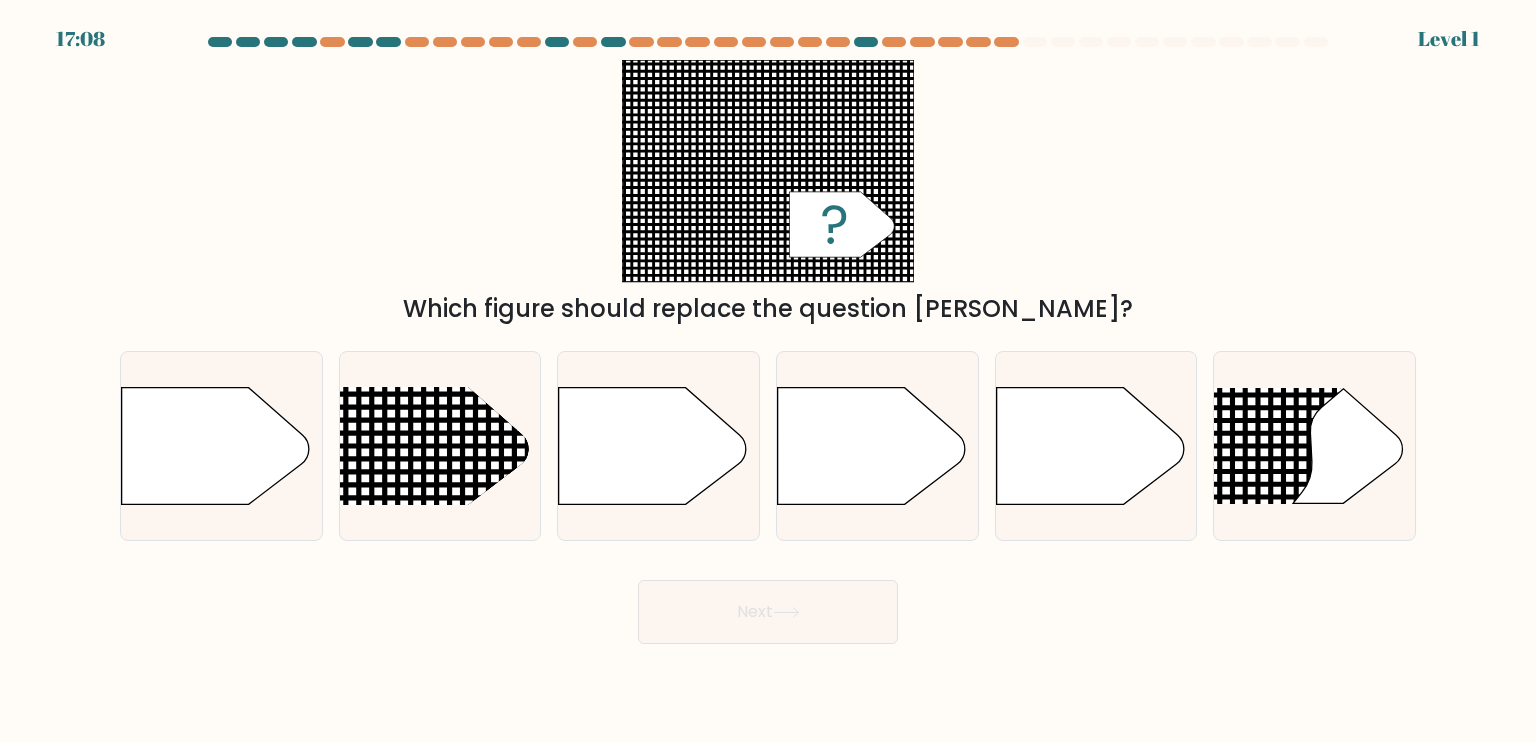click on "Next" at bounding box center (768, 612) 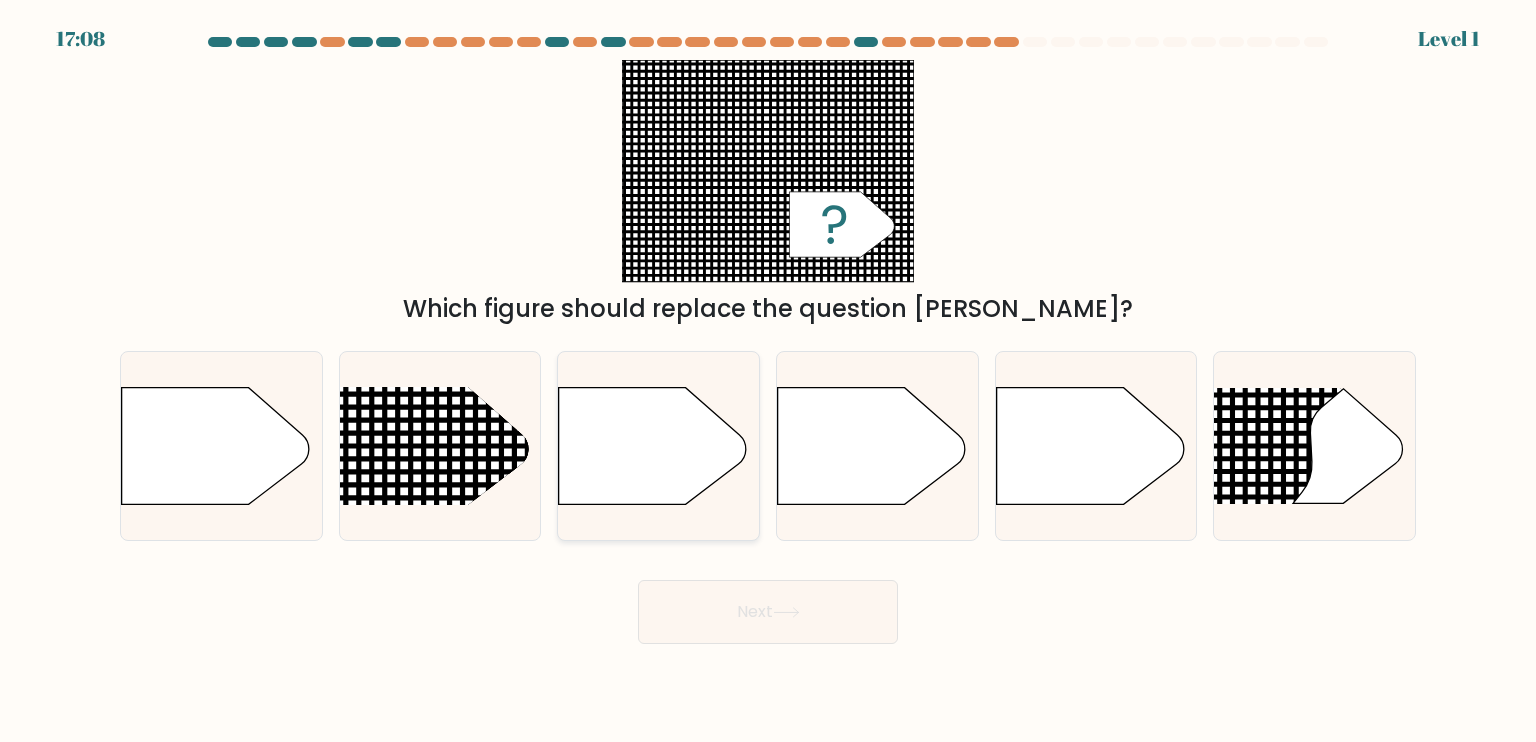 click 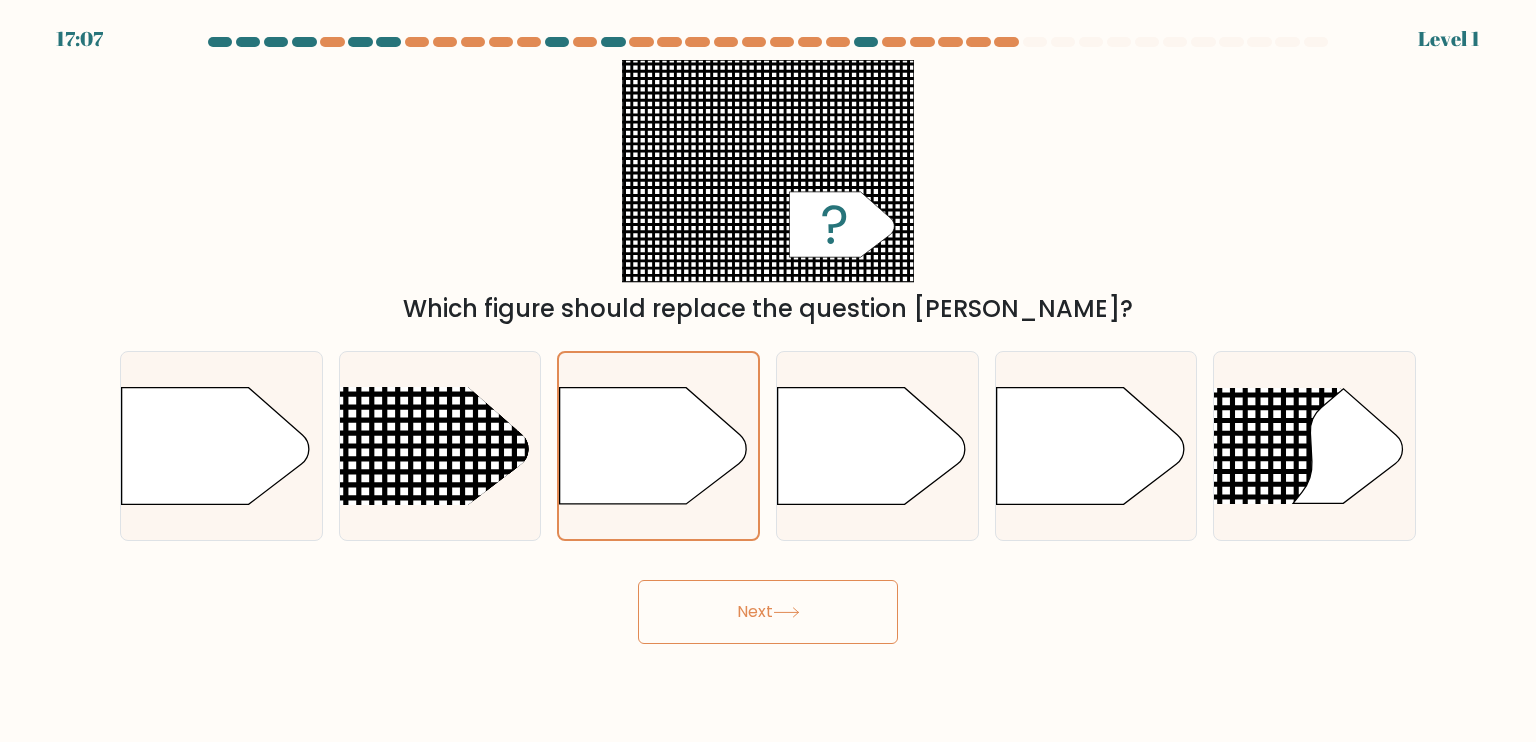 click on "Next" at bounding box center (768, 612) 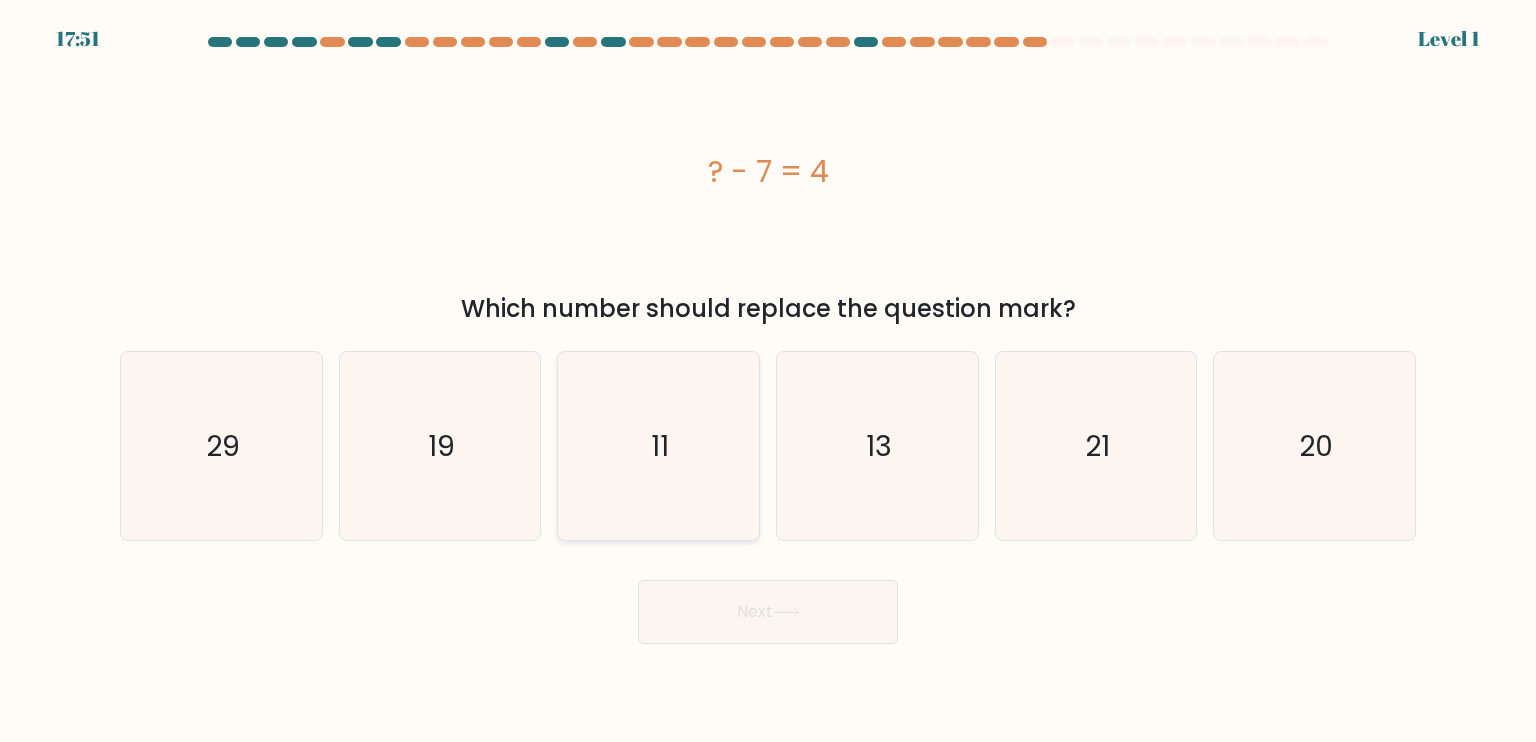 click on "11" 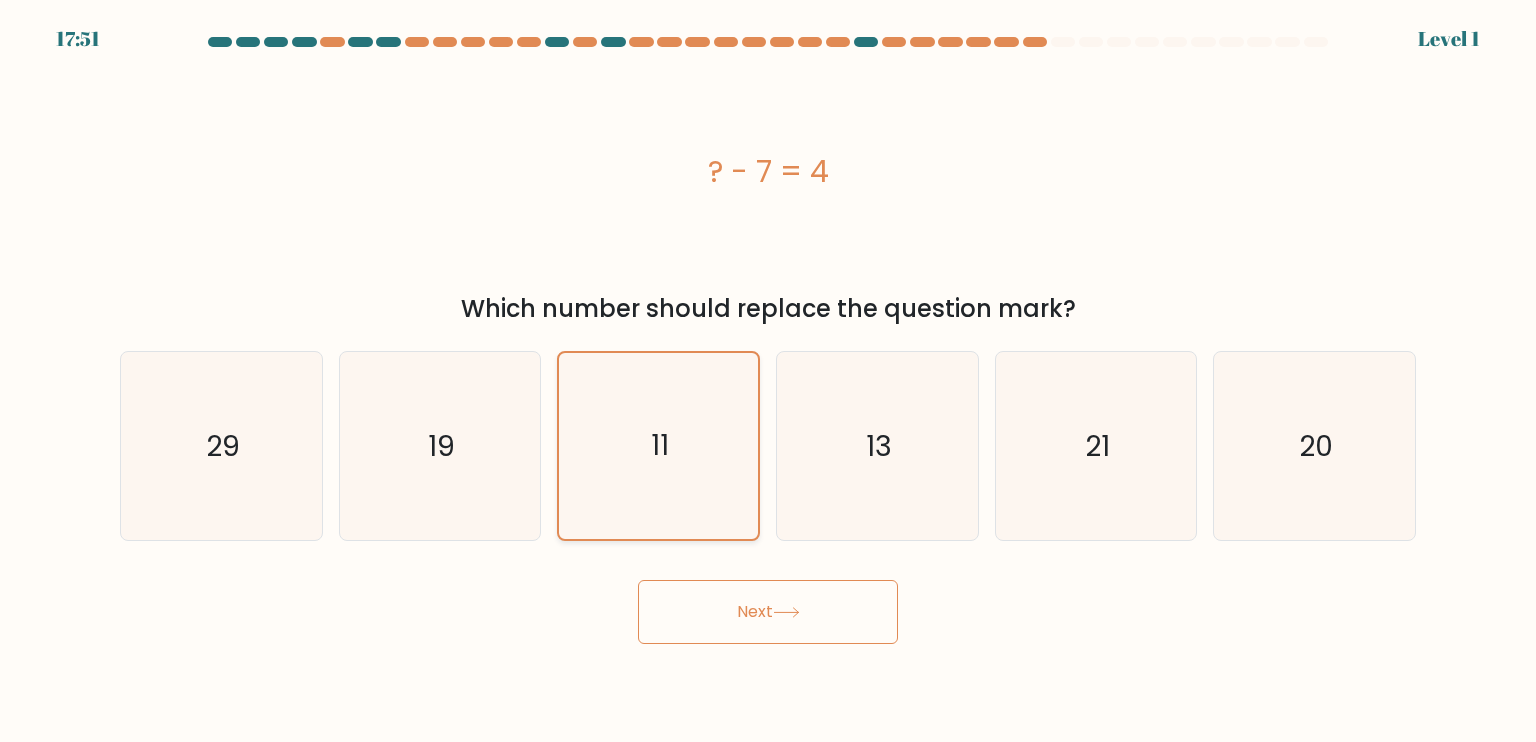 drag, startPoint x: 754, startPoint y: 601, endPoint x: 687, endPoint y: 491, distance: 128.7983 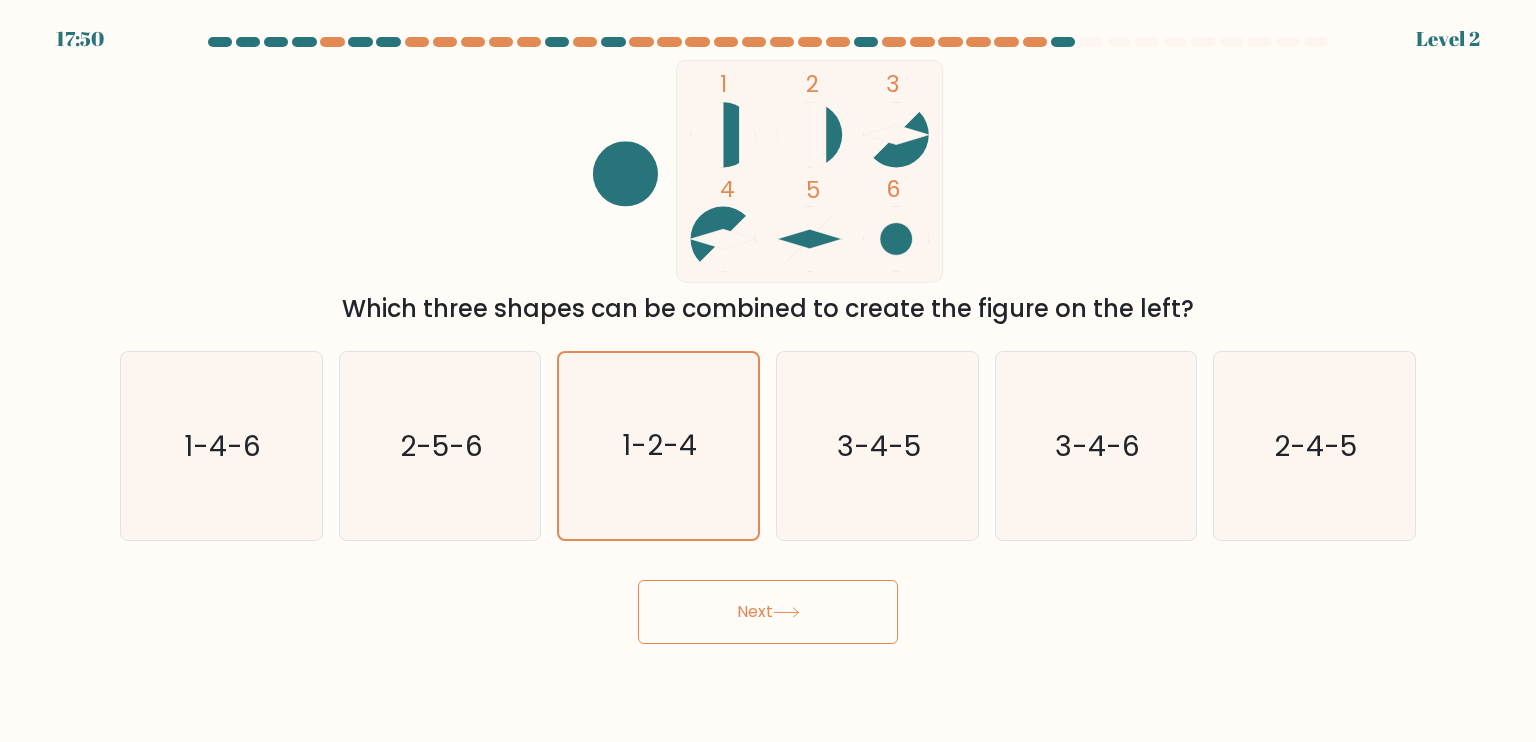 drag, startPoint x: 735, startPoint y: 607, endPoint x: 713, endPoint y: 580, distance: 34.828148 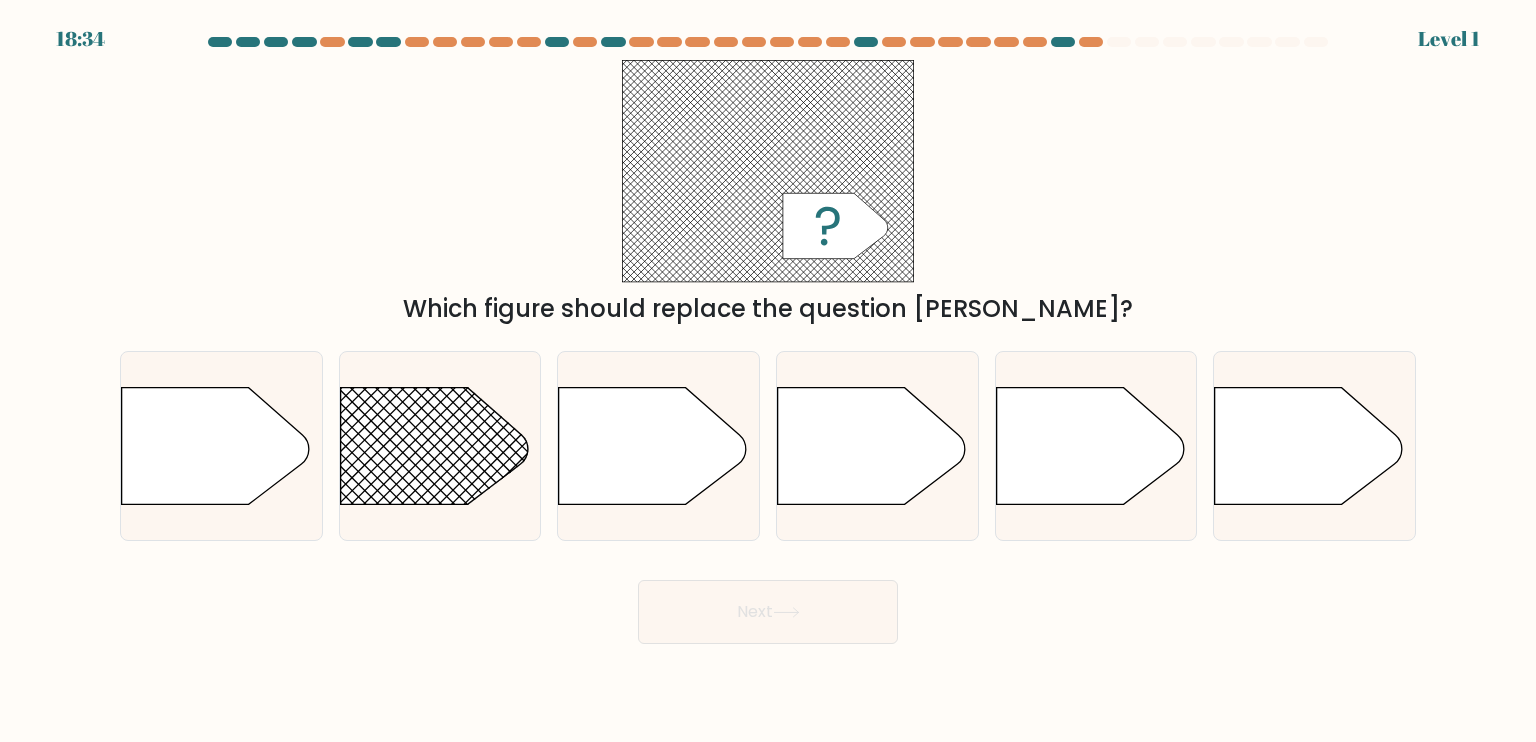 click 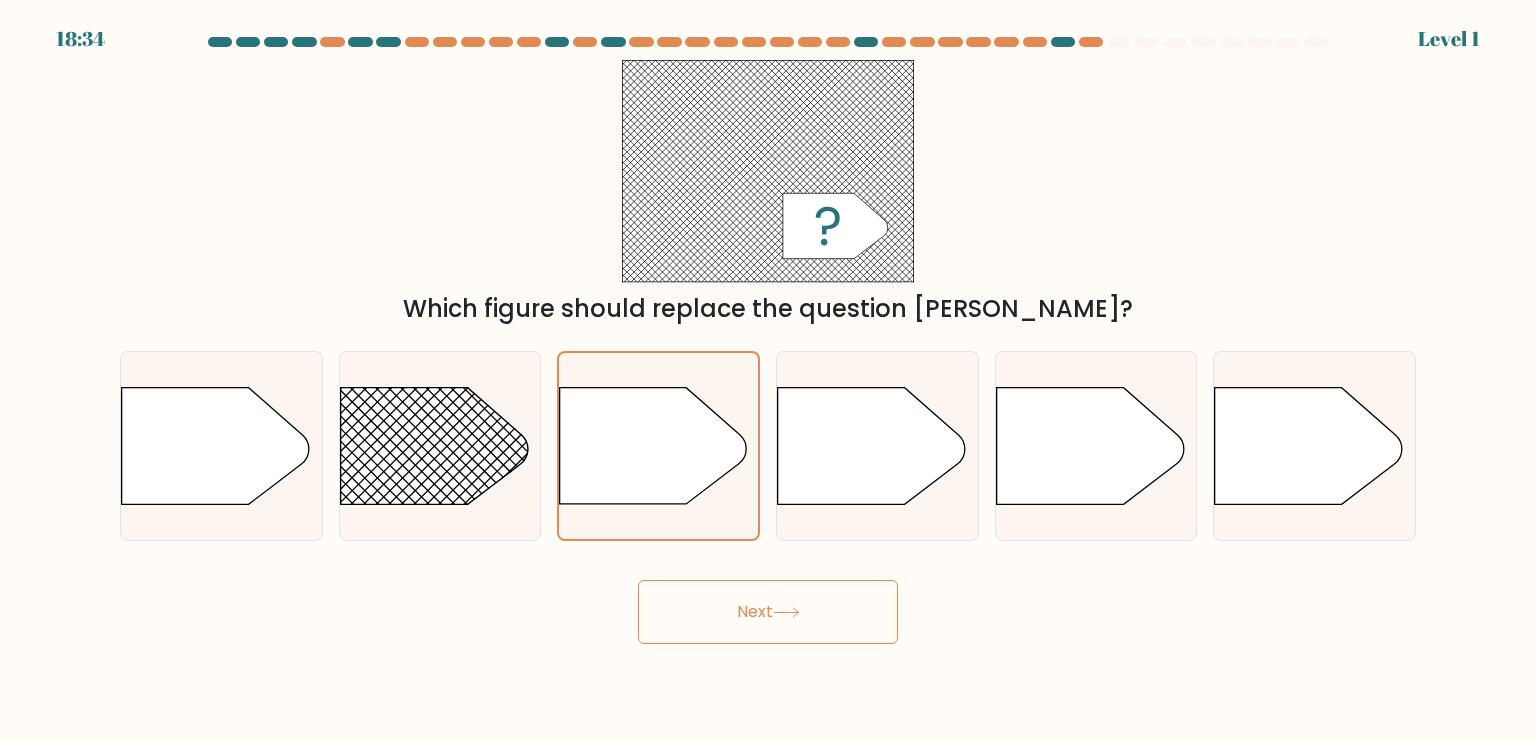 click on "Next" at bounding box center (768, 612) 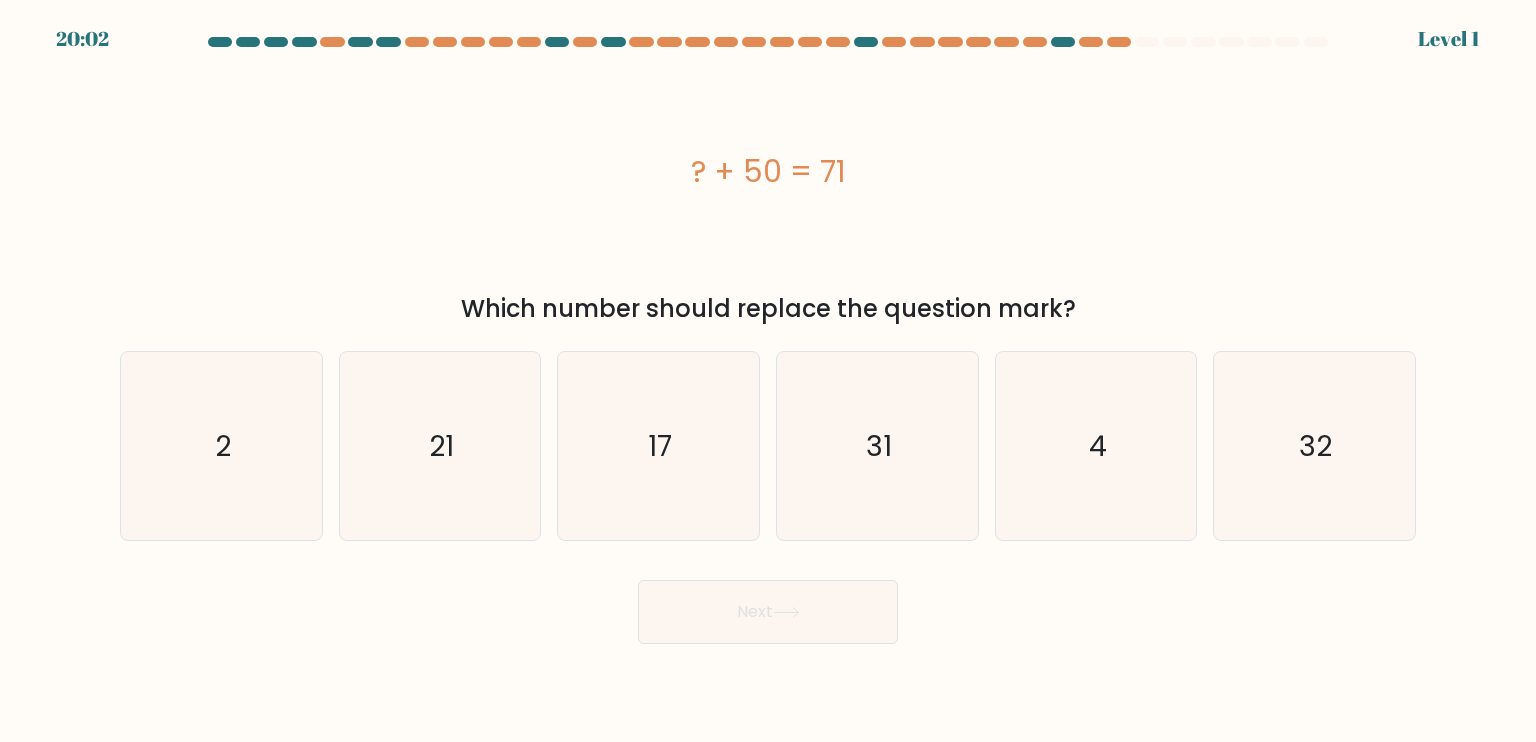 click on "17" 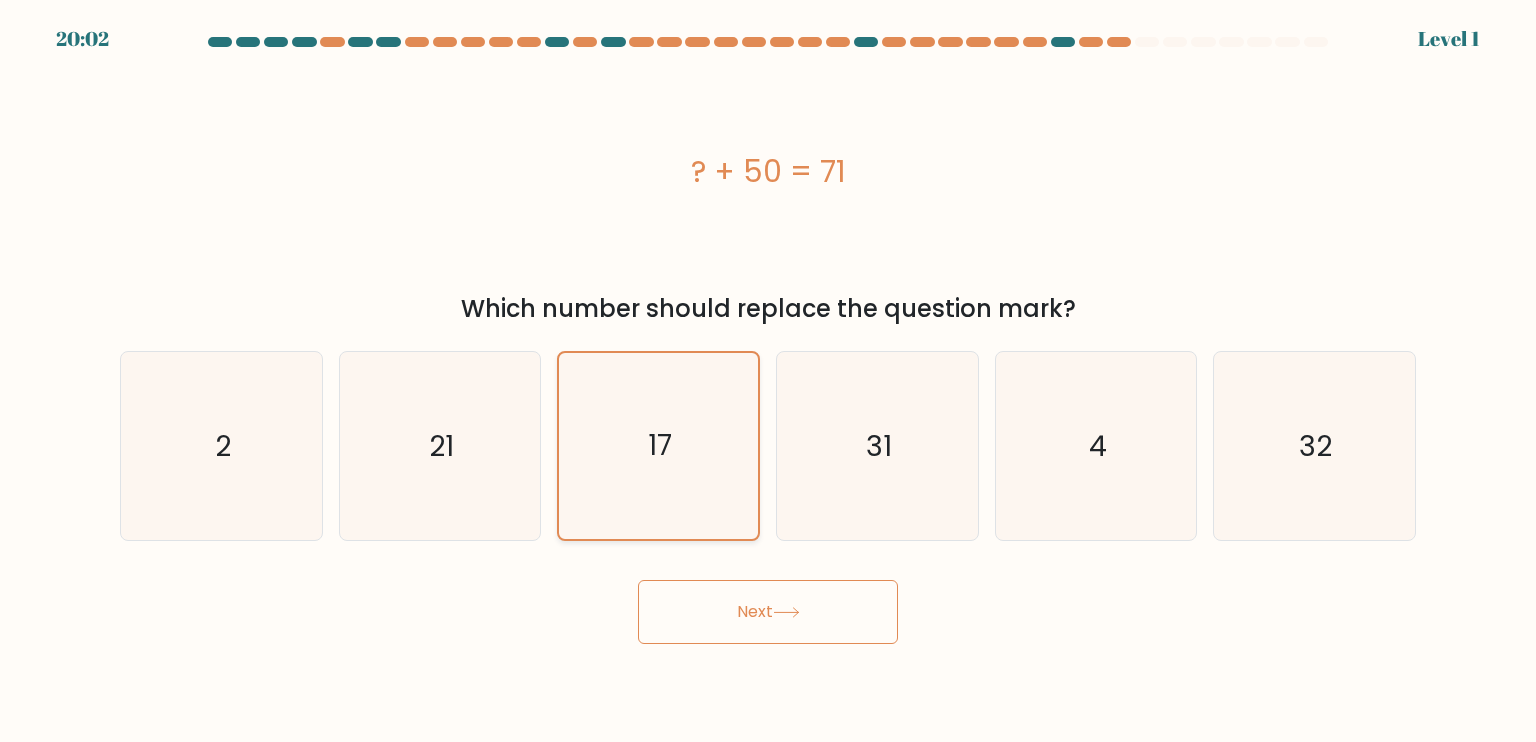 drag, startPoint x: 732, startPoint y: 607, endPoint x: 690, endPoint y: 511, distance: 104.78549 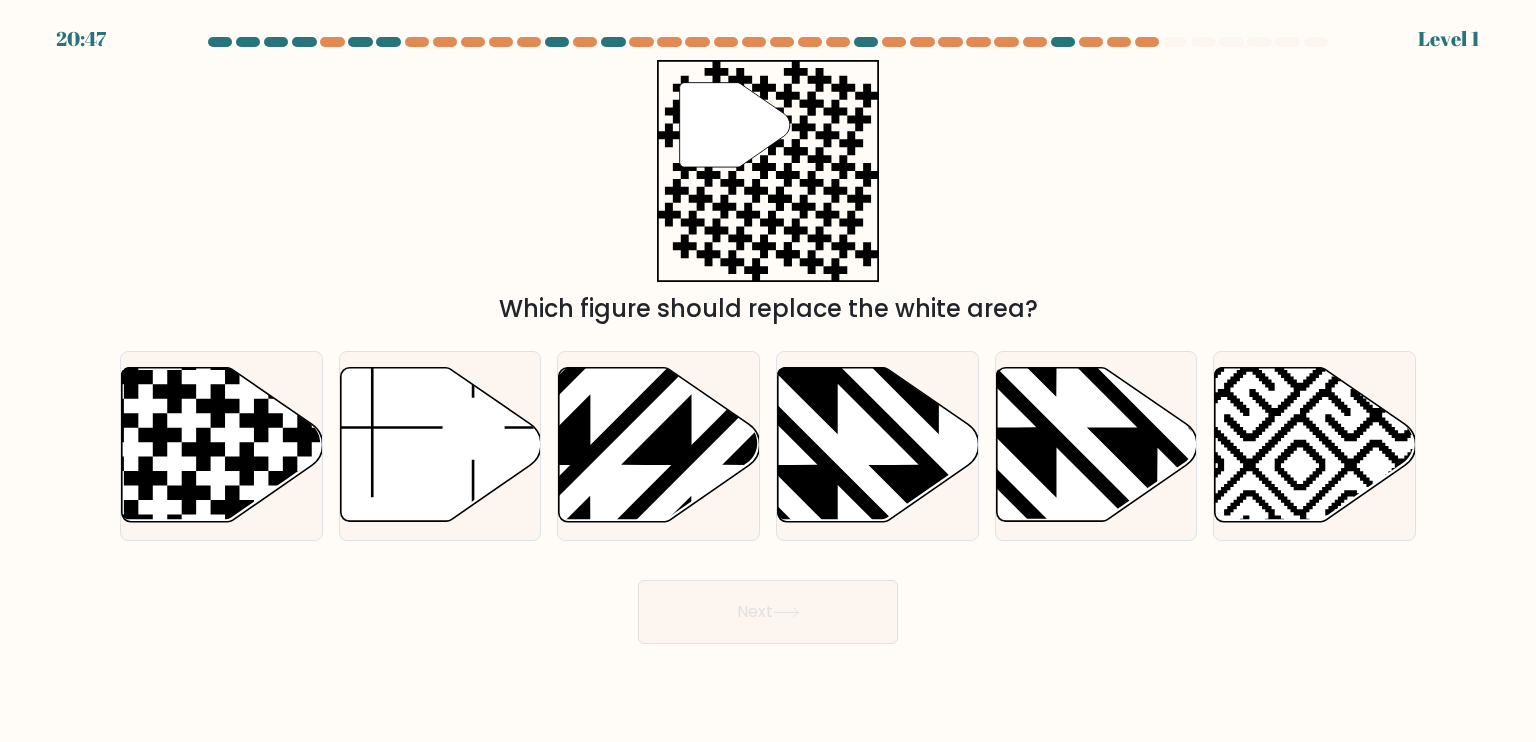 click 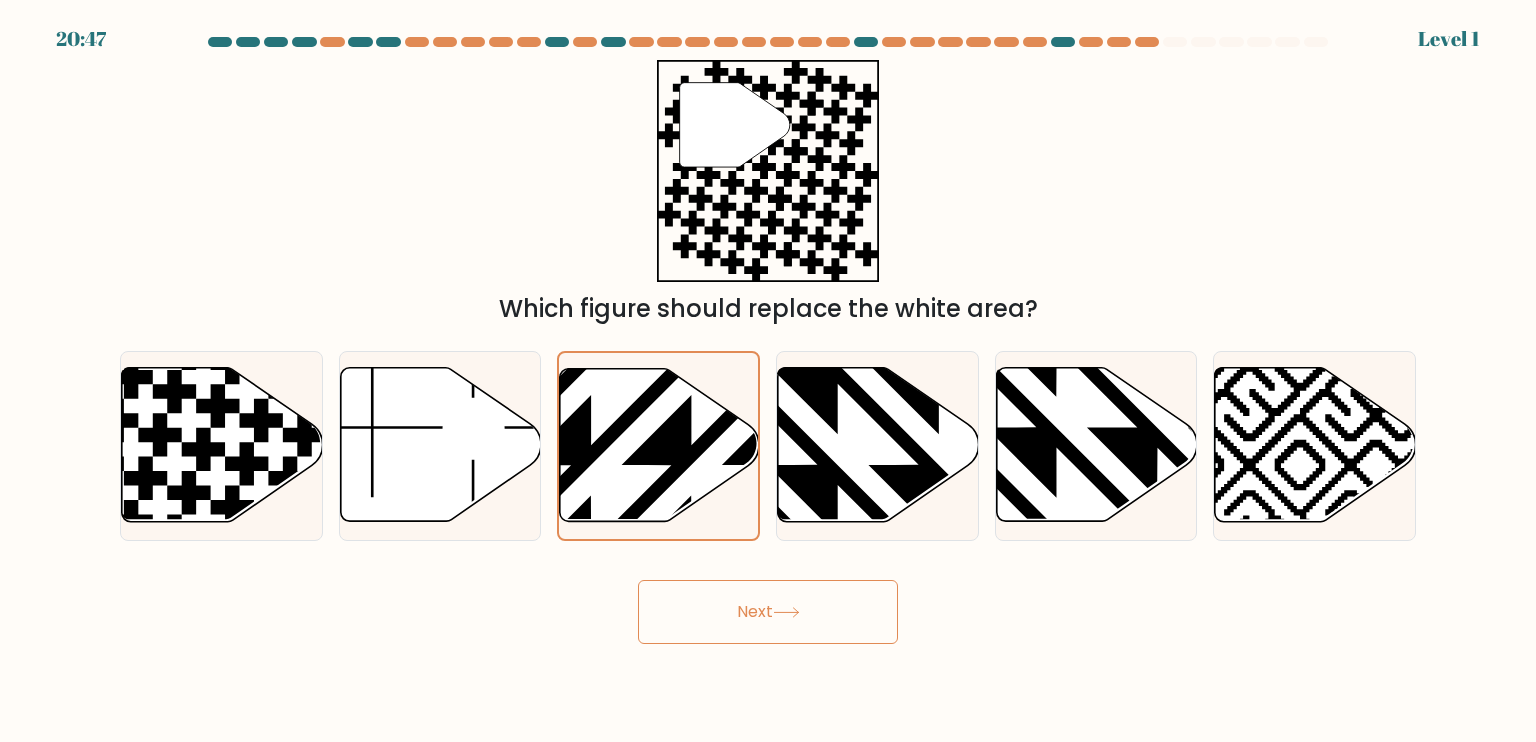 drag, startPoint x: 742, startPoint y: 615, endPoint x: 704, endPoint y: 543, distance: 81.41253 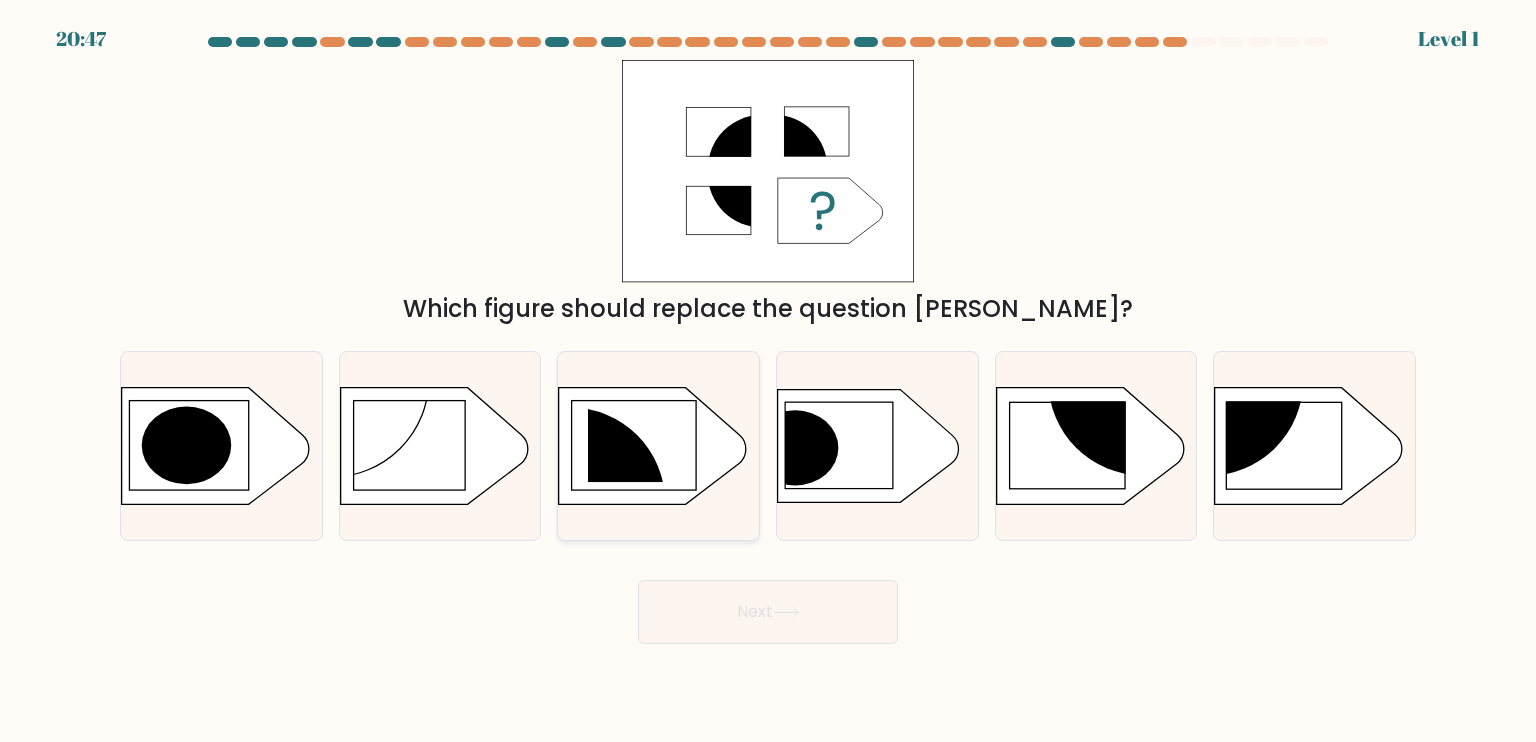 click at bounding box center (658, 446) 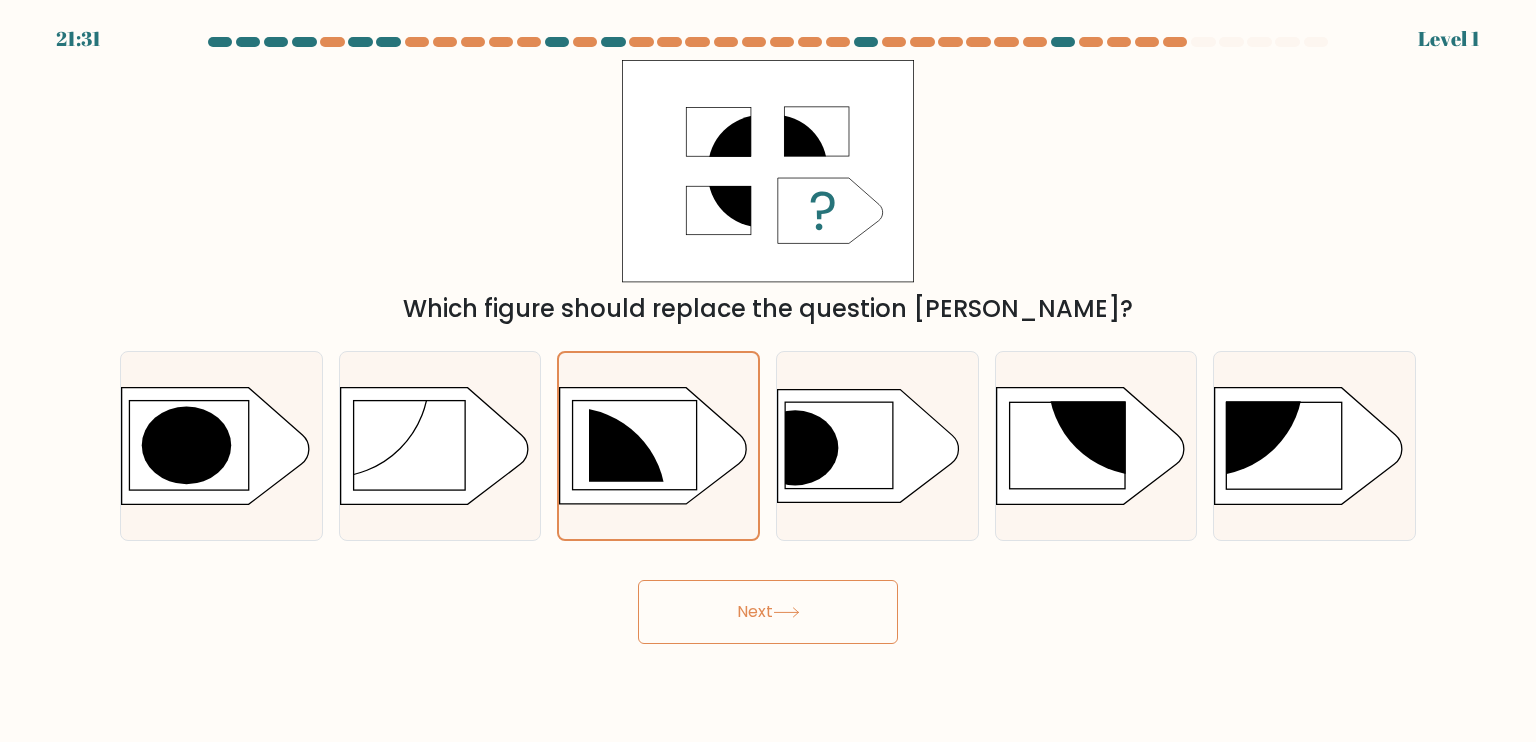 drag, startPoint x: 740, startPoint y: 615, endPoint x: 710, endPoint y: 560, distance: 62.649822 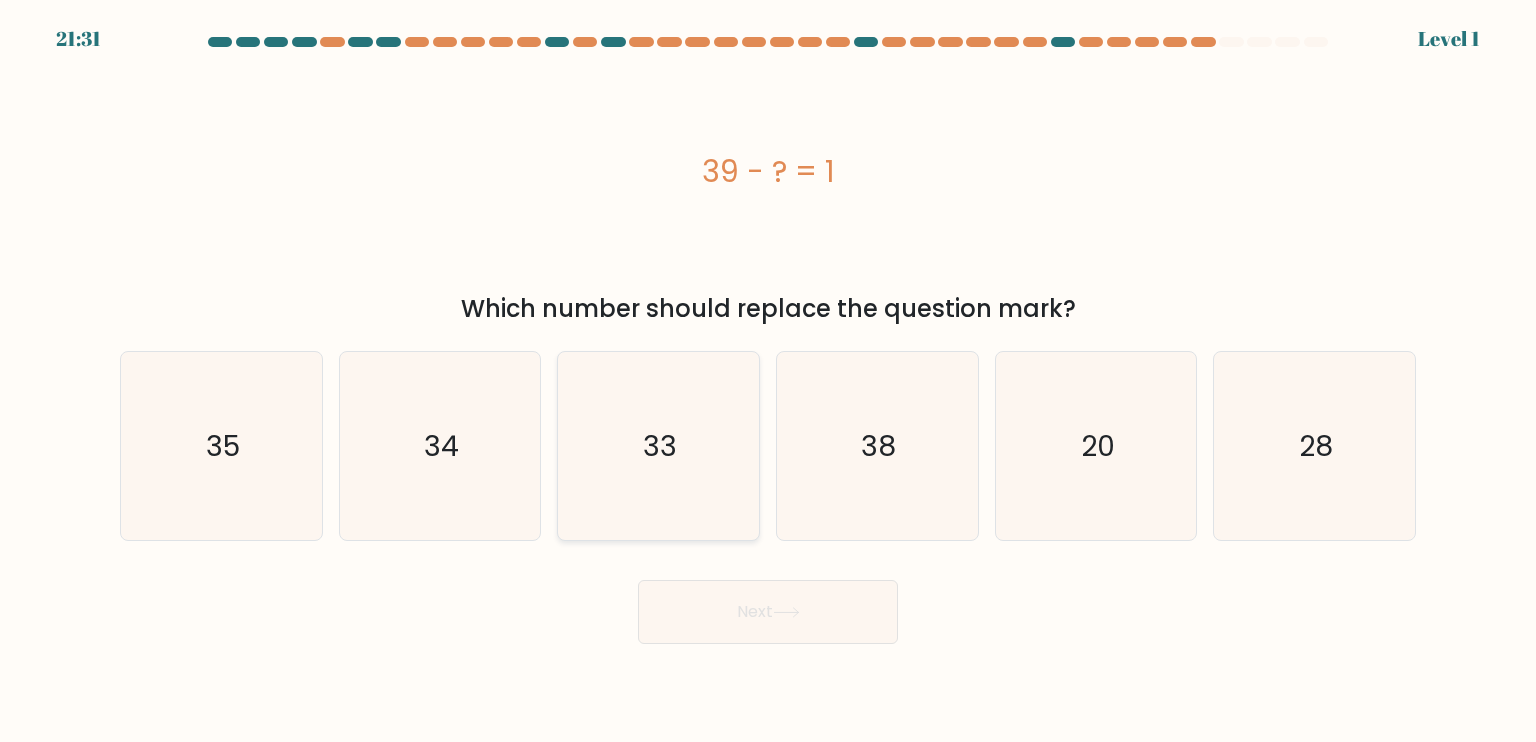 click on "33" 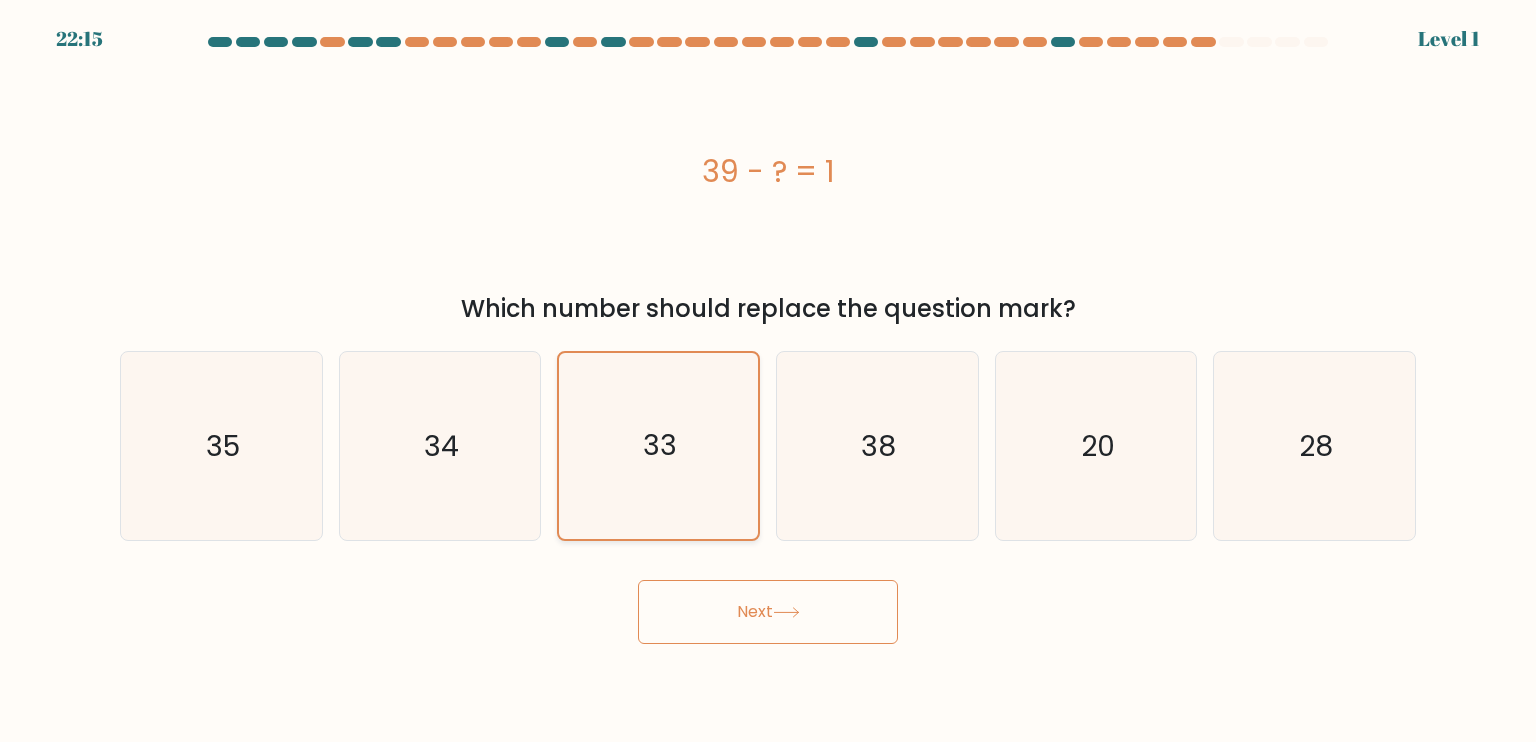 drag, startPoint x: 723, startPoint y: 595, endPoint x: 688, endPoint y: 498, distance: 103.121284 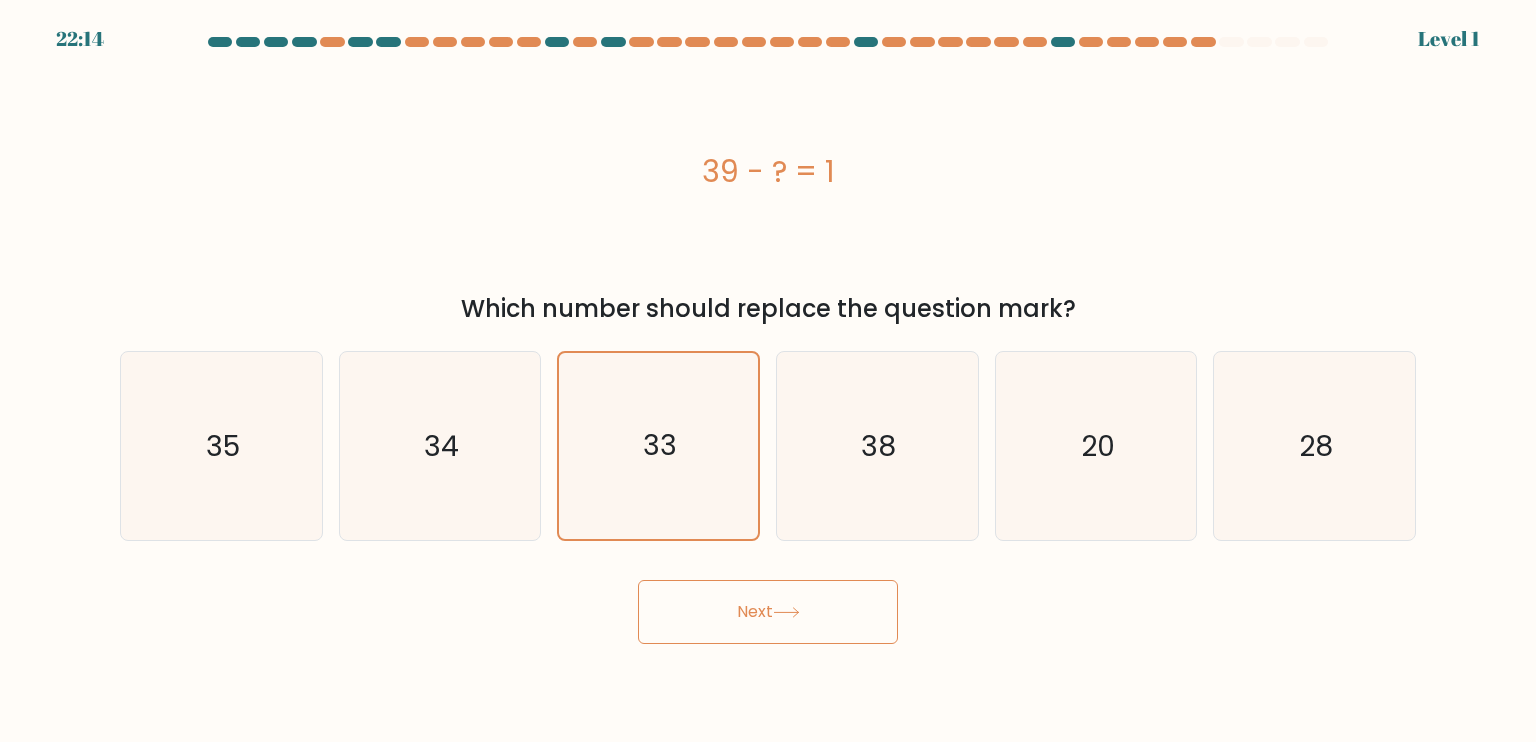 click on "Next" at bounding box center (768, 612) 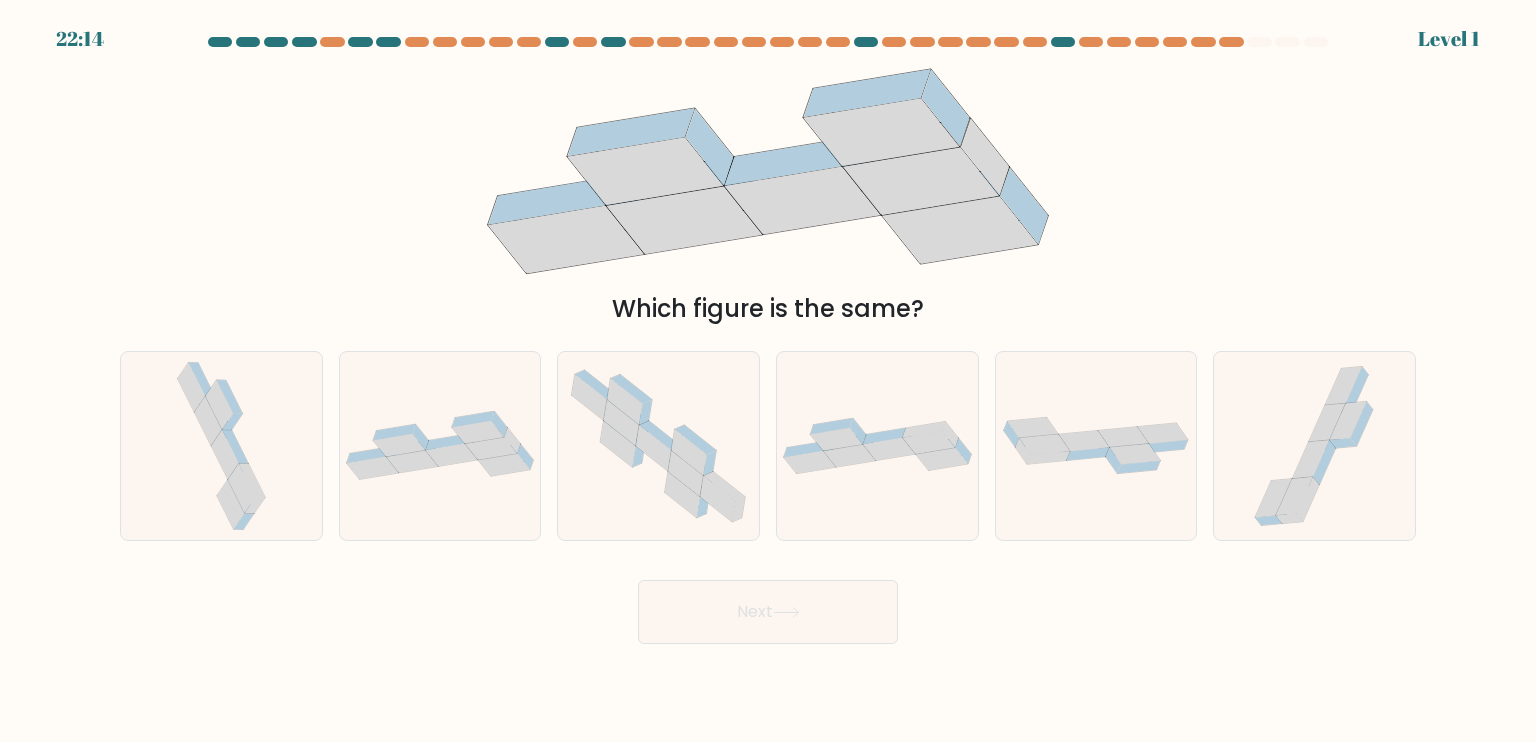 click 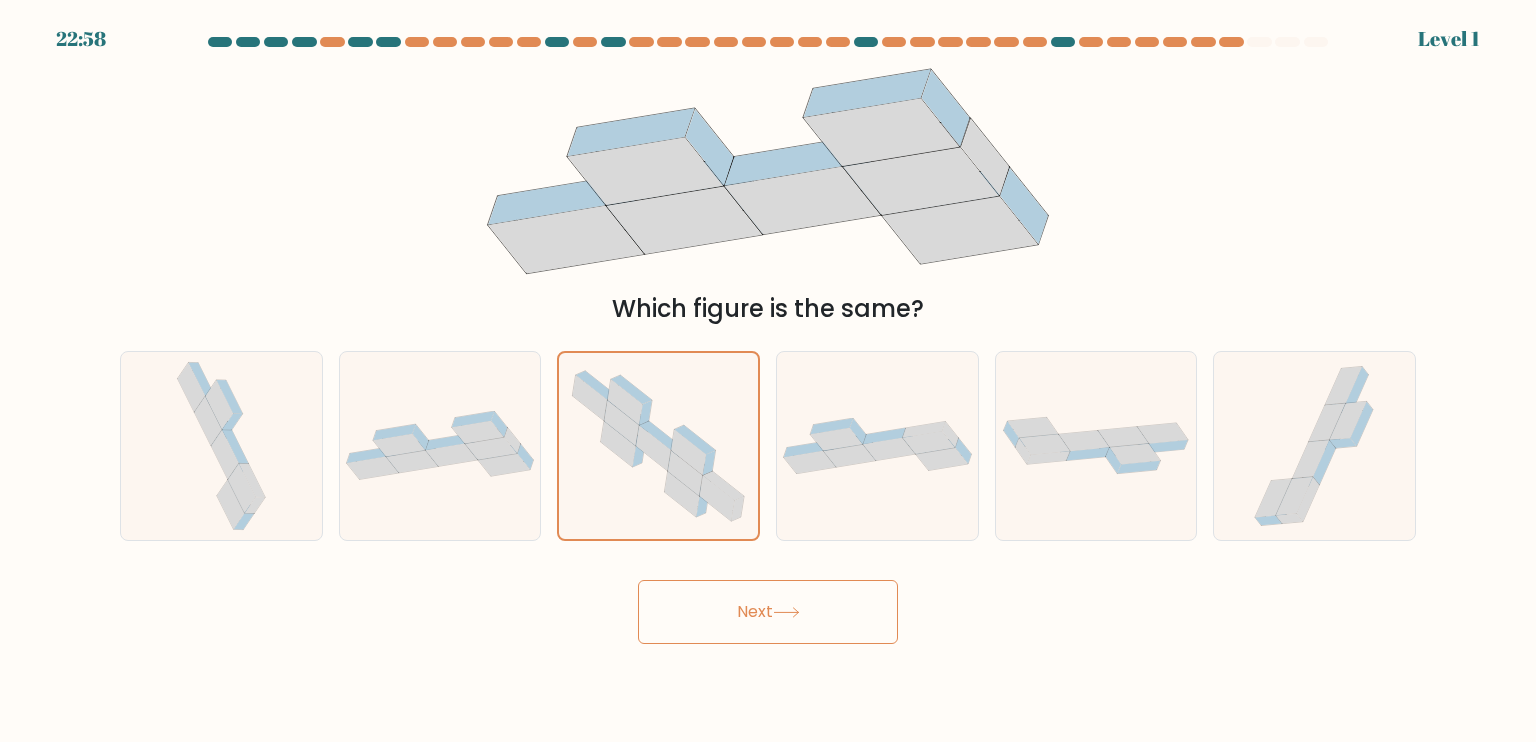 click on "Next" at bounding box center [768, 612] 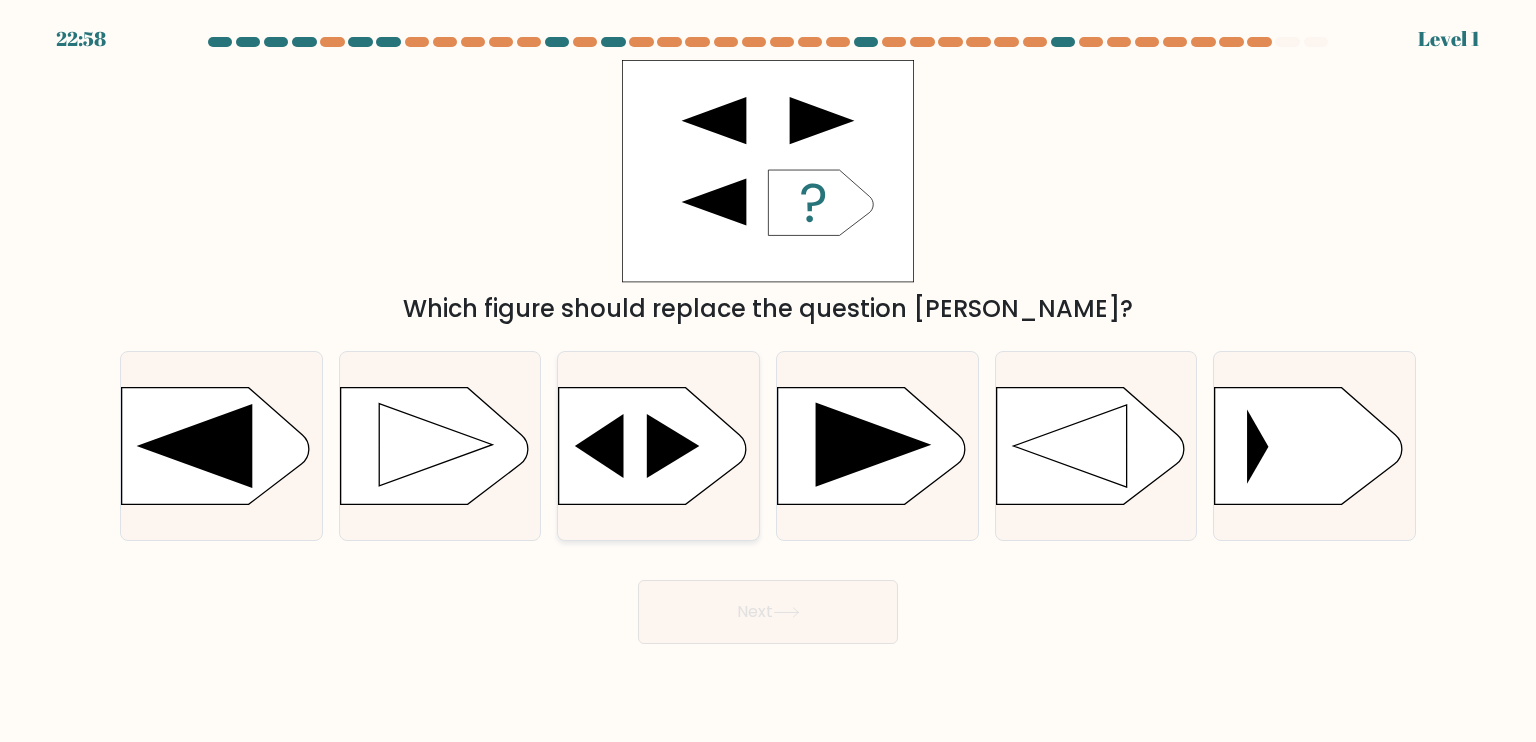 click 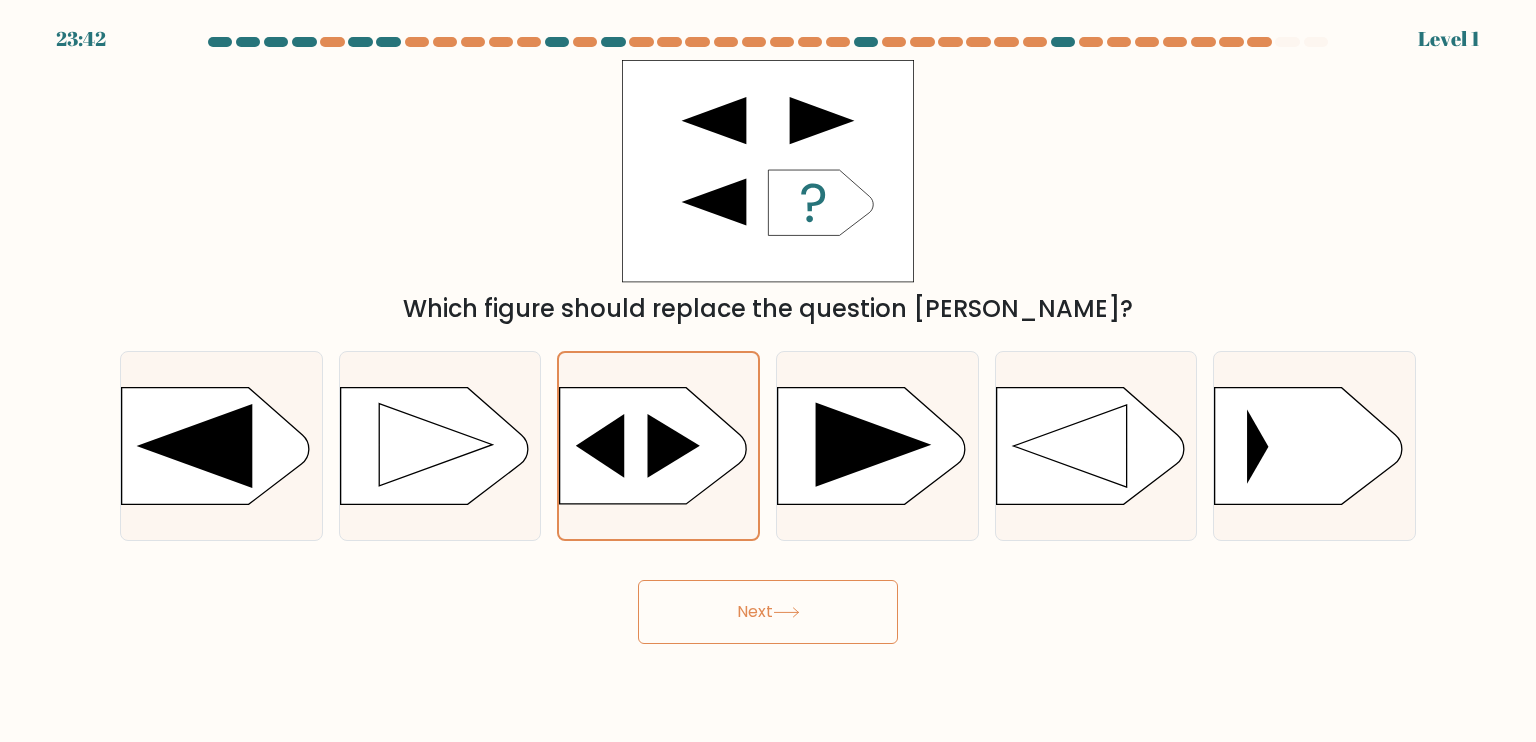 click on "Next" at bounding box center [768, 612] 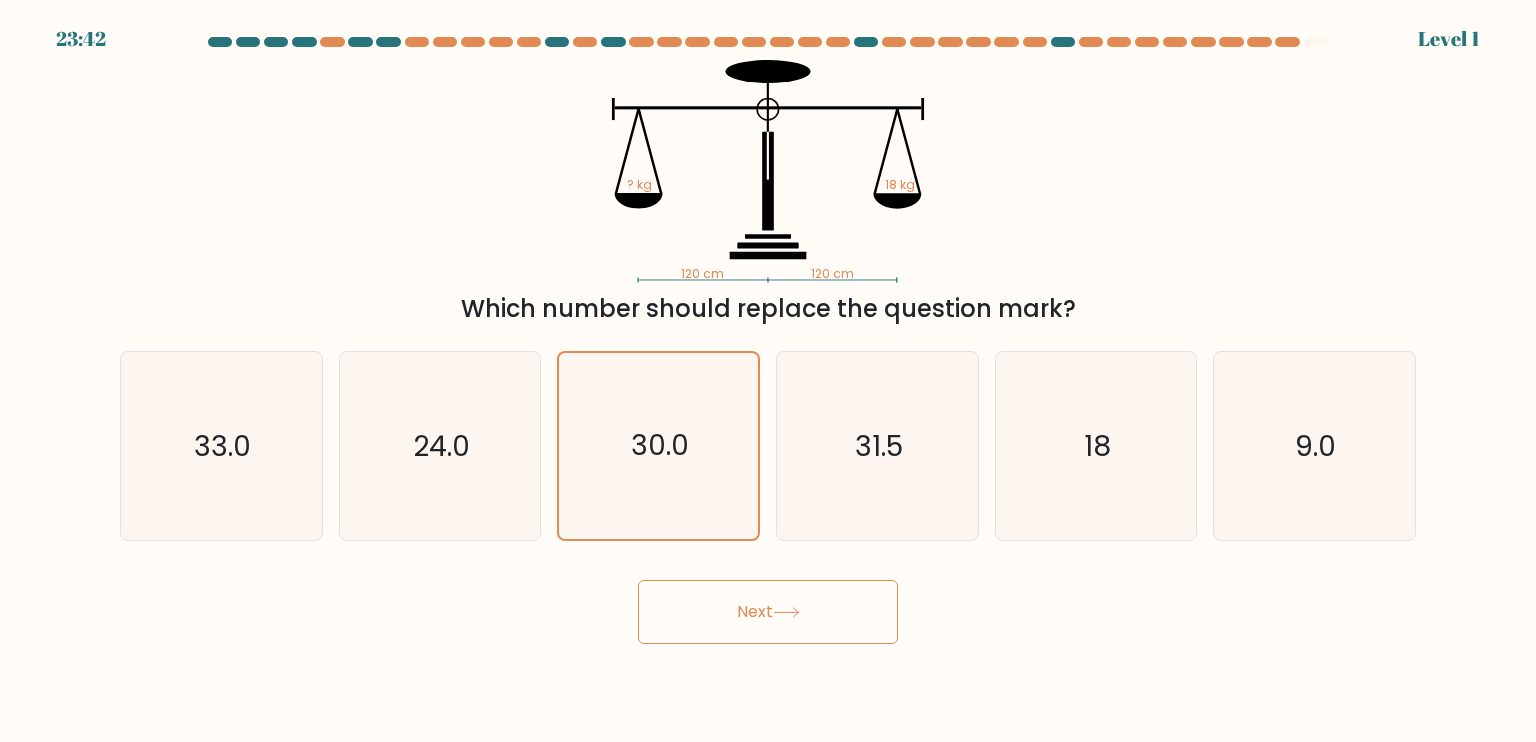 click on "Next" at bounding box center [768, 612] 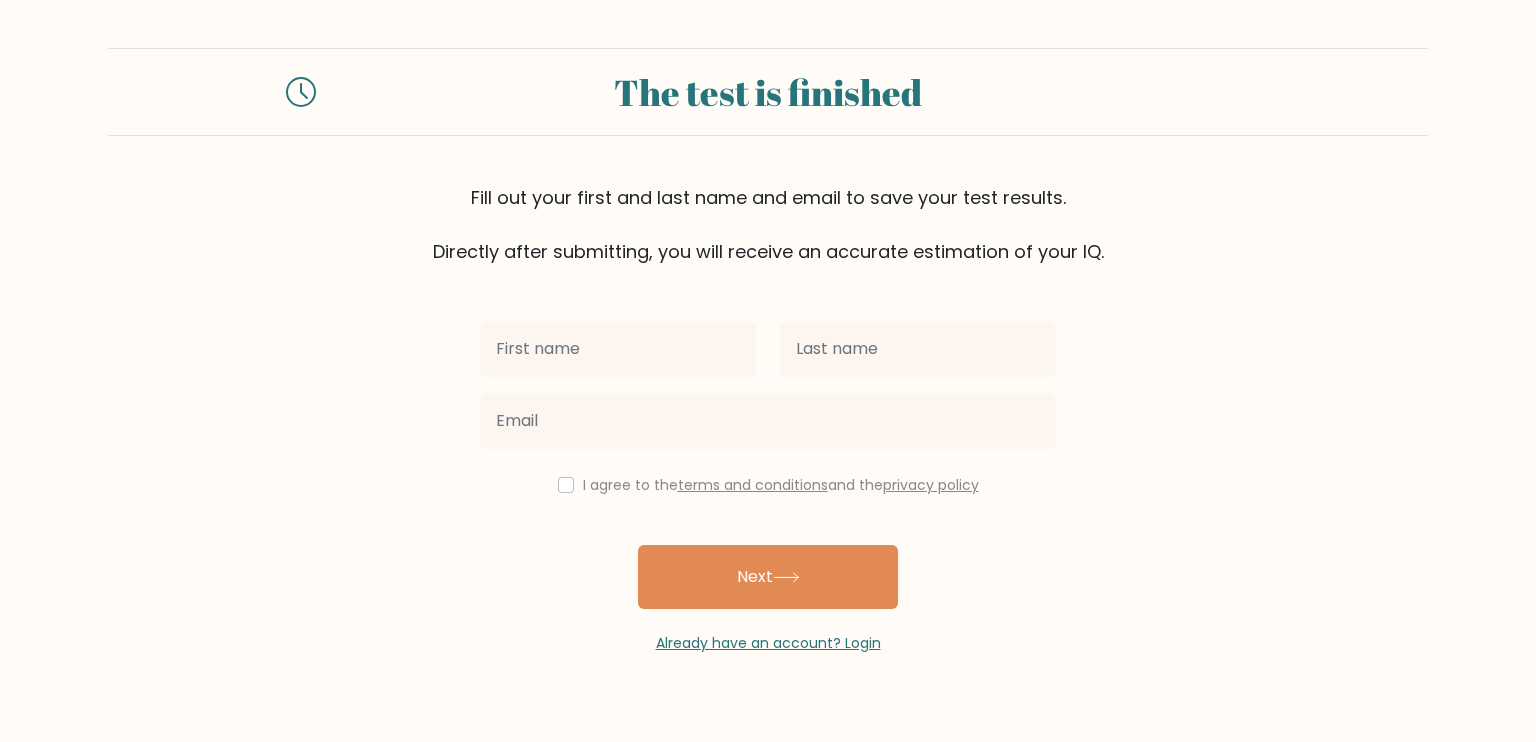 scroll, scrollTop: 0, scrollLeft: 0, axis: both 